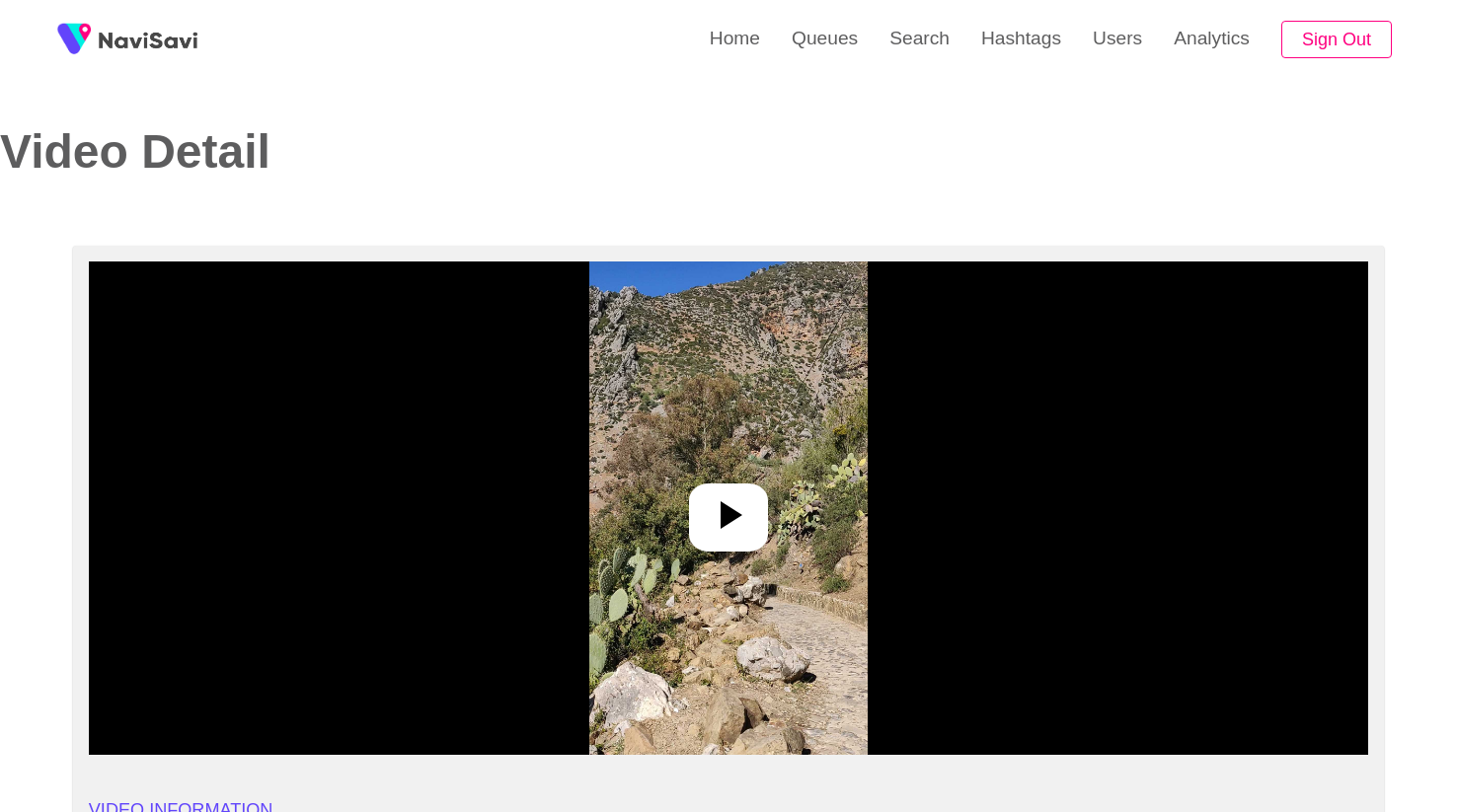 select on "**********" 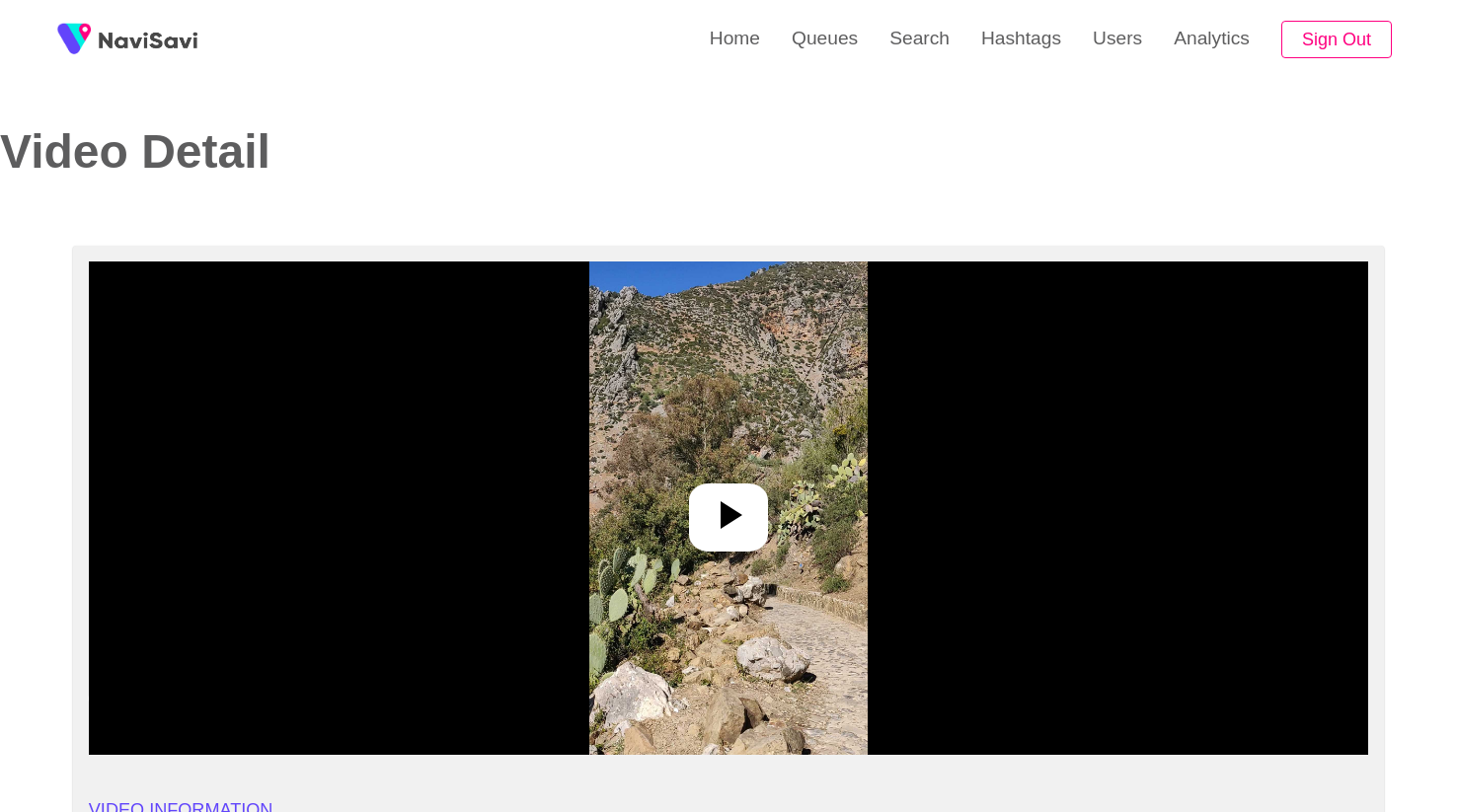 click 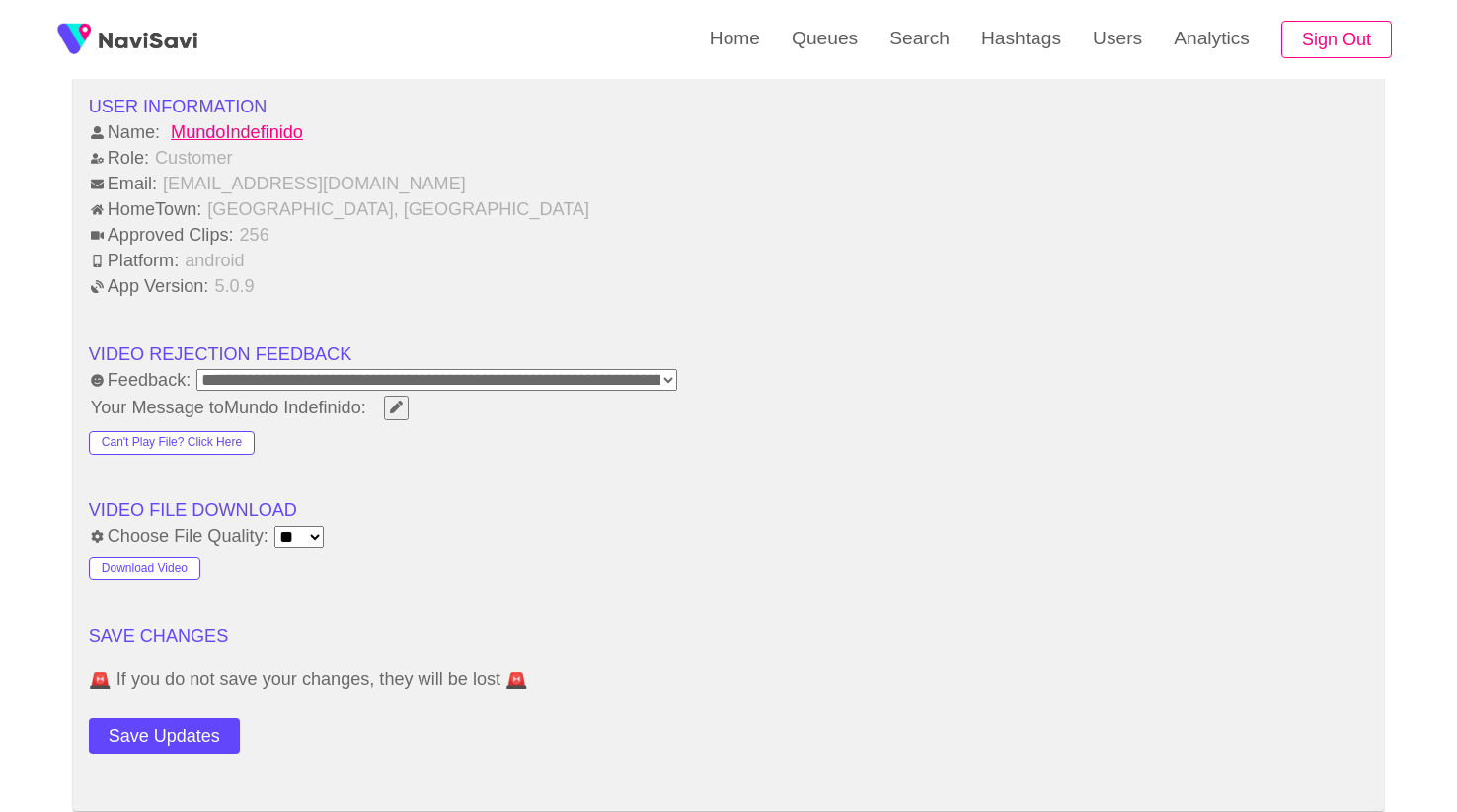scroll, scrollTop: 2332, scrollLeft: 0, axis: vertical 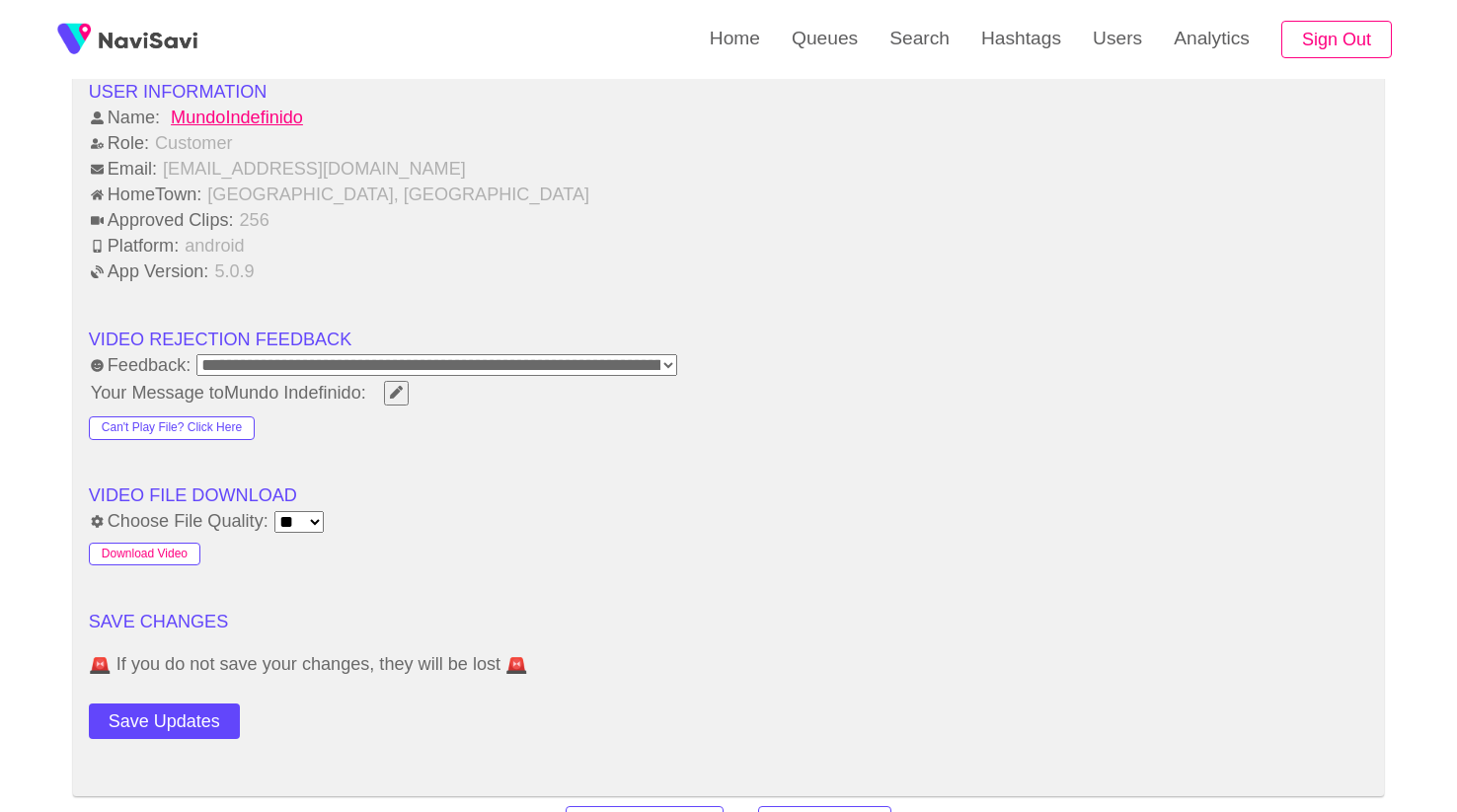 click on "Download Video" at bounding box center [144, 554] 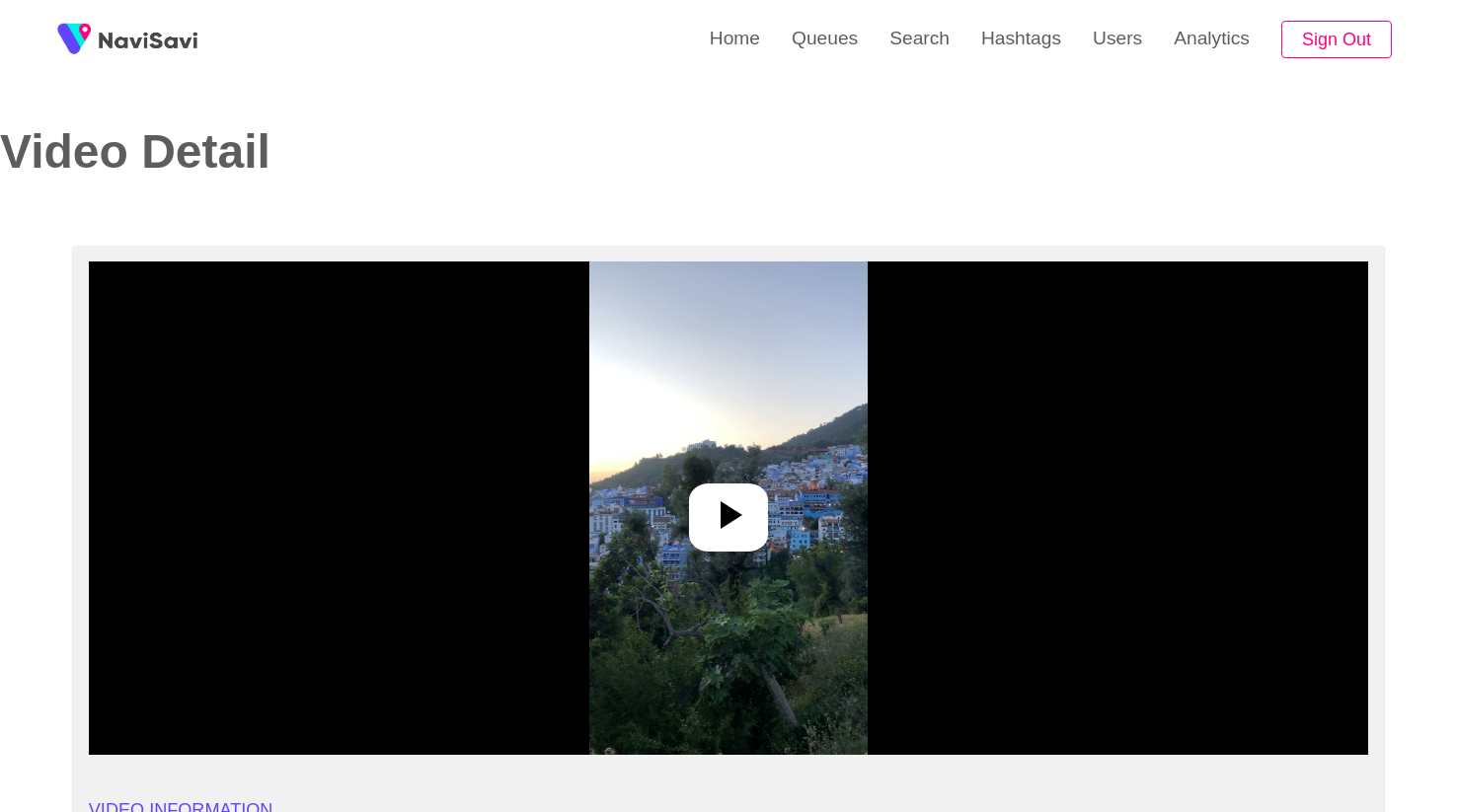 select on "**********" 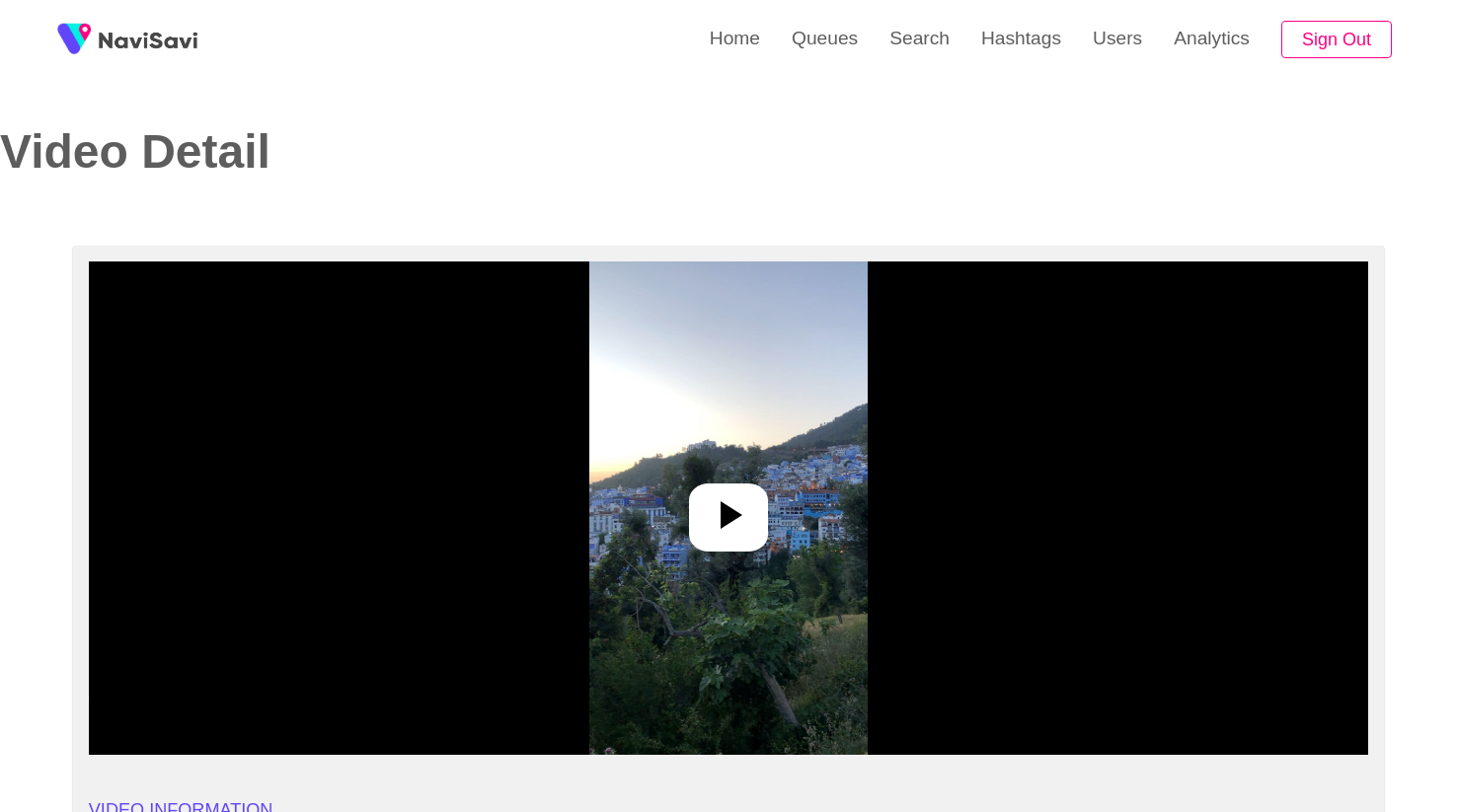 click at bounding box center (728, 517) 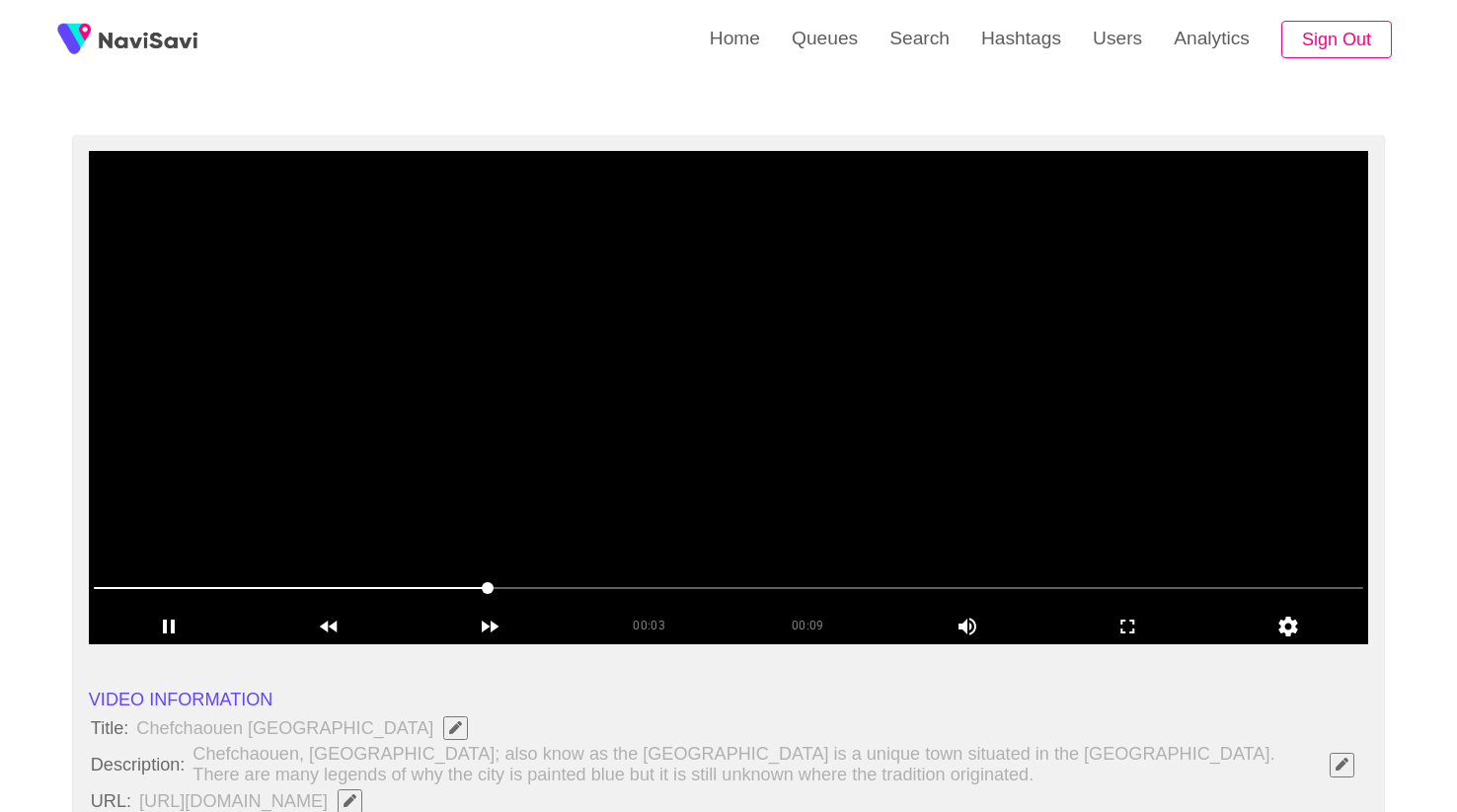 scroll, scrollTop: 138, scrollLeft: 0, axis: vertical 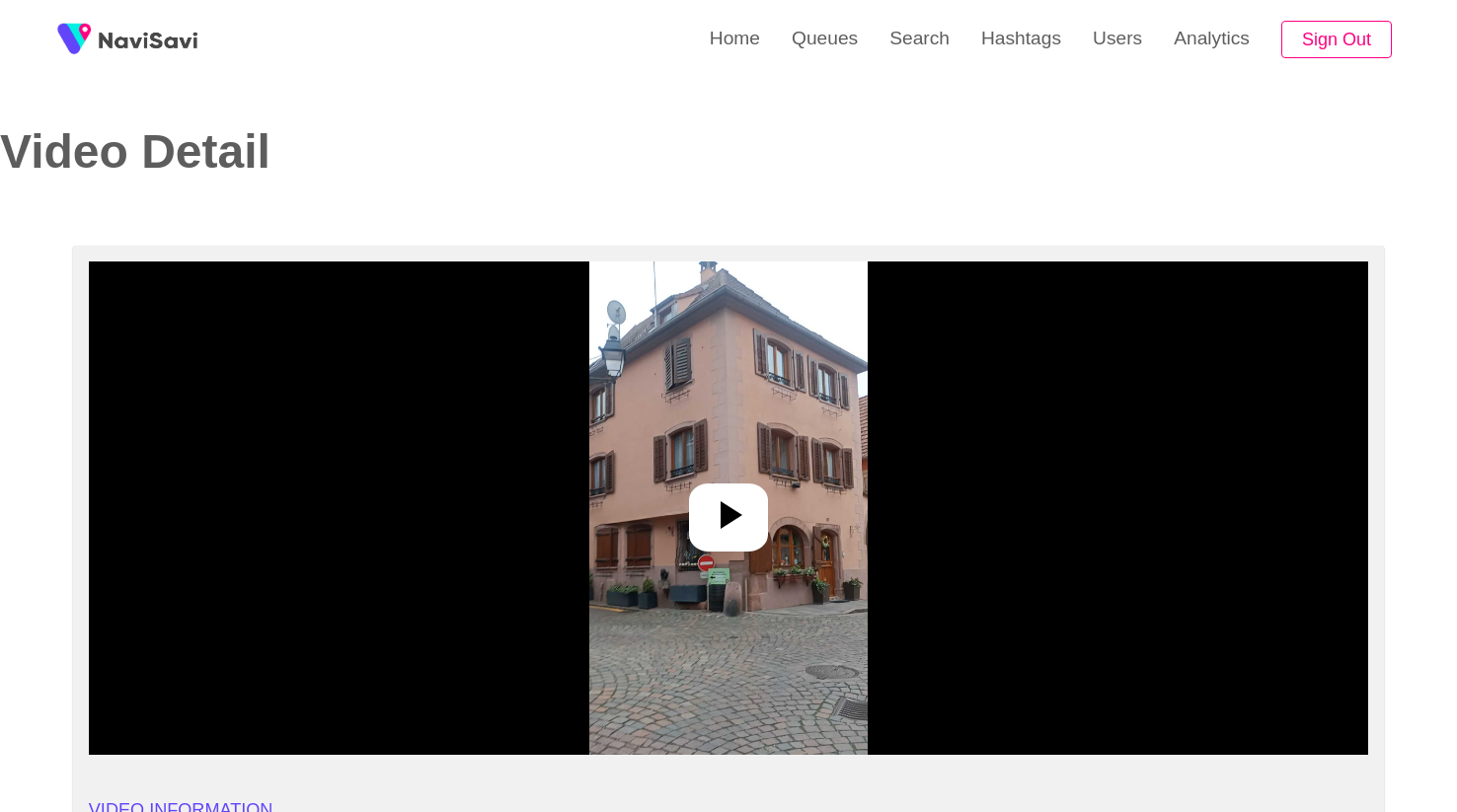 select on "**********" 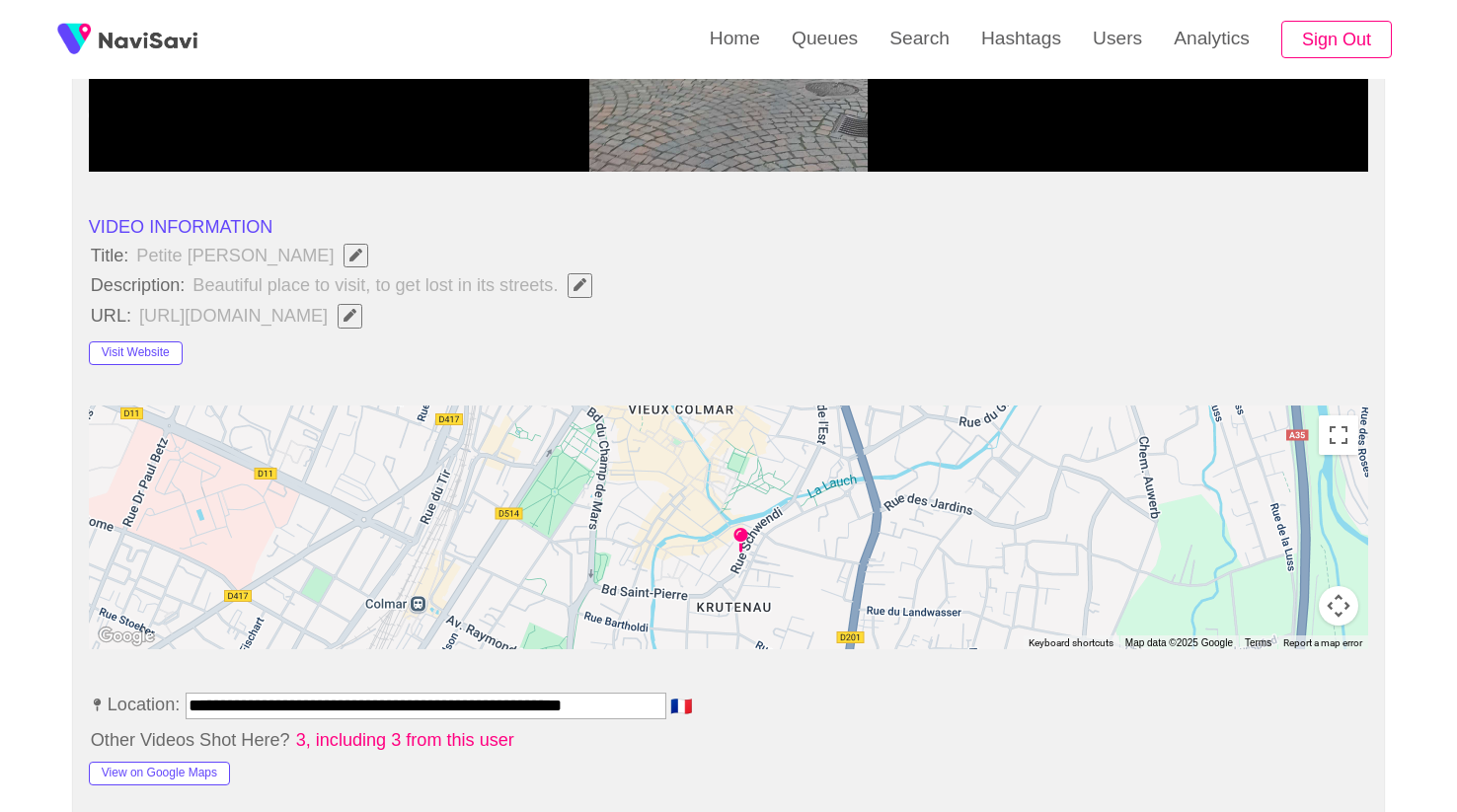 scroll, scrollTop: 278, scrollLeft: 0, axis: vertical 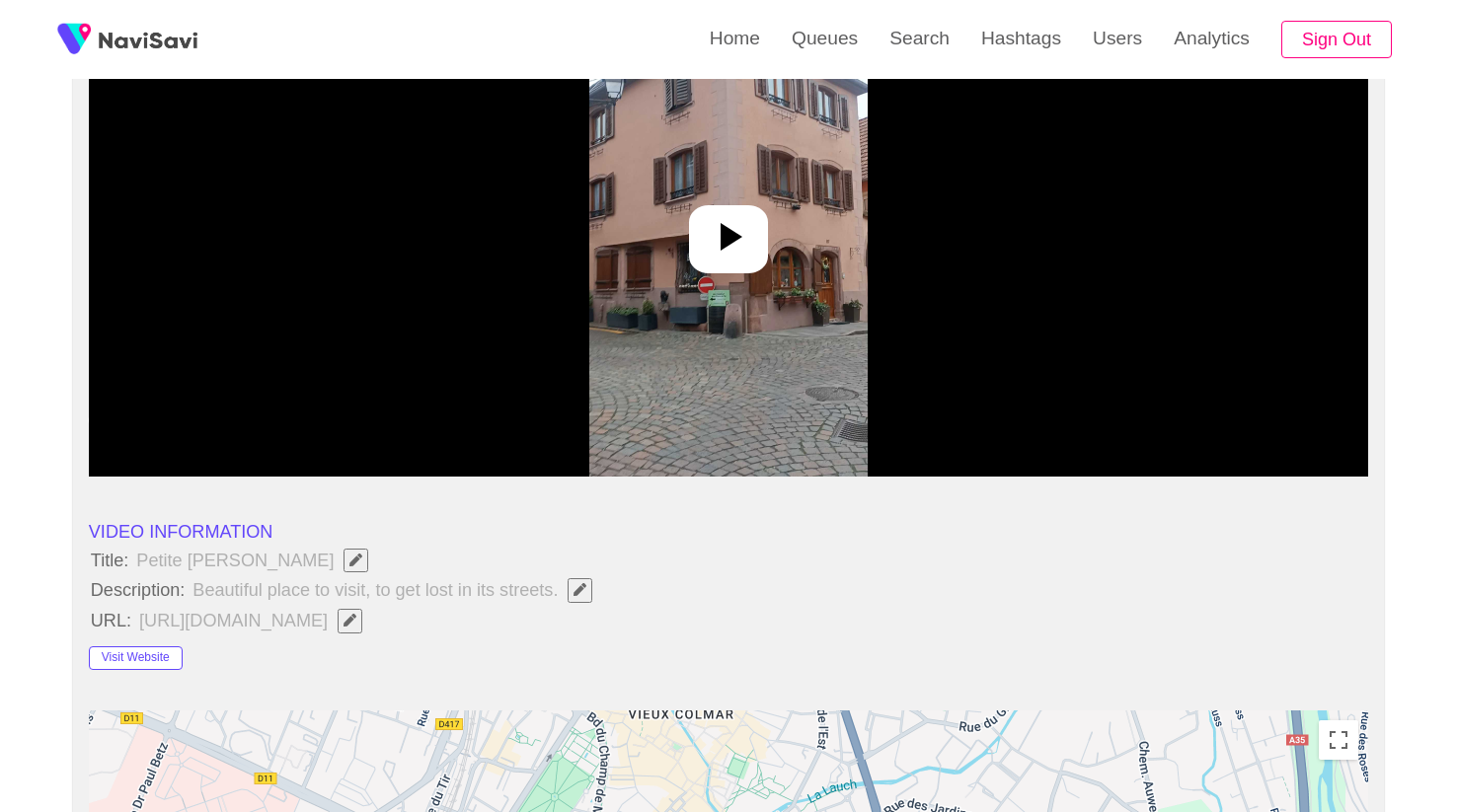 click at bounding box center [728, 230] 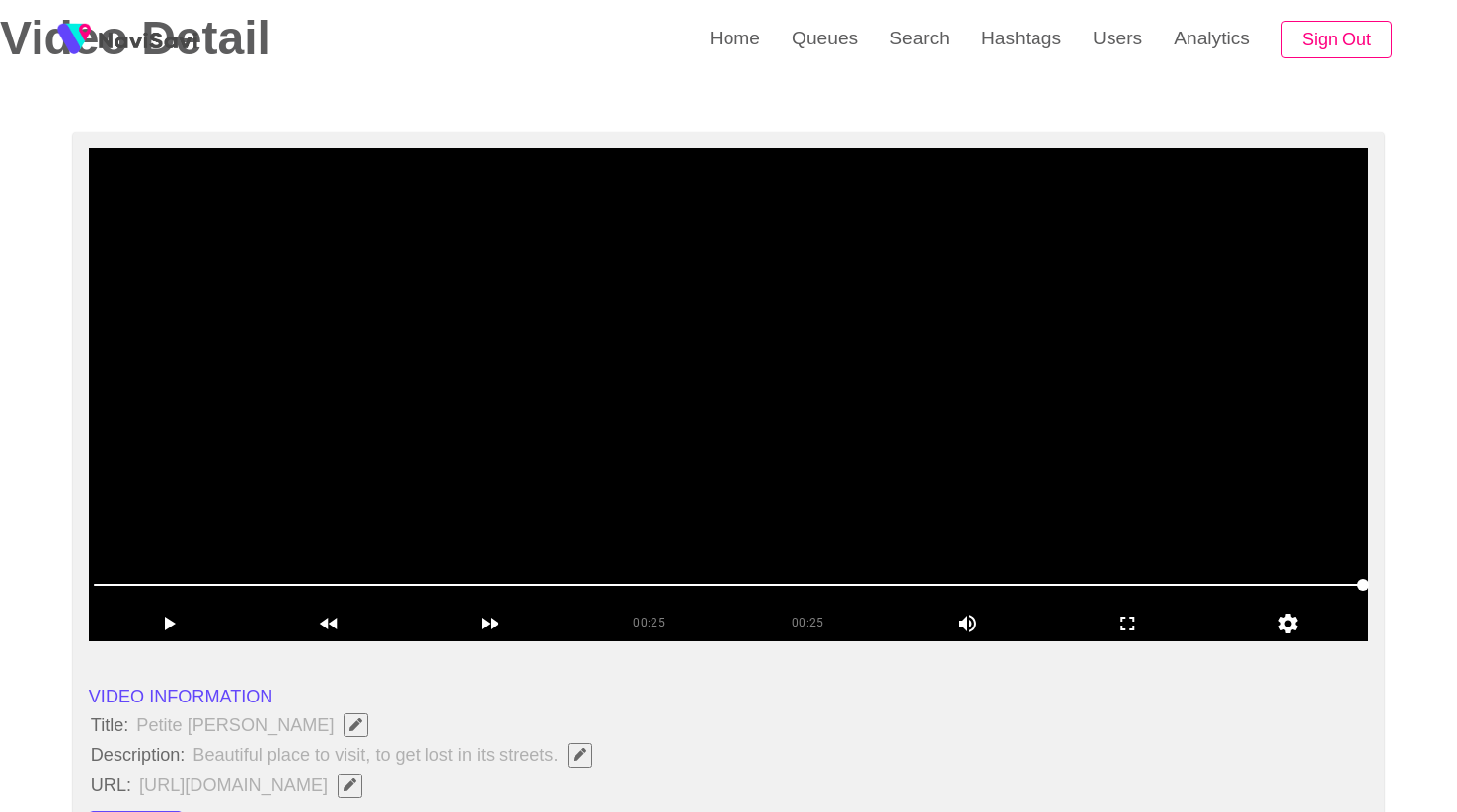 scroll, scrollTop: 0, scrollLeft: 0, axis: both 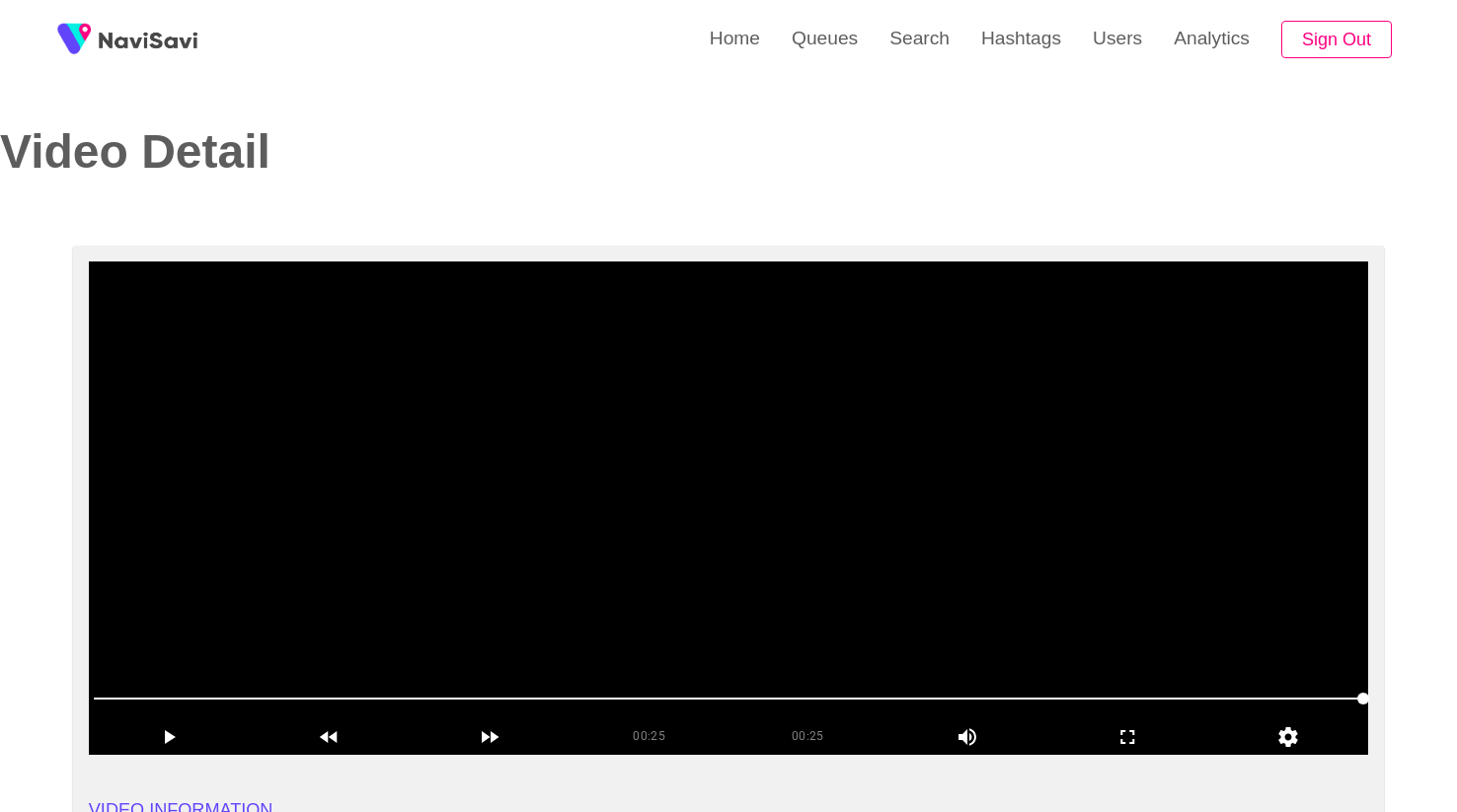 click at bounding box center (728, 508) 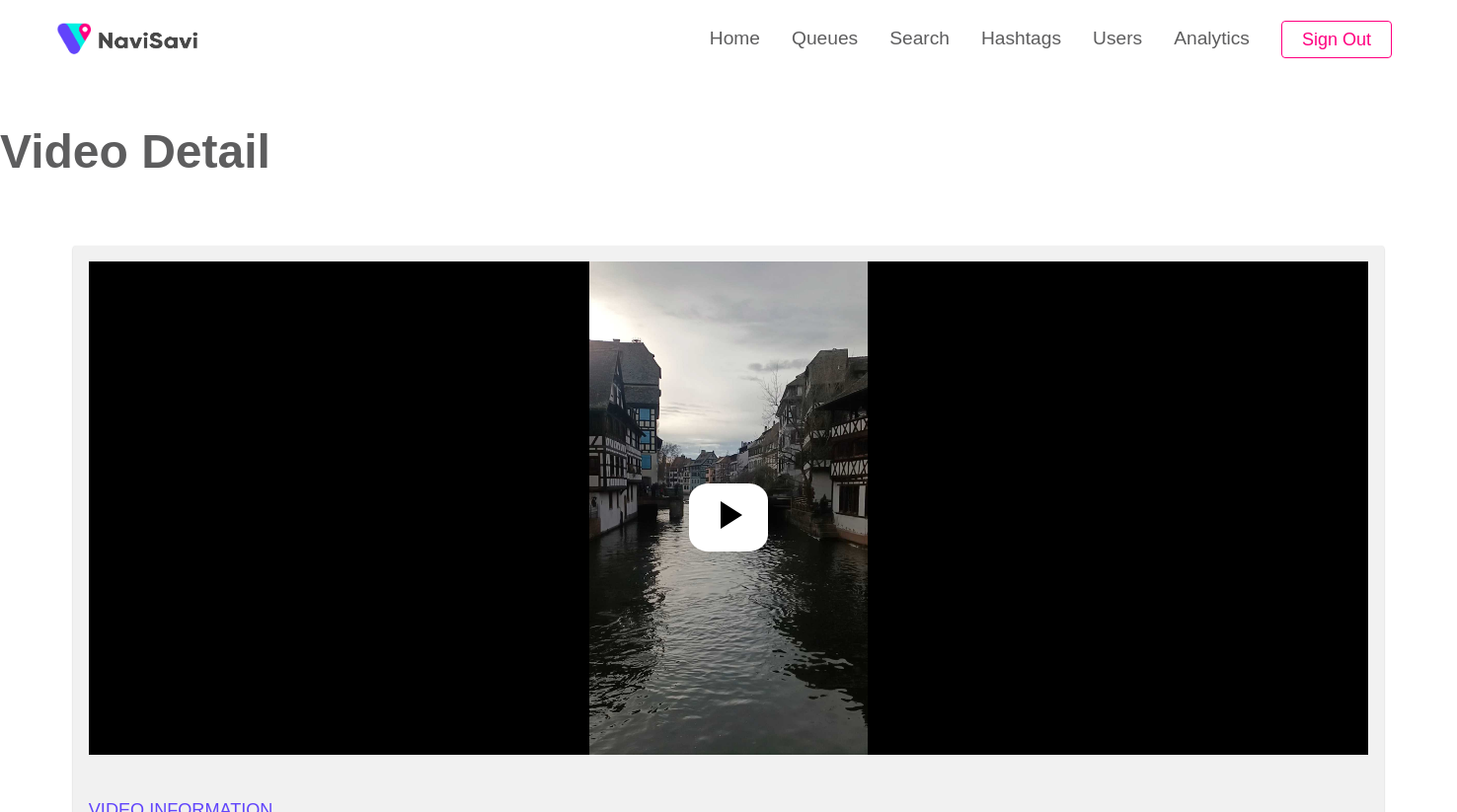 select on "**********" 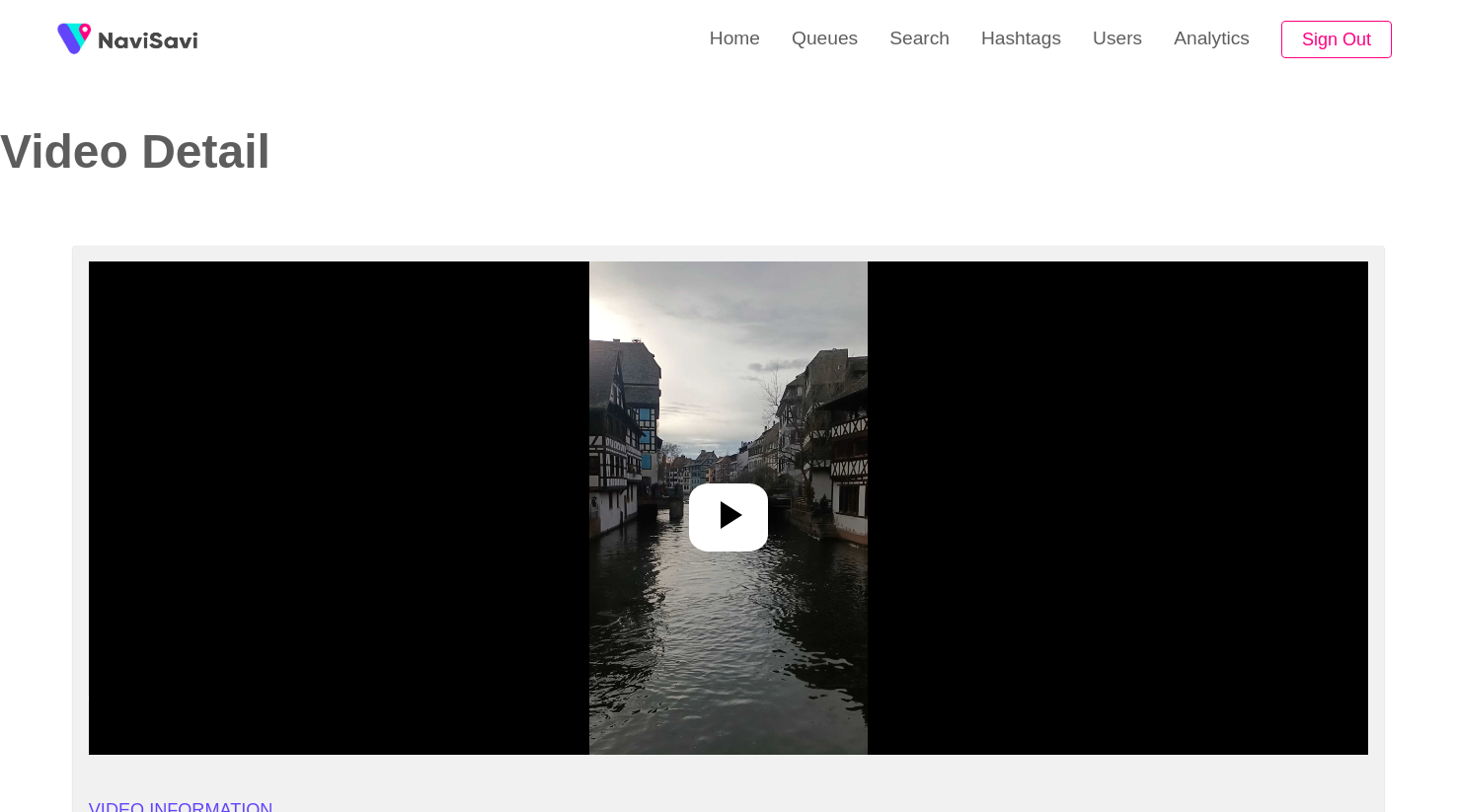 click at bounding box center [728, 508] 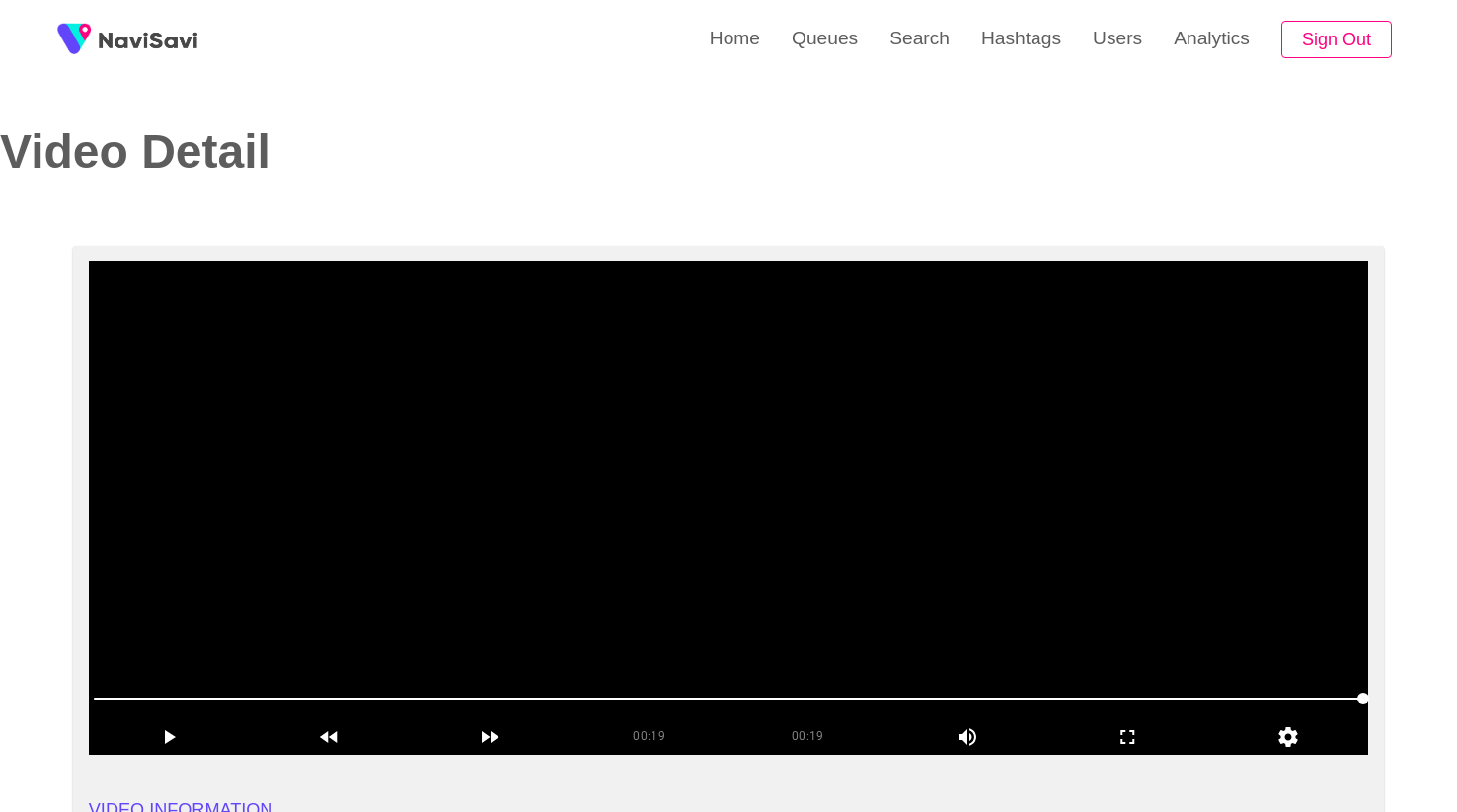 click at bounding box center [728, 508] 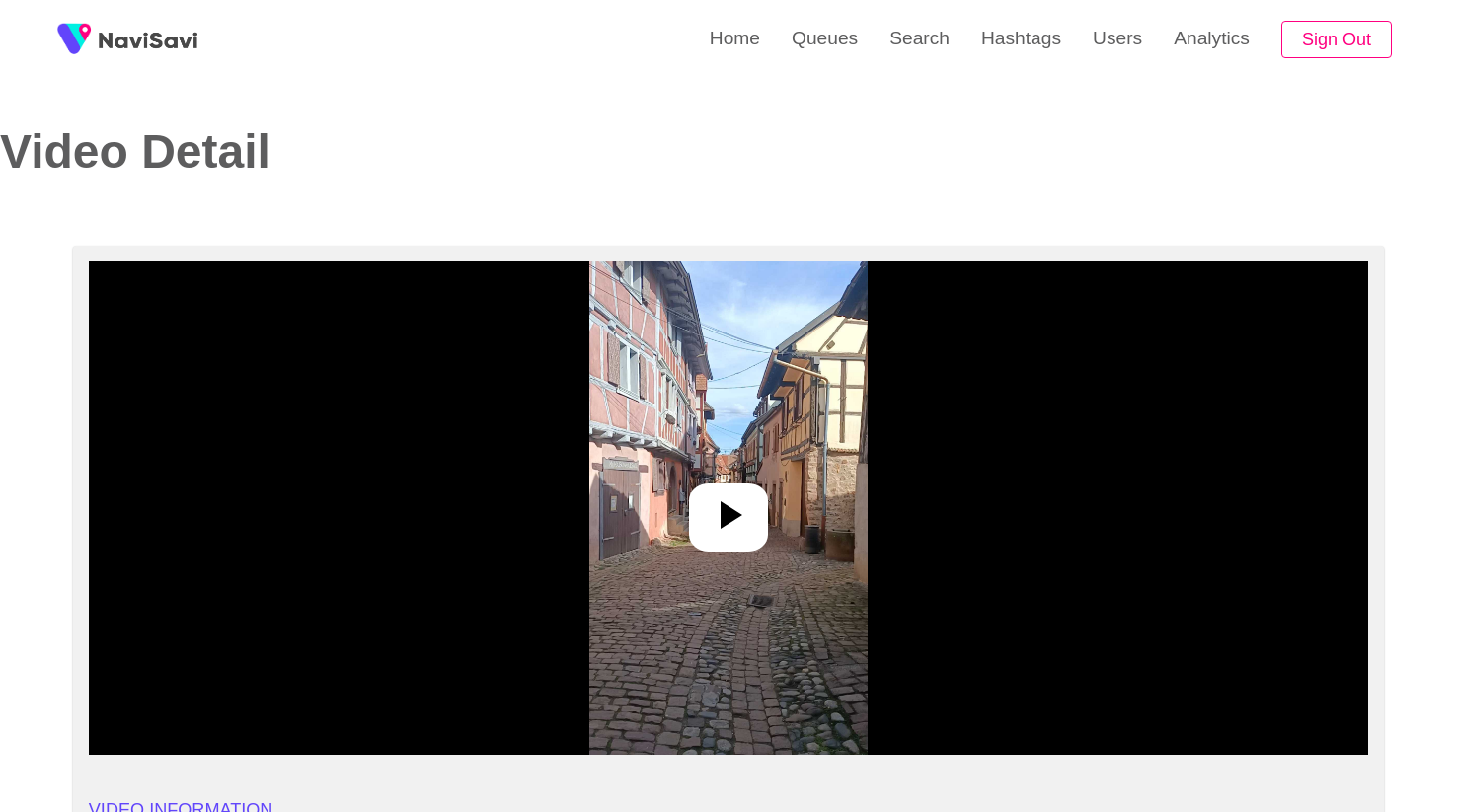 select on "**********" 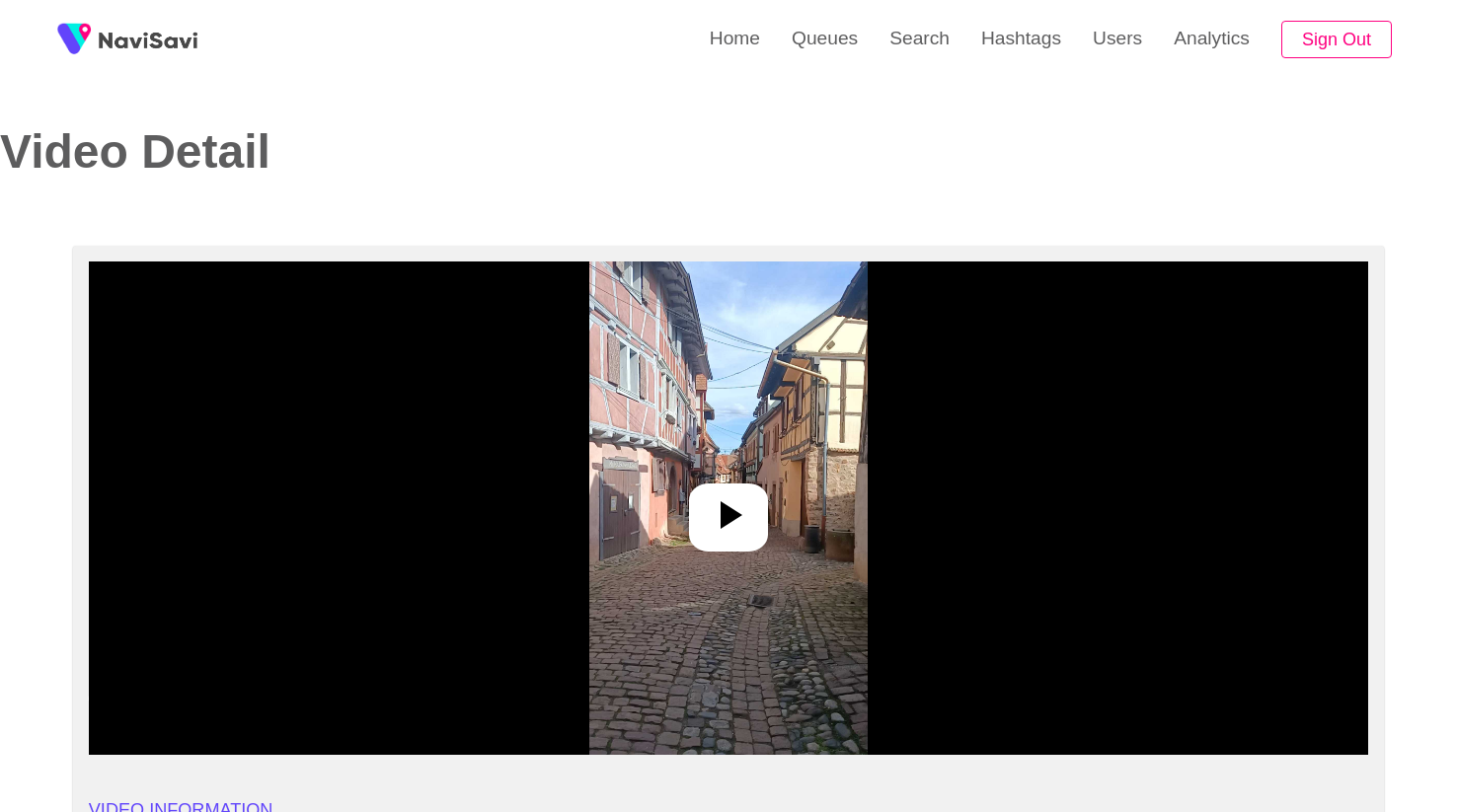 click at bounding box center (728, 508) 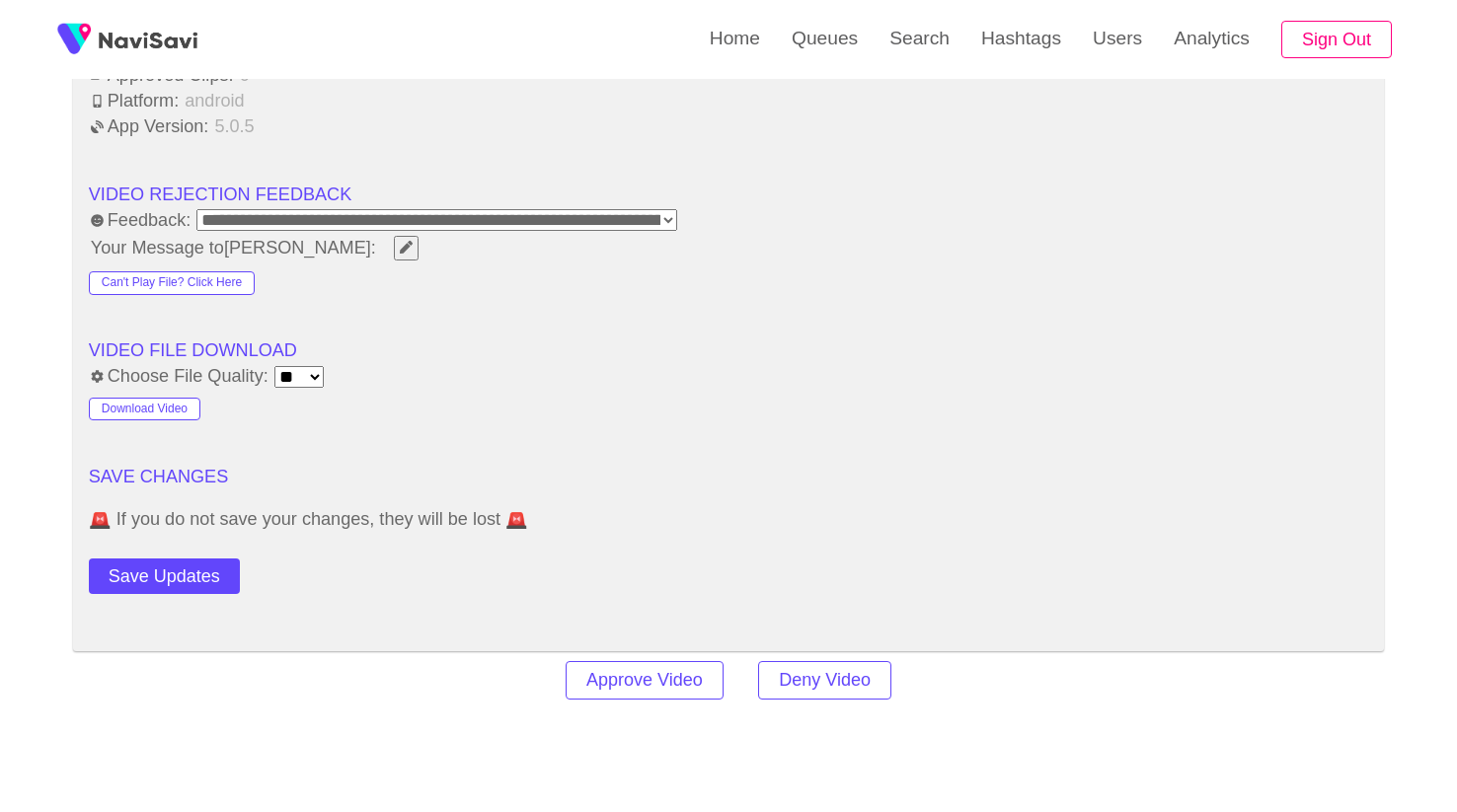 scroll, scrollTop: 2475, scrollLeft: 0, axis: vertical 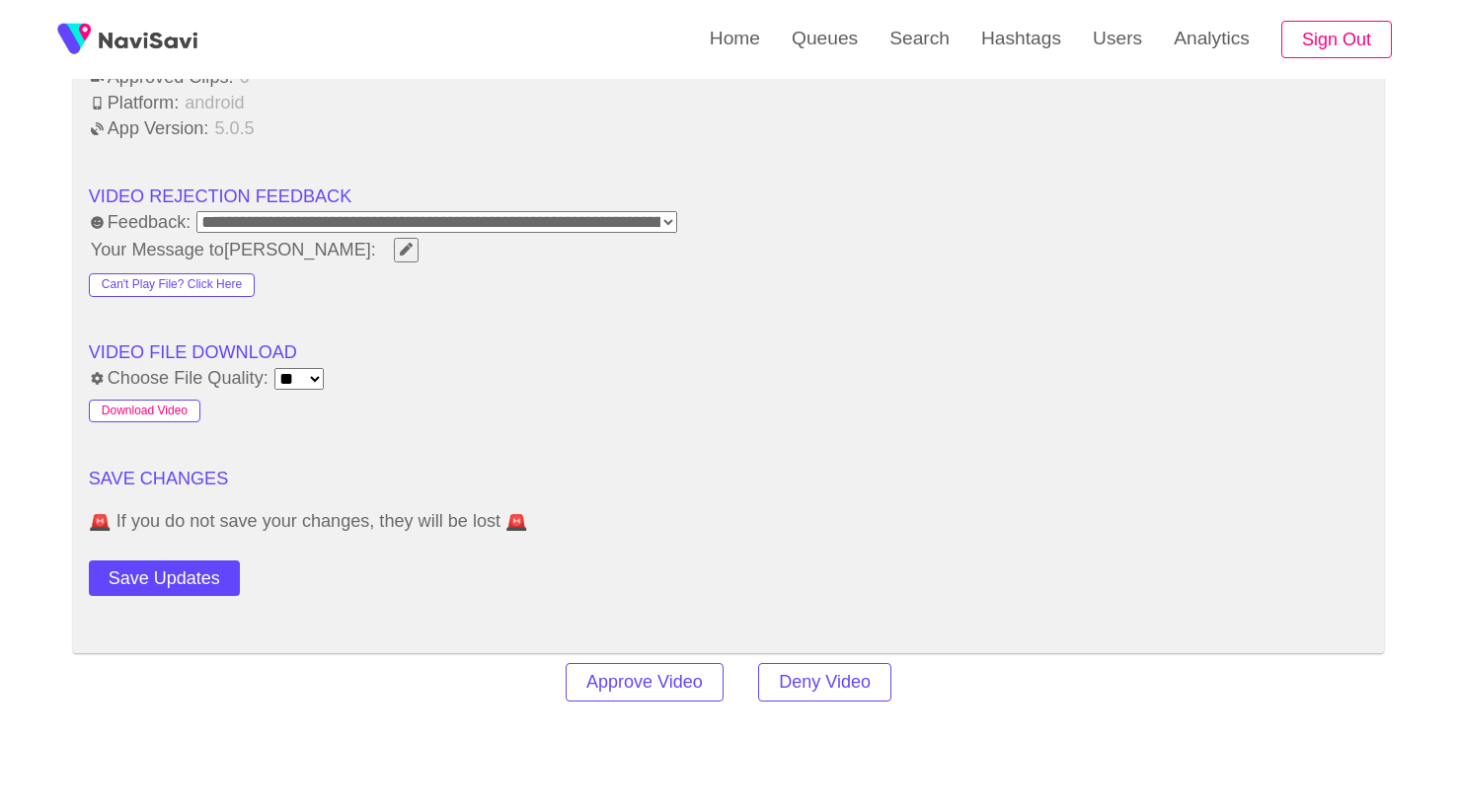 click on "Download Video" at bounding box center (144, 411) 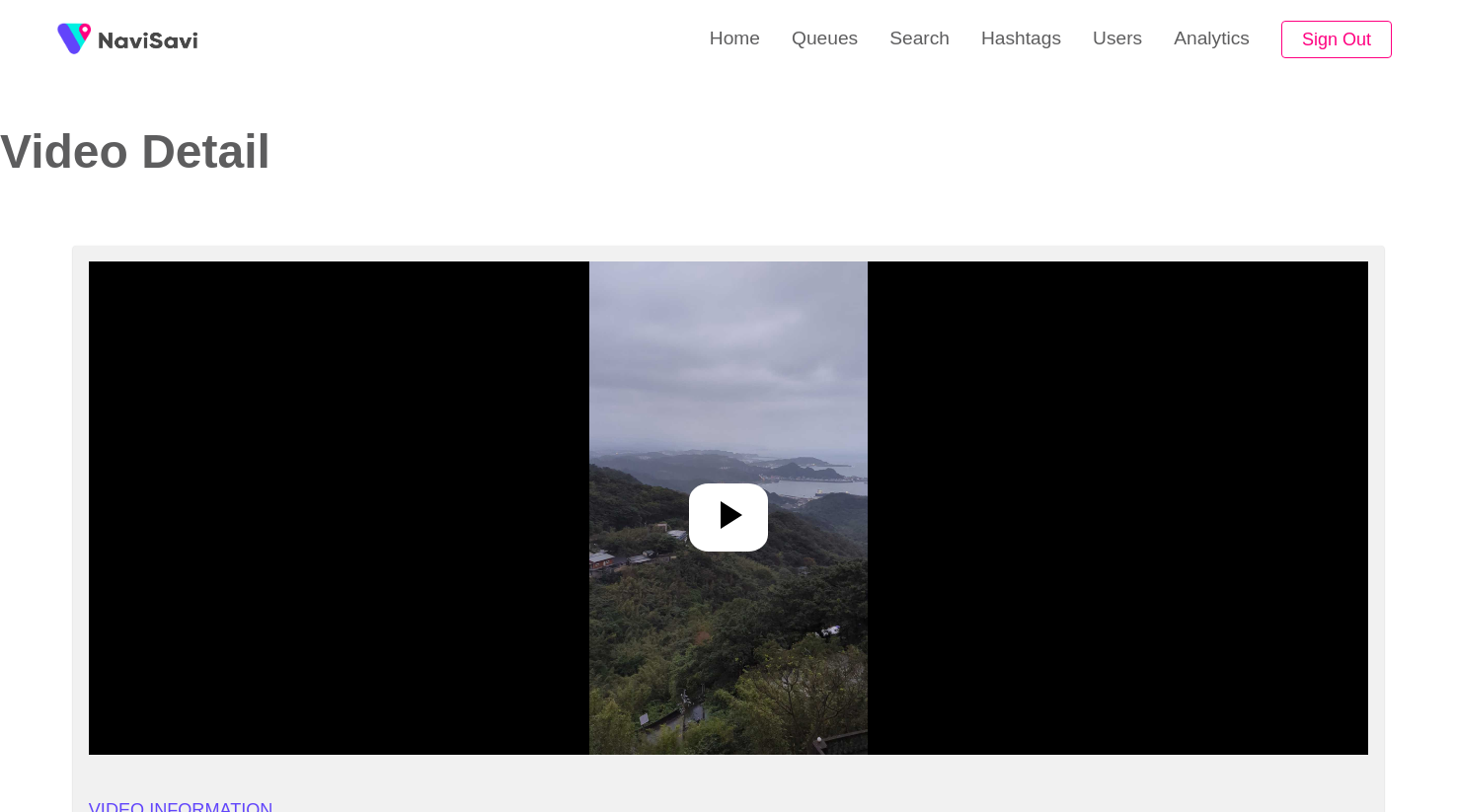 select on "**********" 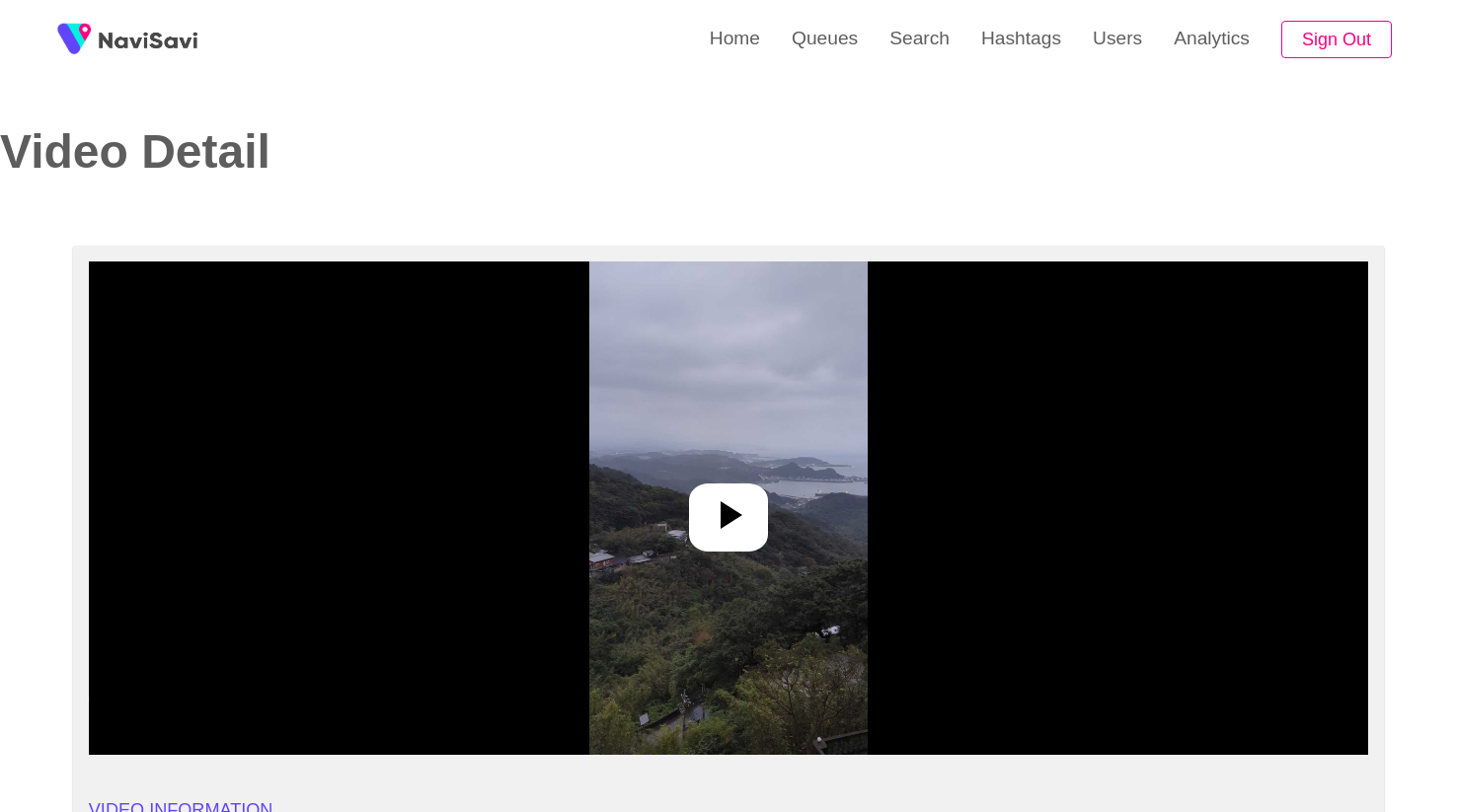 click at bounding box center [728, 517] 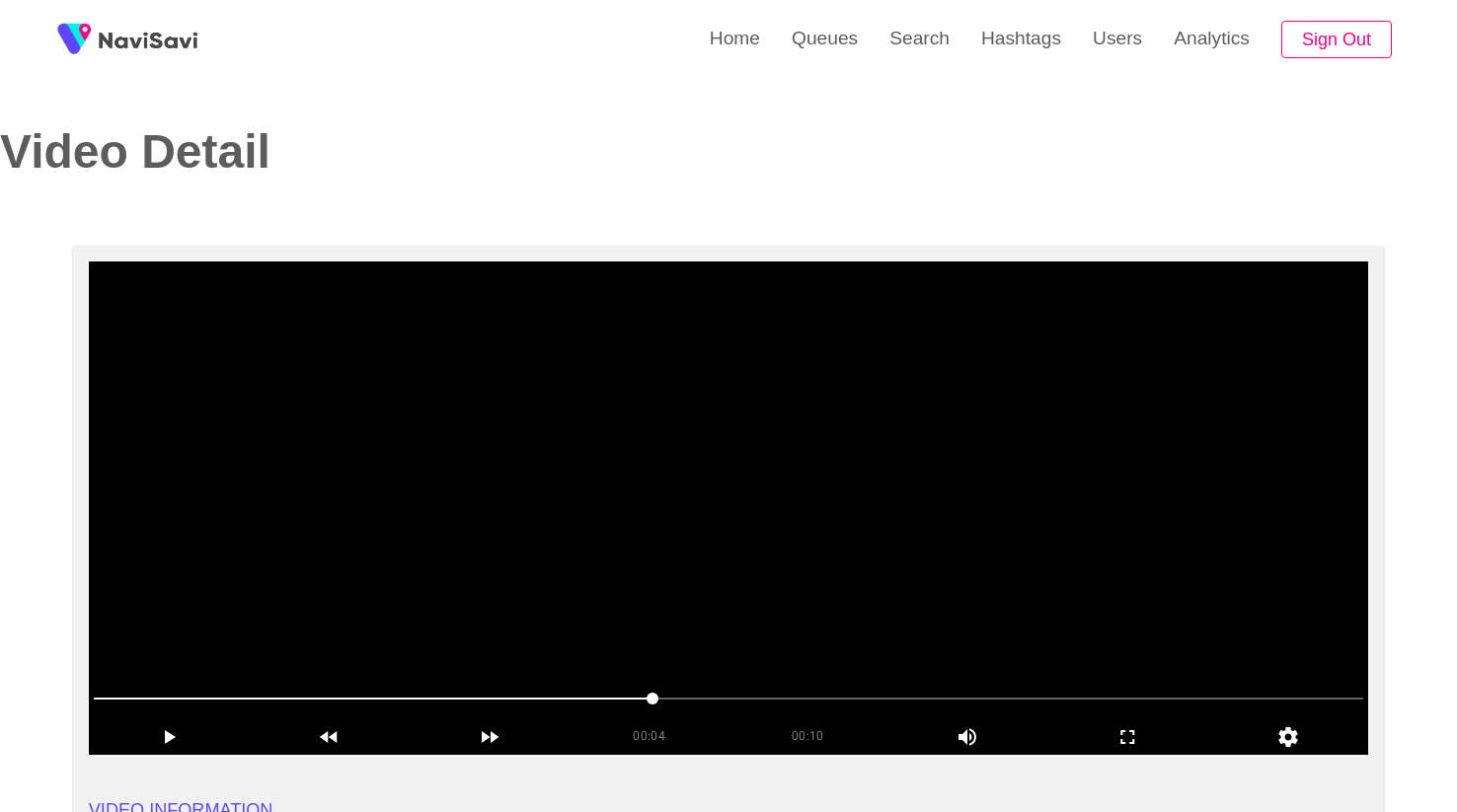click on "Video Detail" at bounding box center [728, 122] 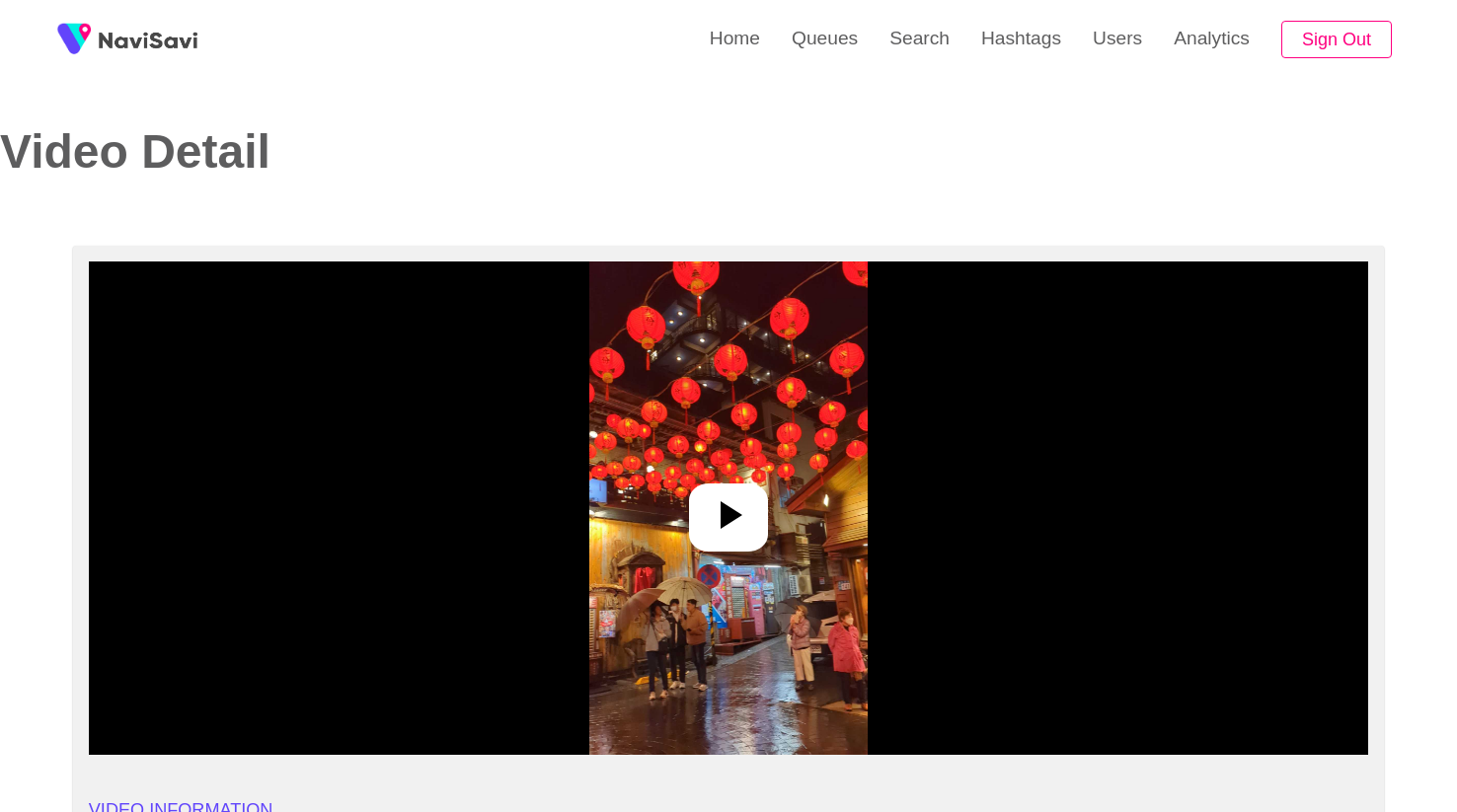 select on "**********" 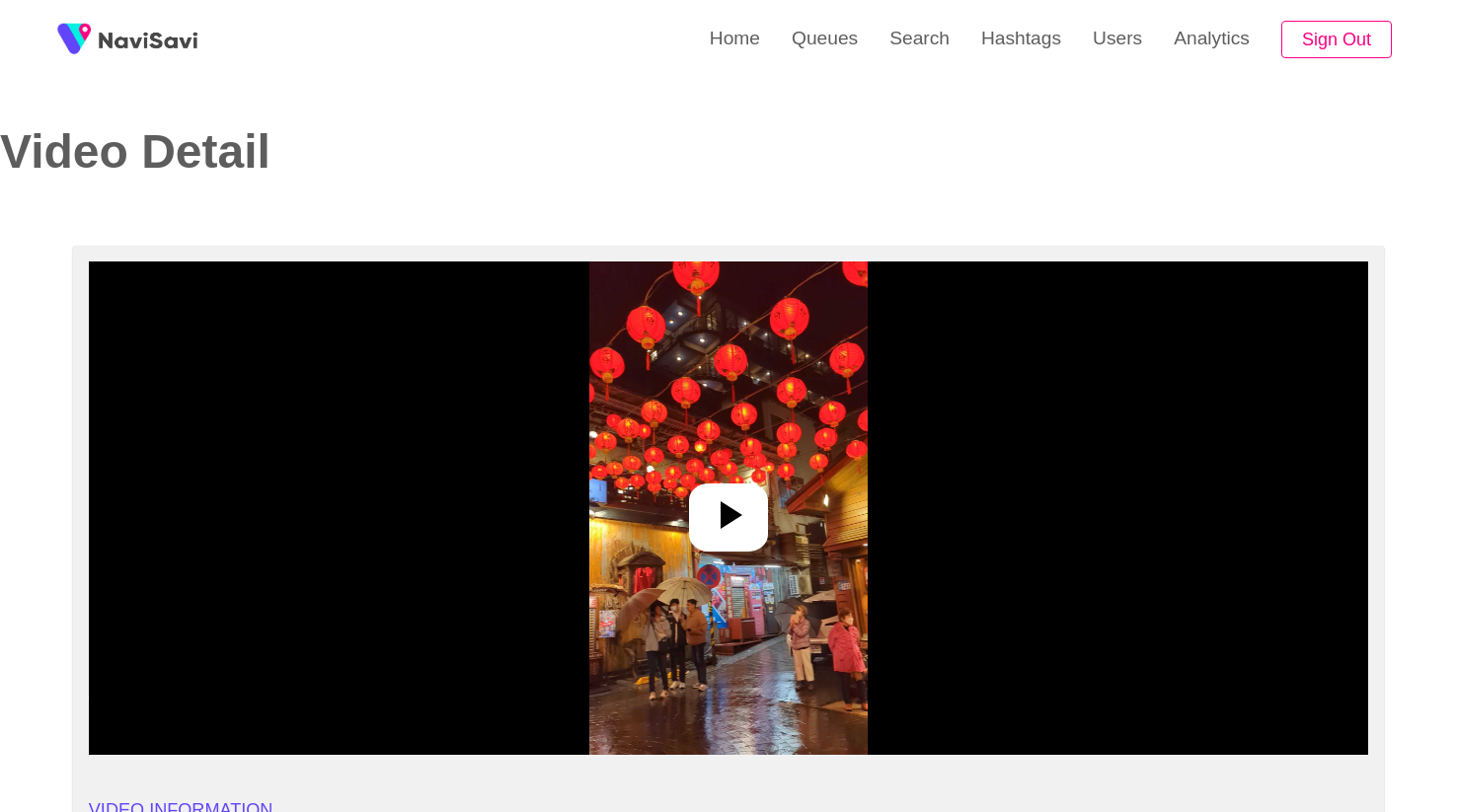 click 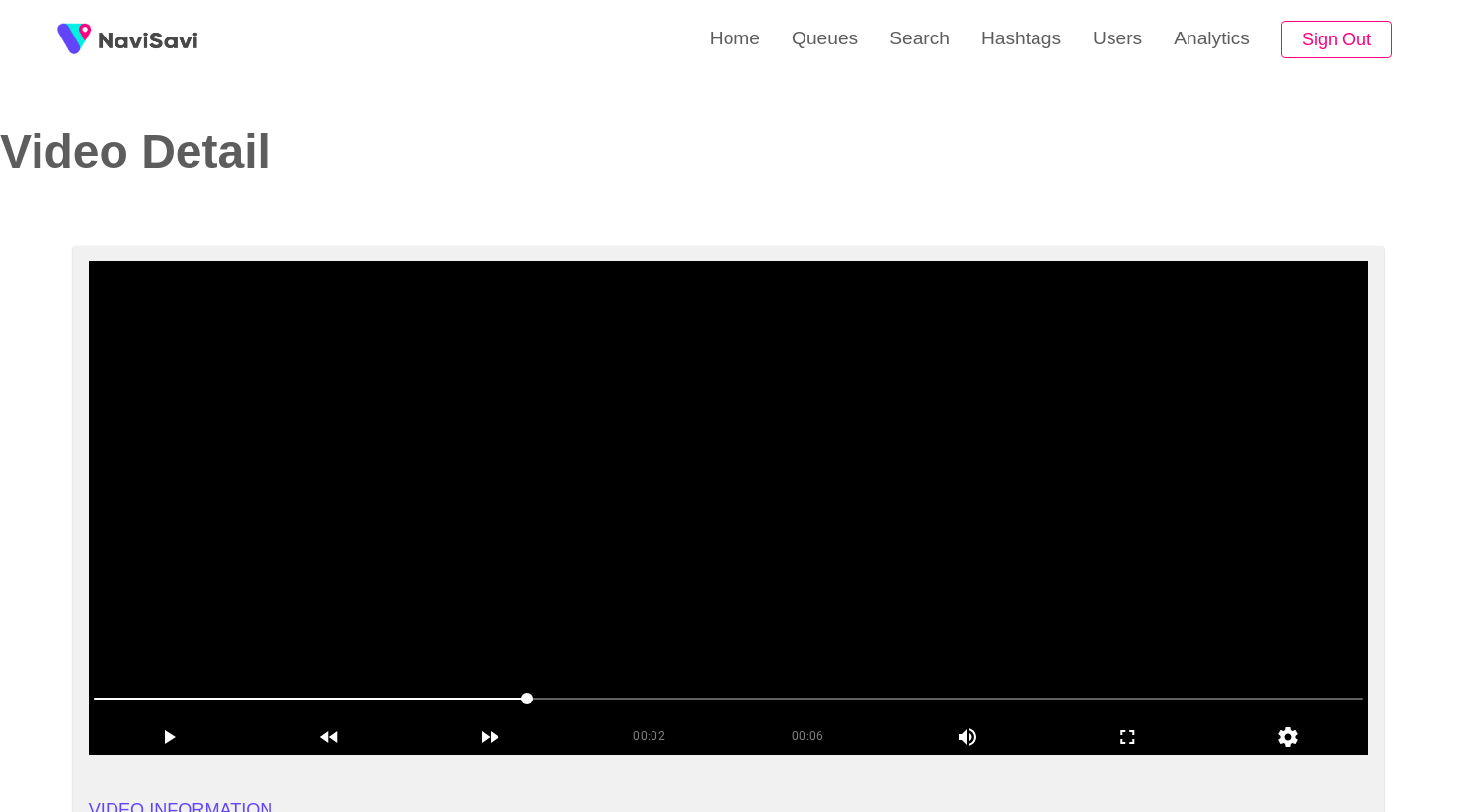 drag, startPoint x: 655, startPoint y: 695, endPoint x: 674, endPoint y: 696, distance: 19.026298 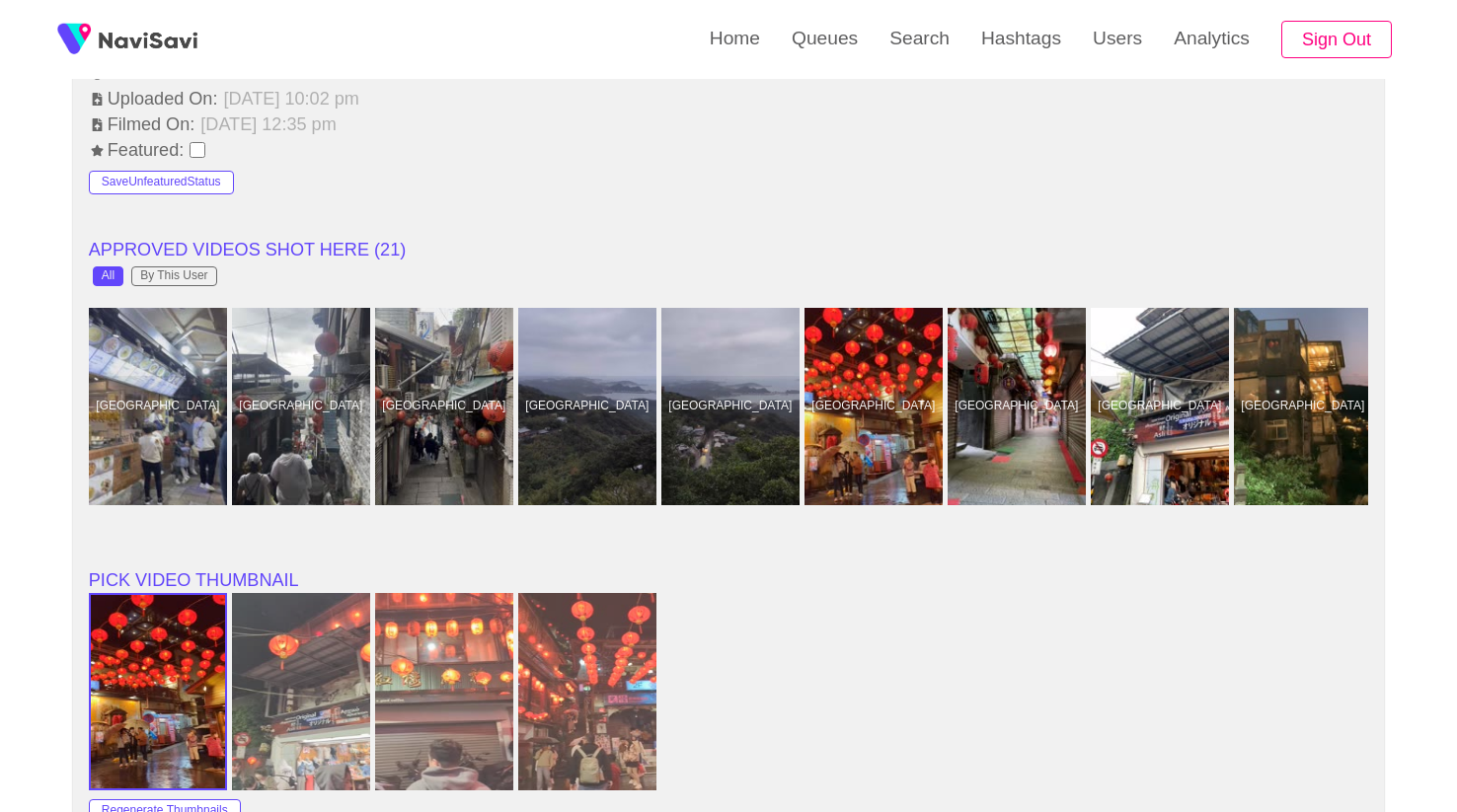 scroll, scrollTop: 1576, scrollLeft: 0, axis: vertical 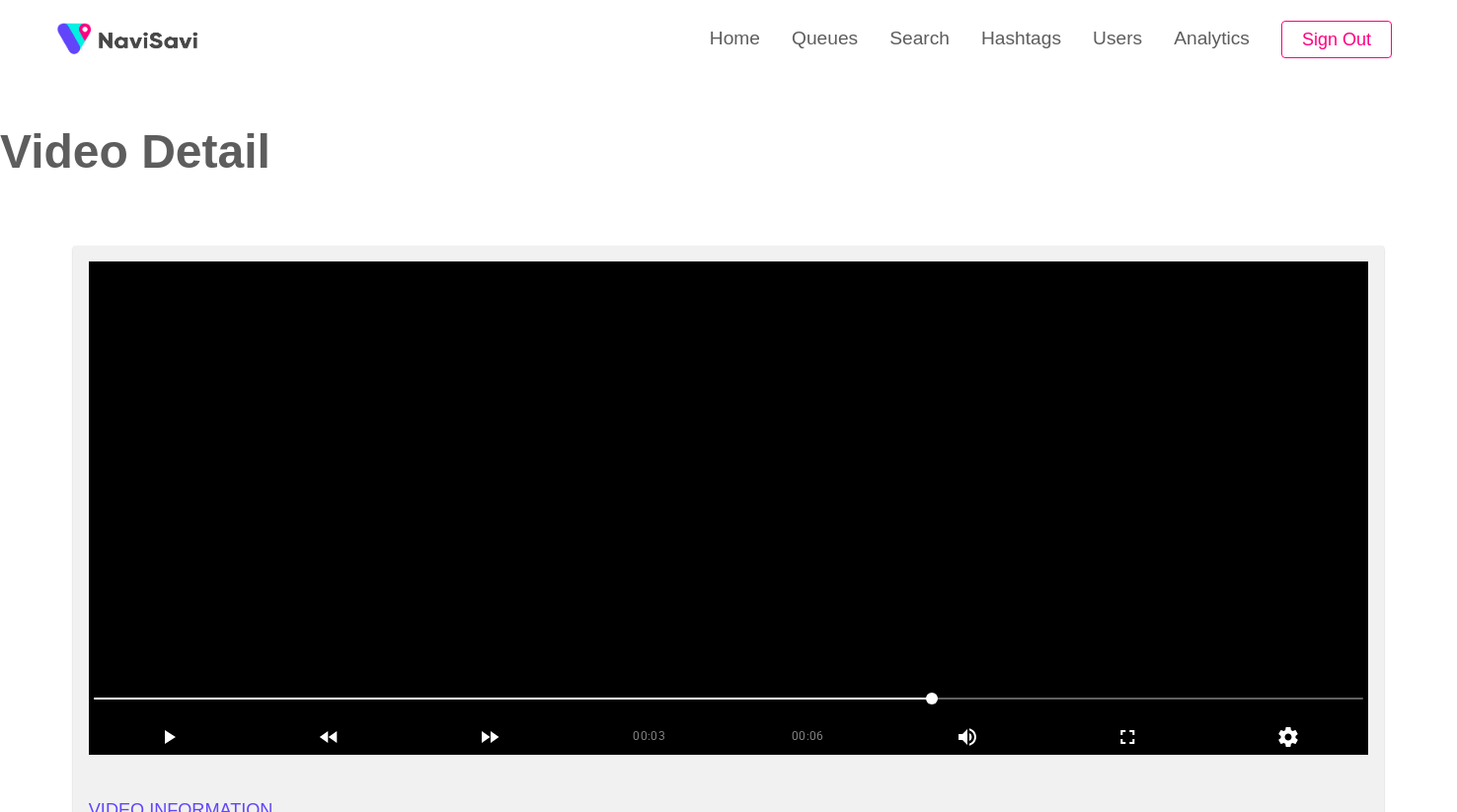 click at bounding box center [728, 508] 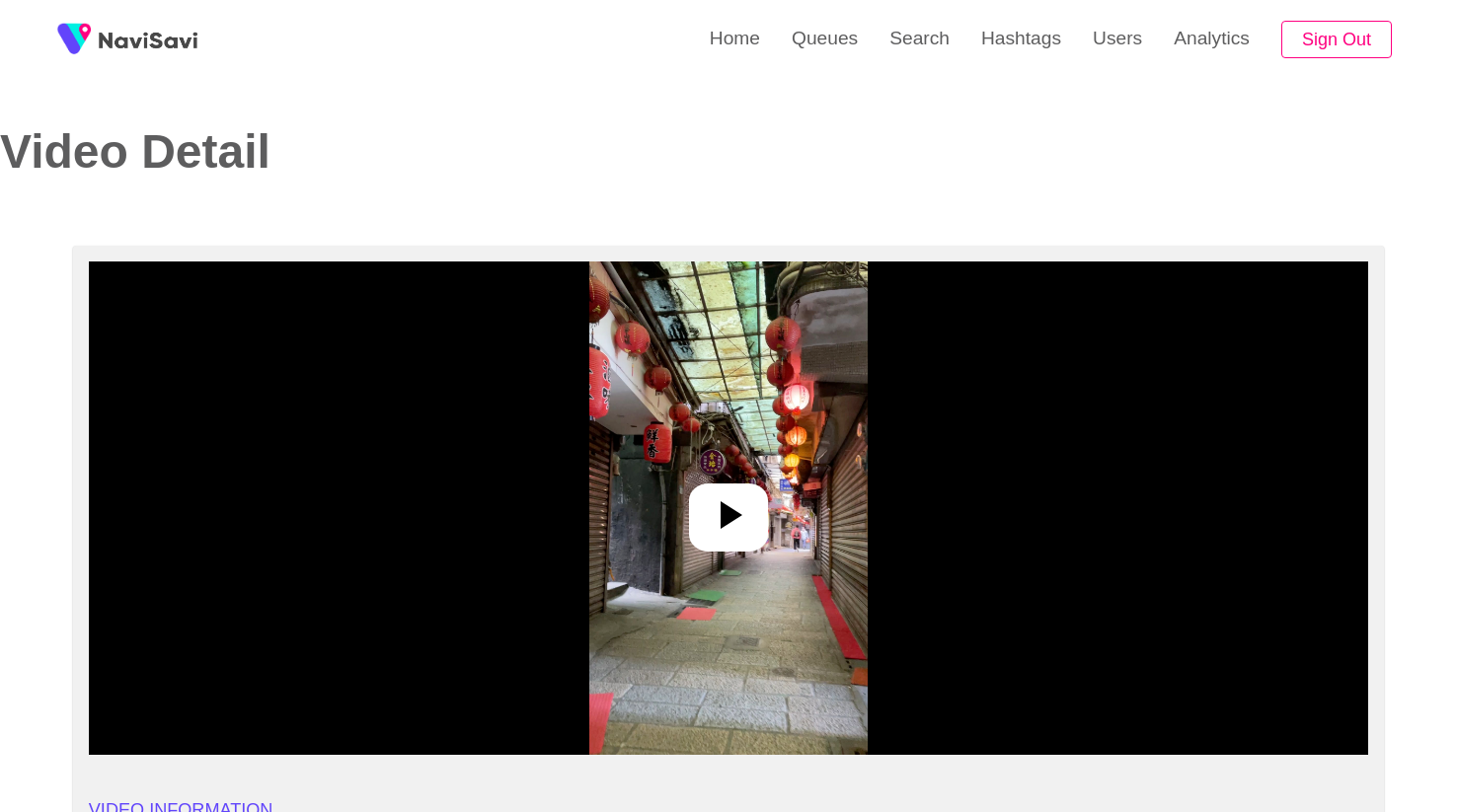 select on "**********" 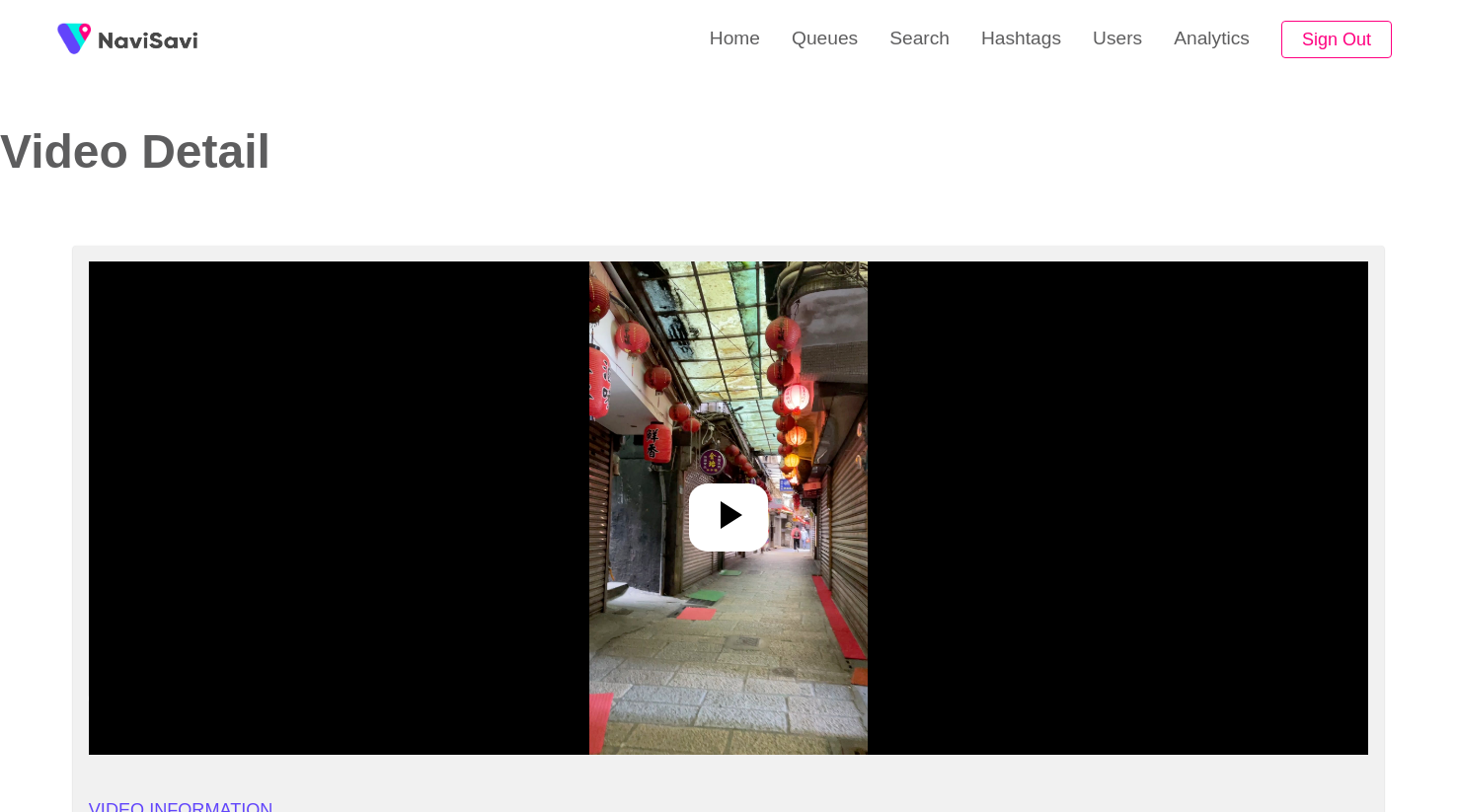 click at bounding box center [728, 508] 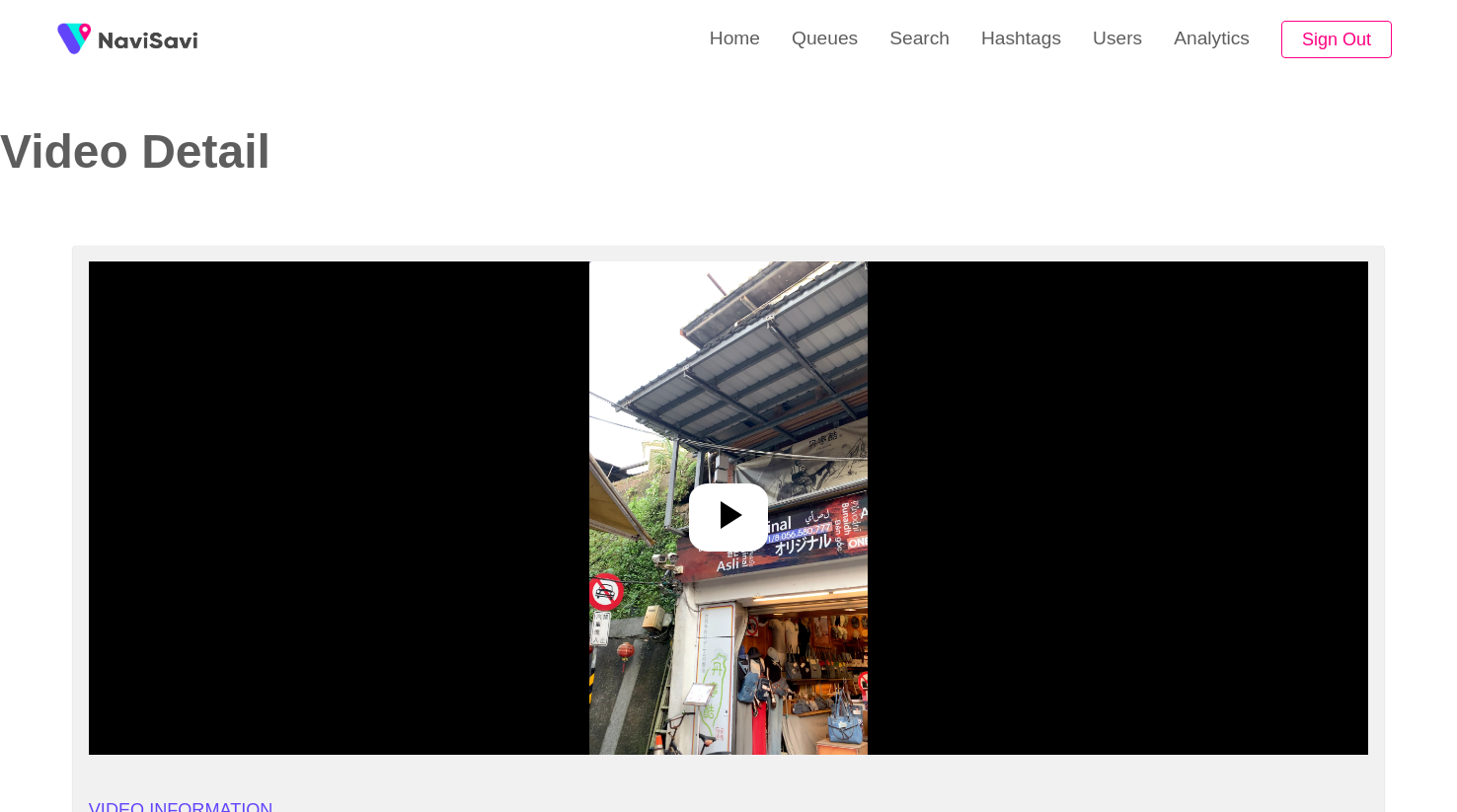 select on "**********" 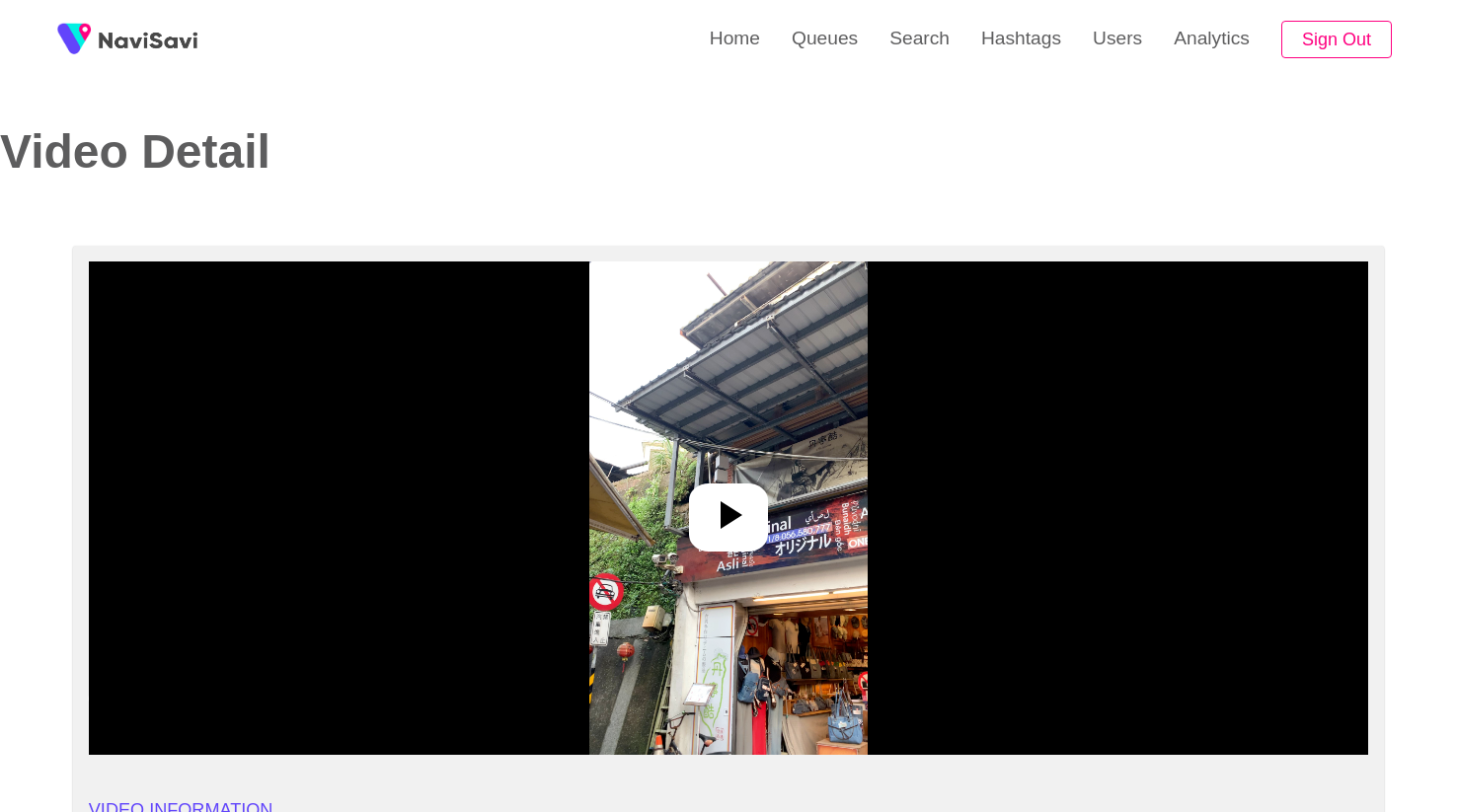 click at bounding box center [728, 508] 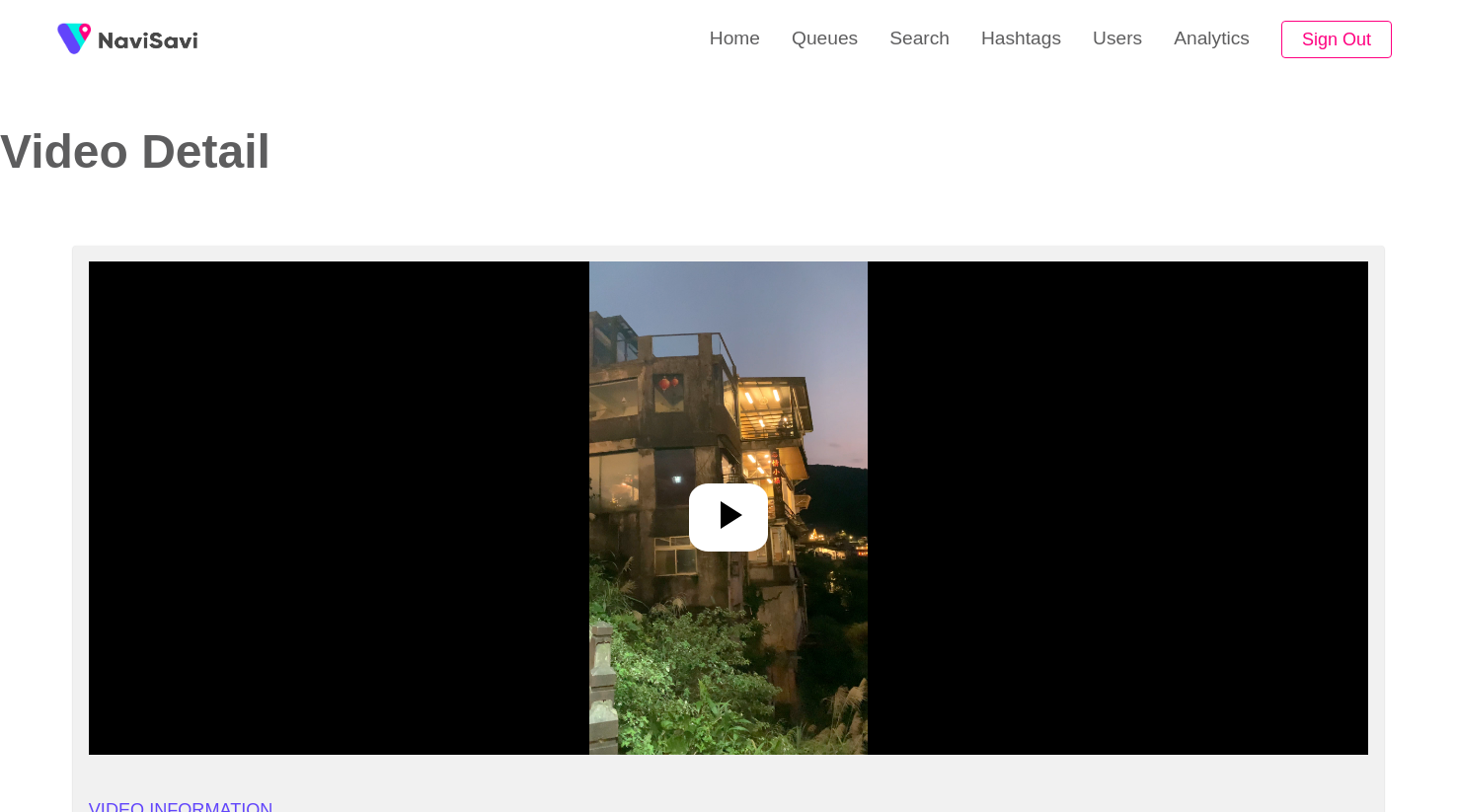 select on "**********" 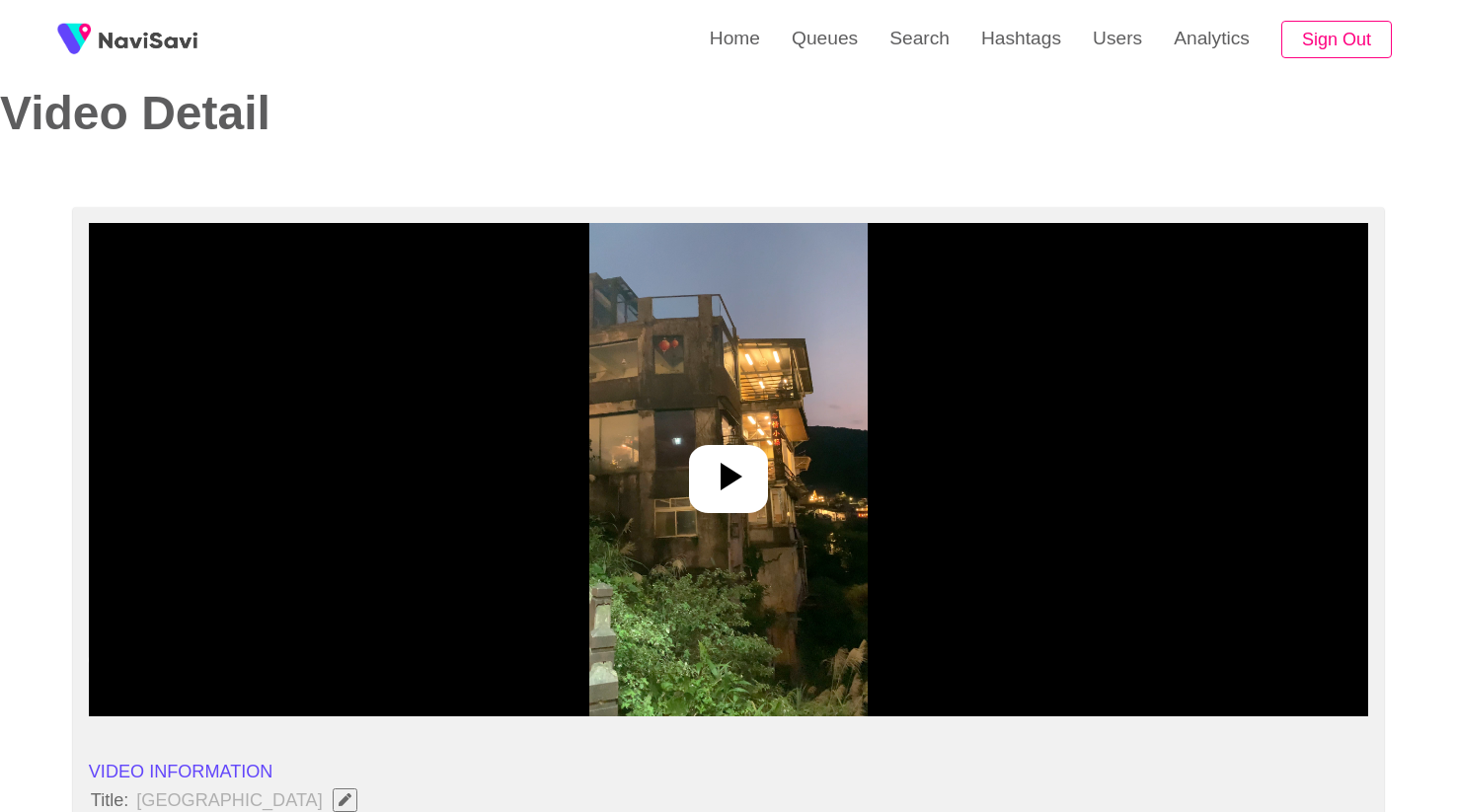 click 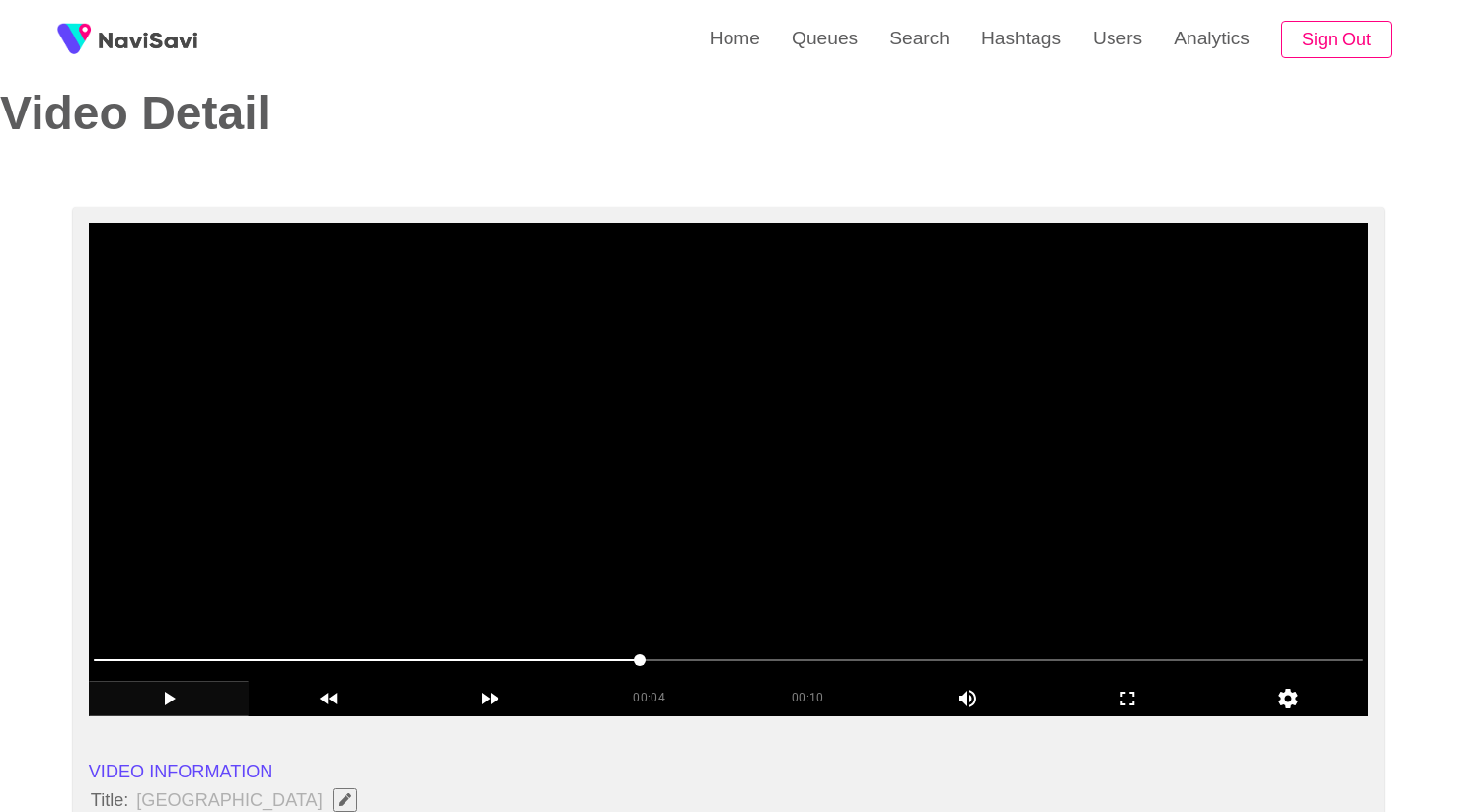 click at bounding box center (169, 699) 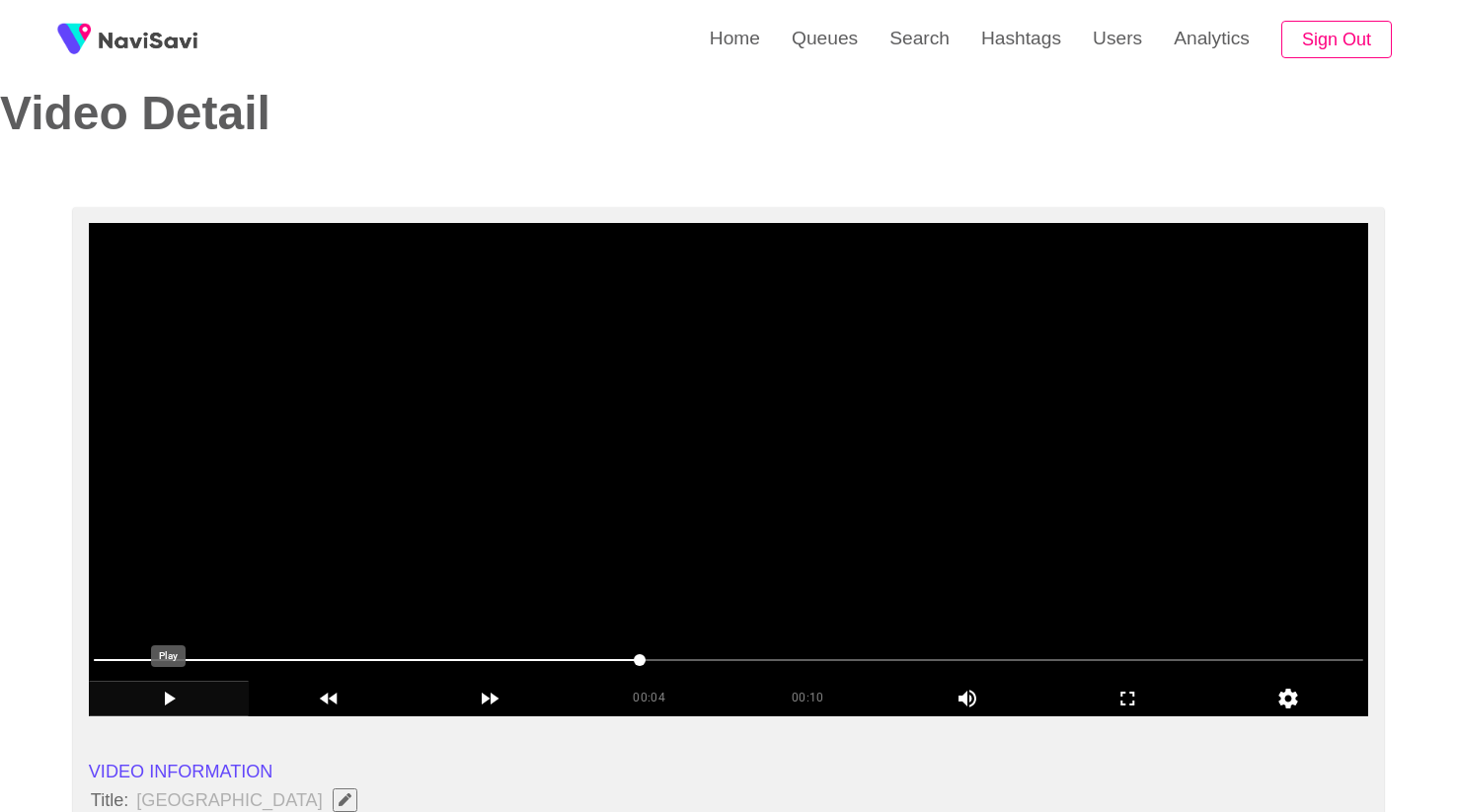 click 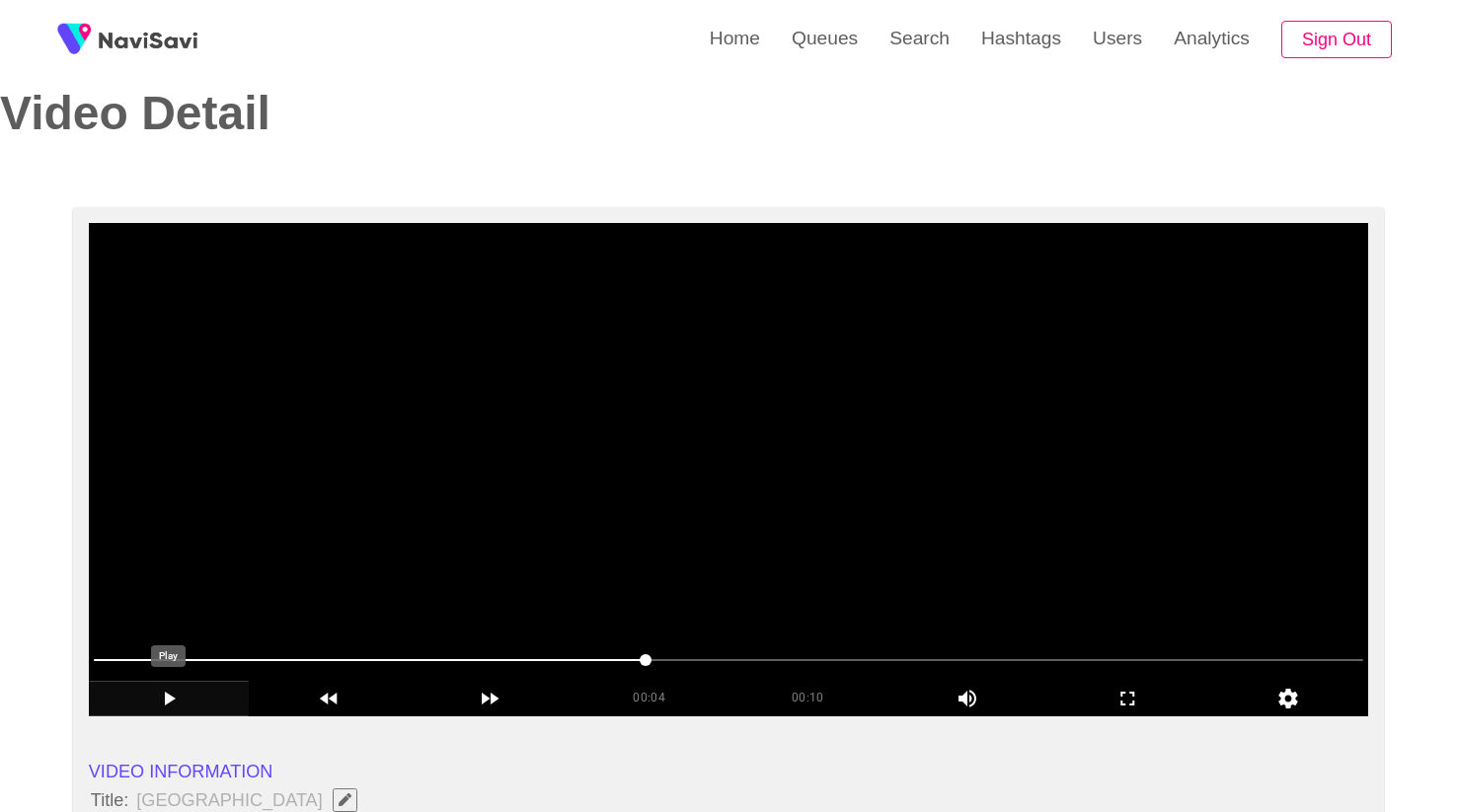 click 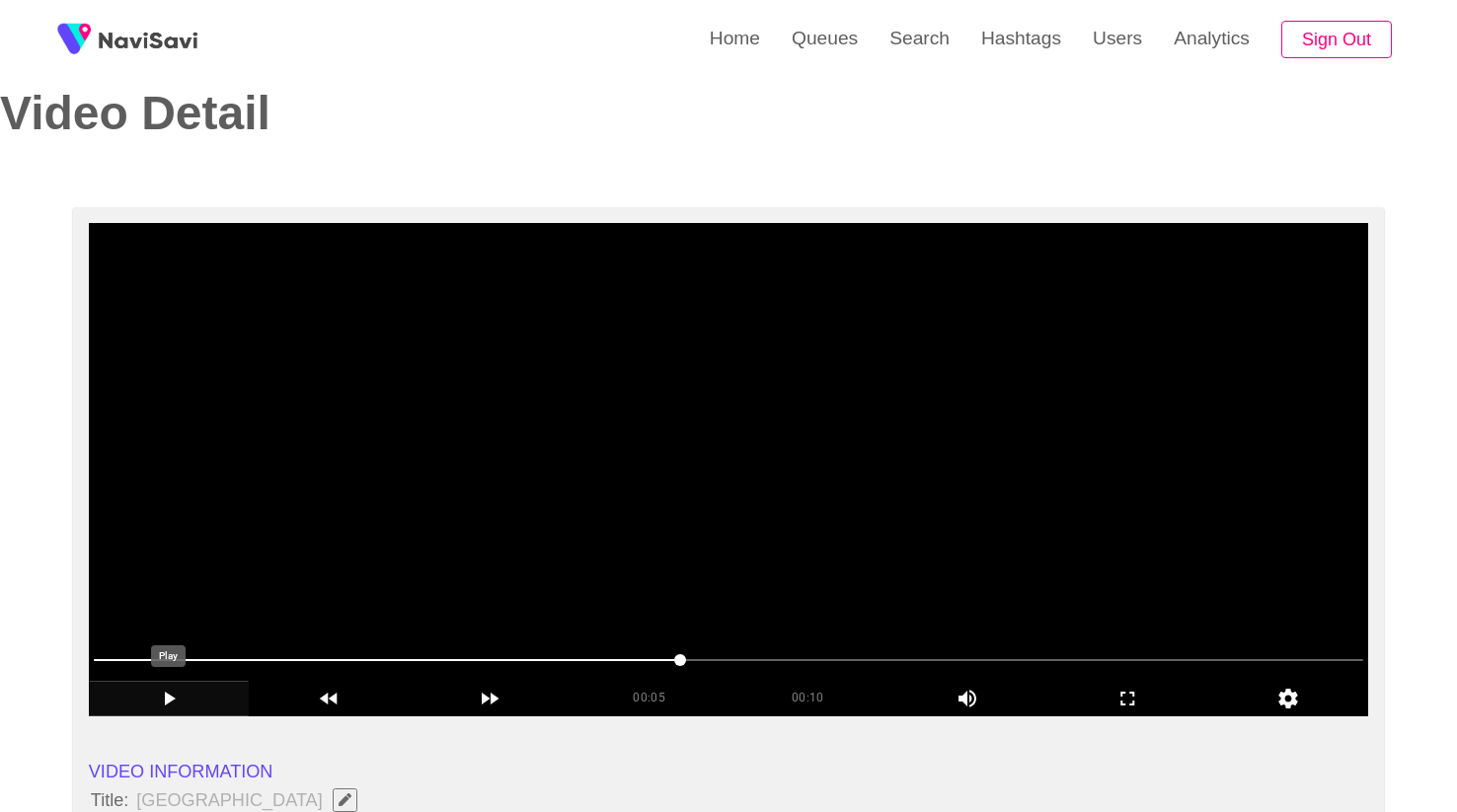 click 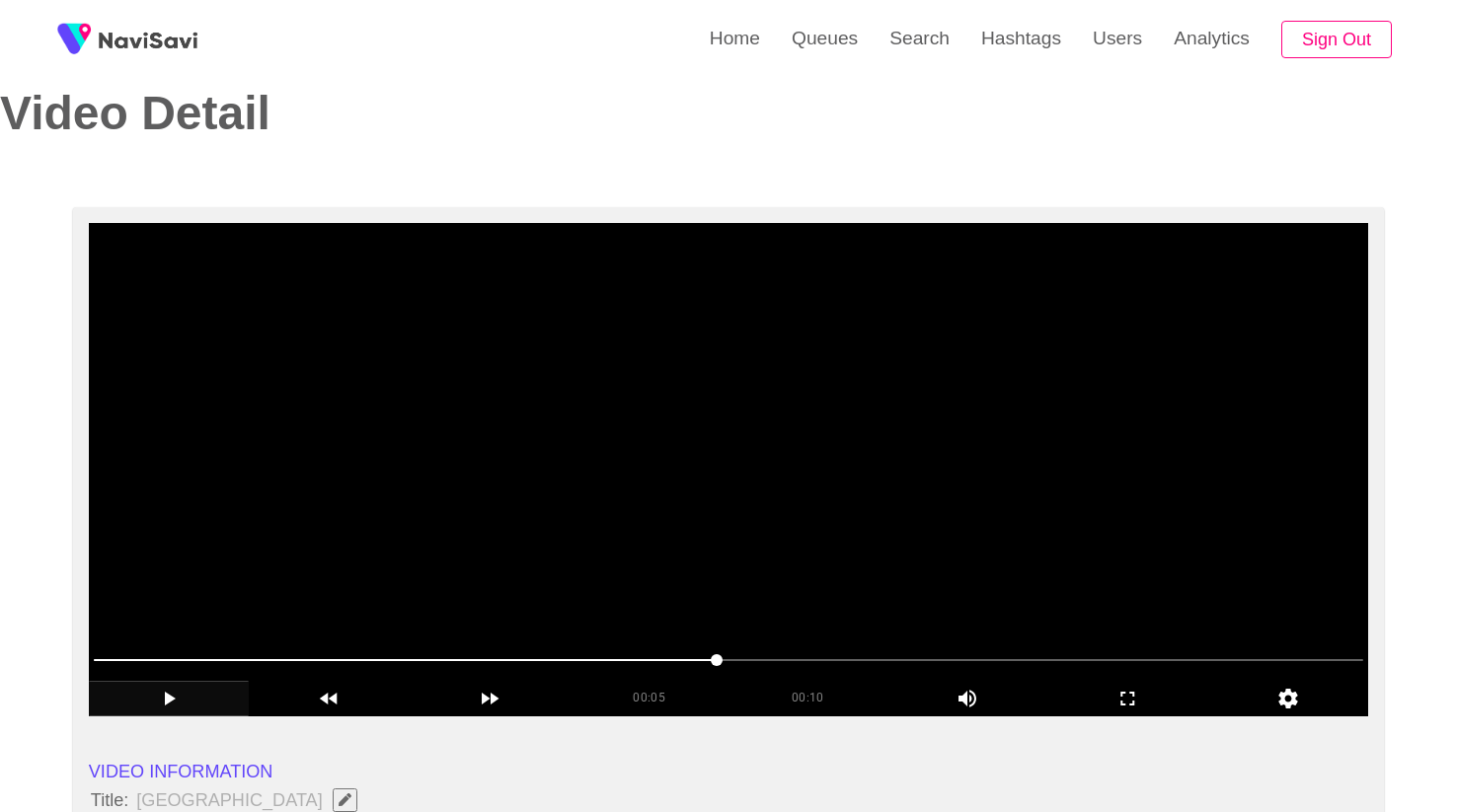 click on "Video Detail" at bounding box center [349, 113] 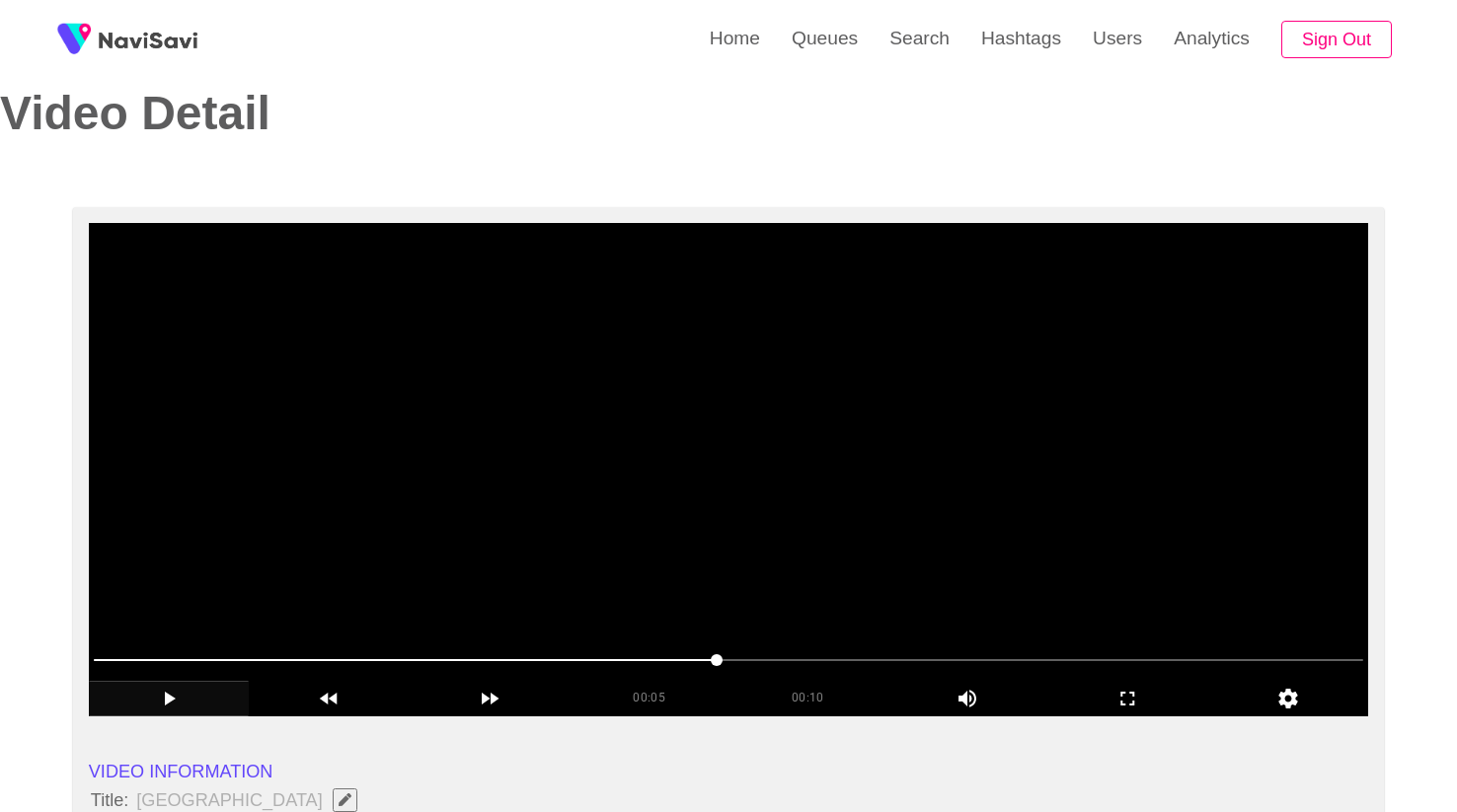 click at bounding box center (728, 470) 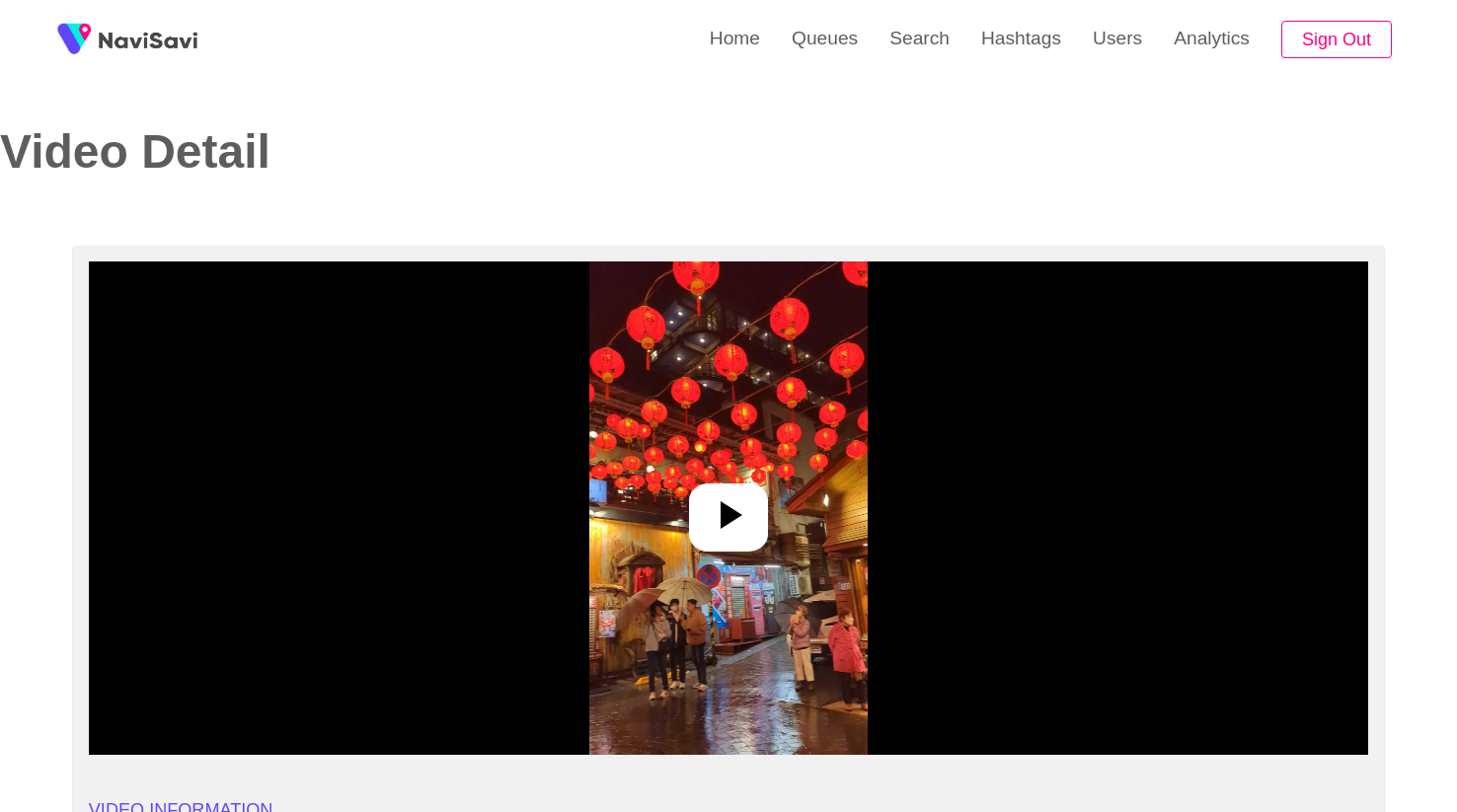 select on "**********" 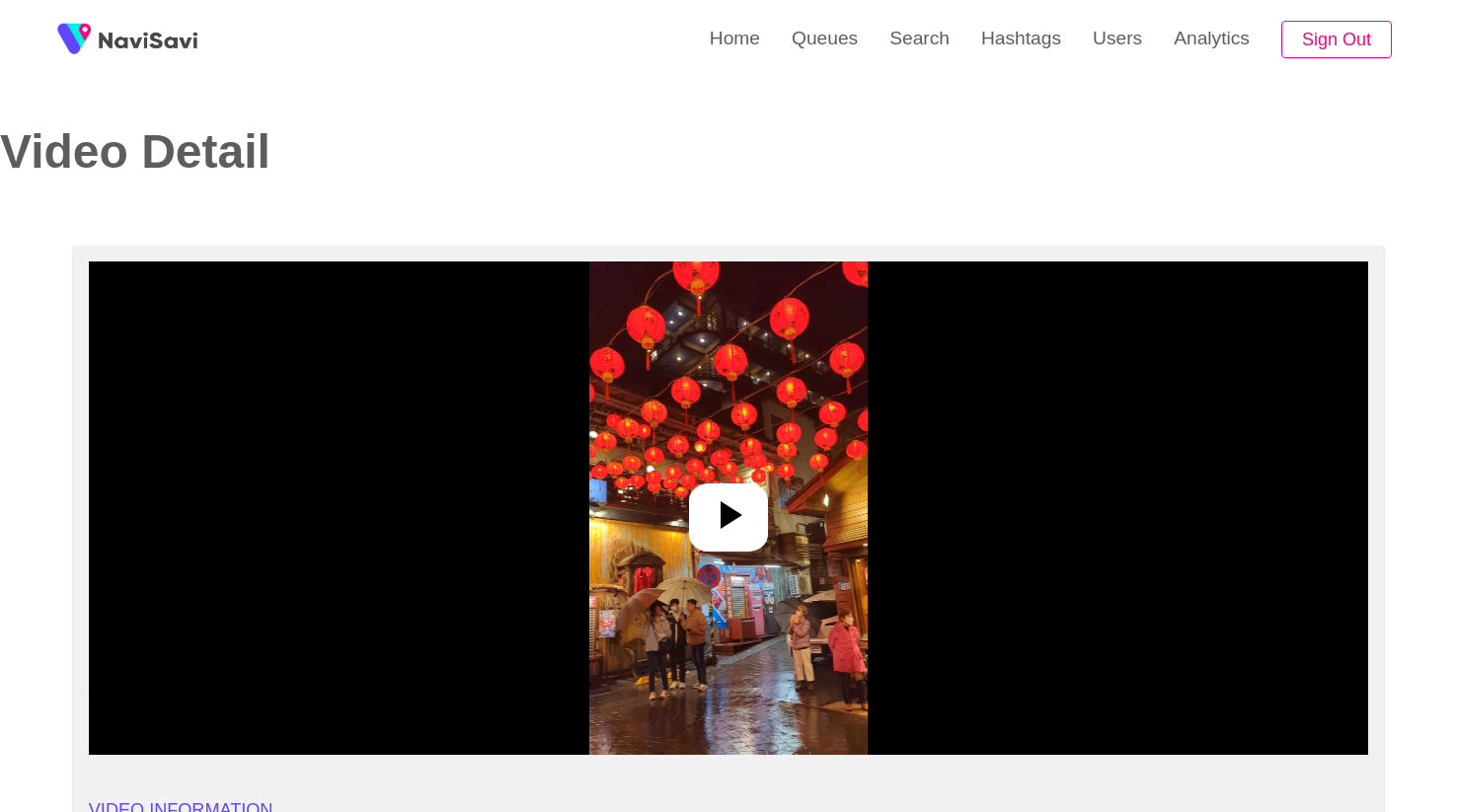 click at bounding box center (728, 517) 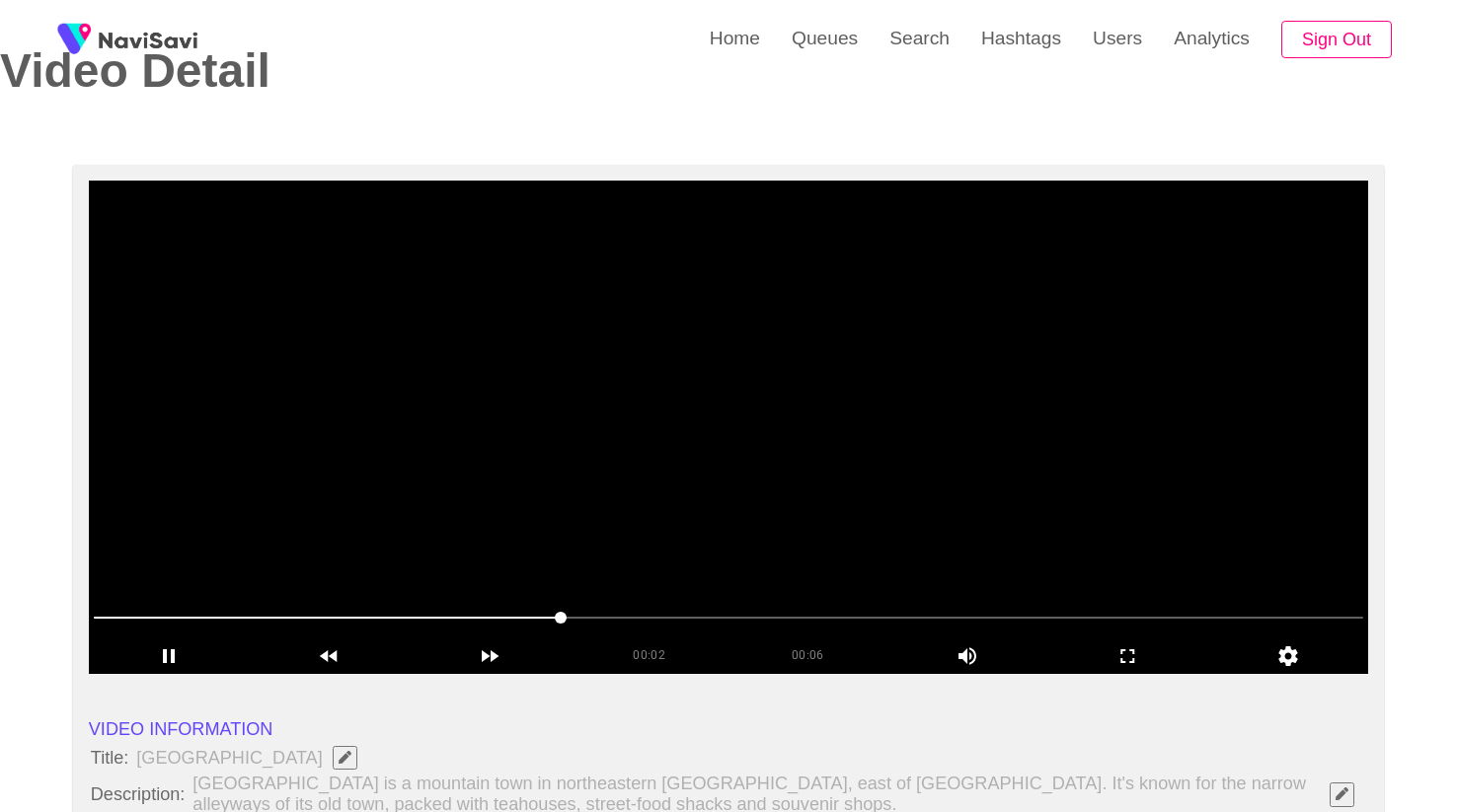 scroll, scrollTop: 91, scrollLeft: 0, axis: vertical 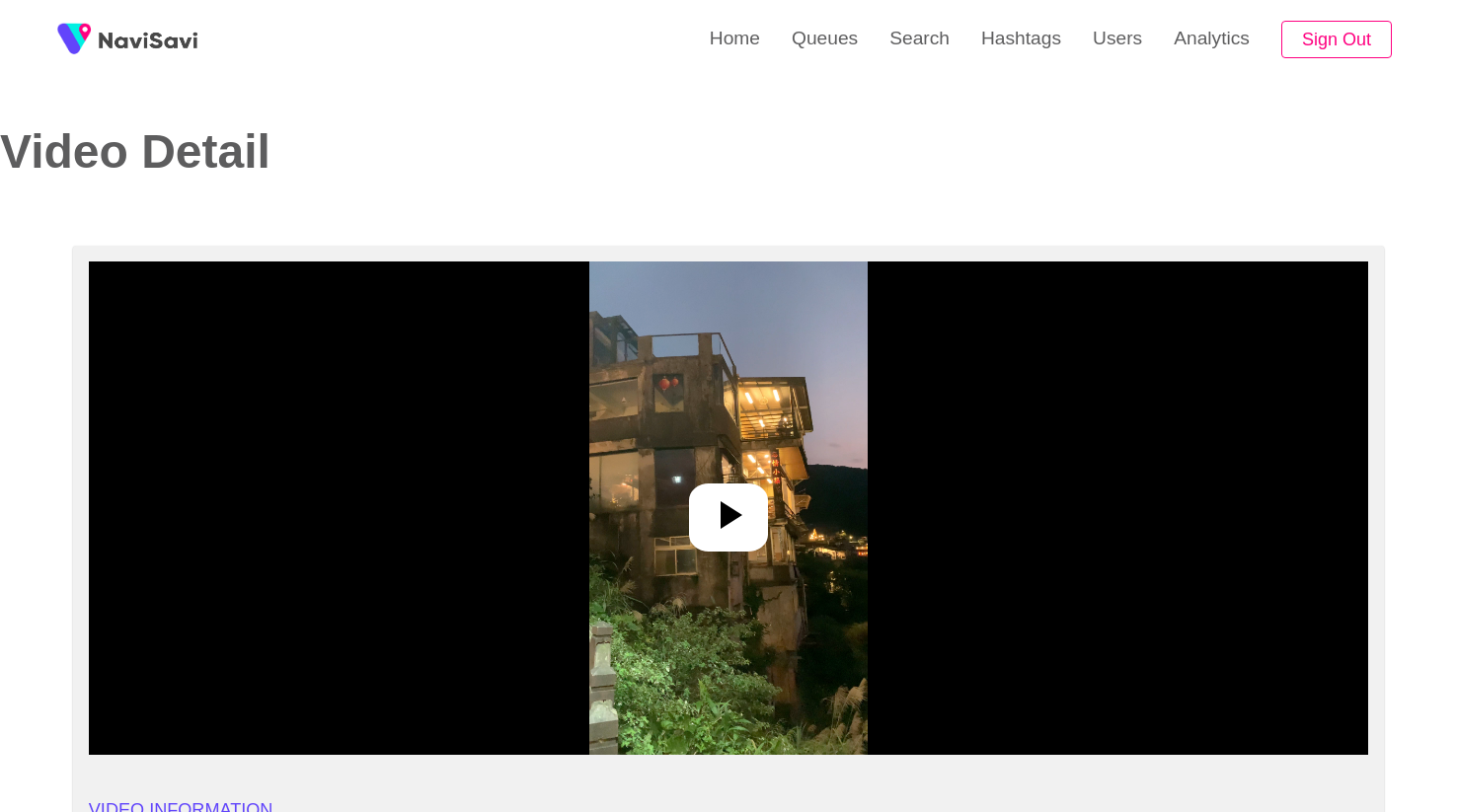 select on "**********" 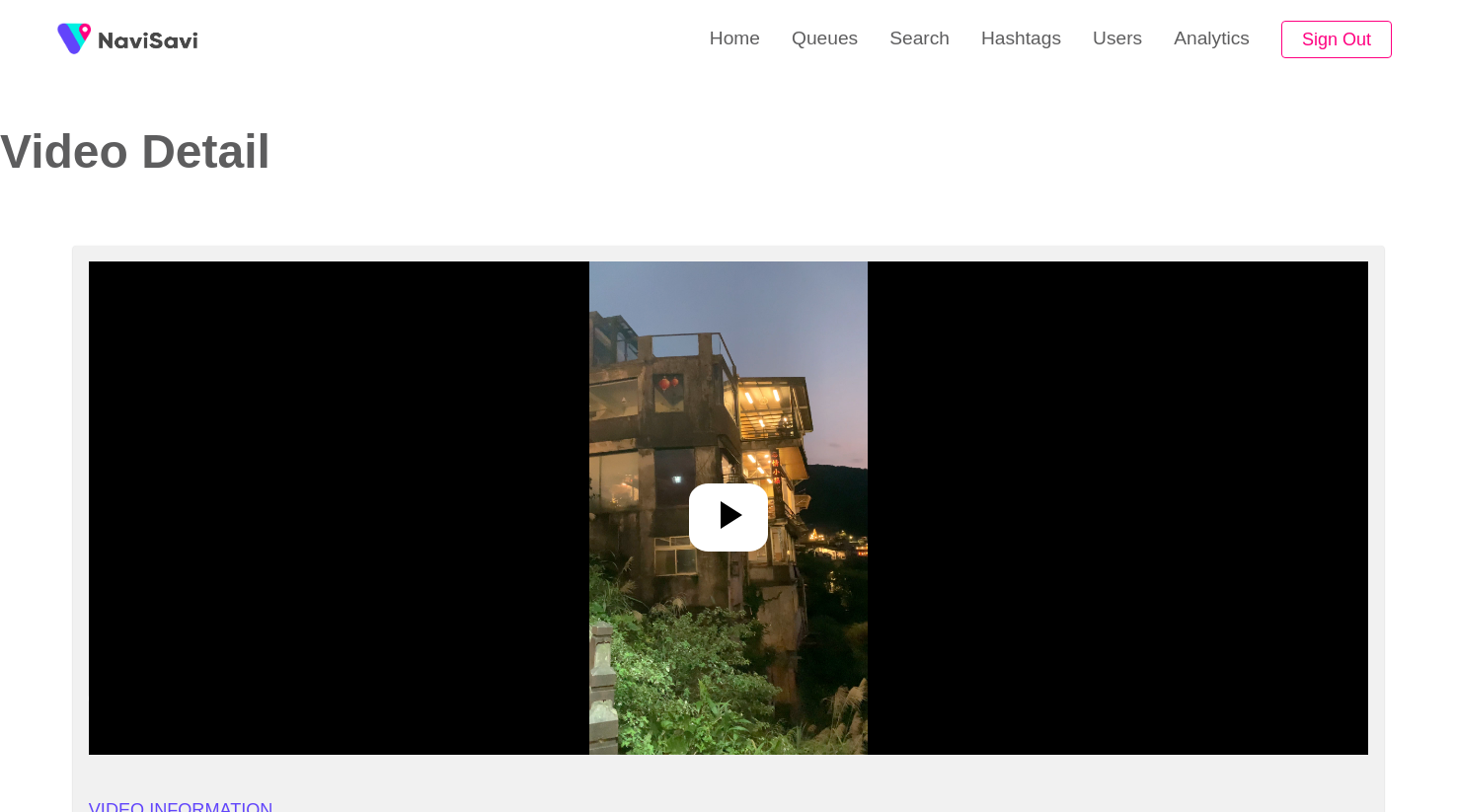 click at bounding box center [728, 517] 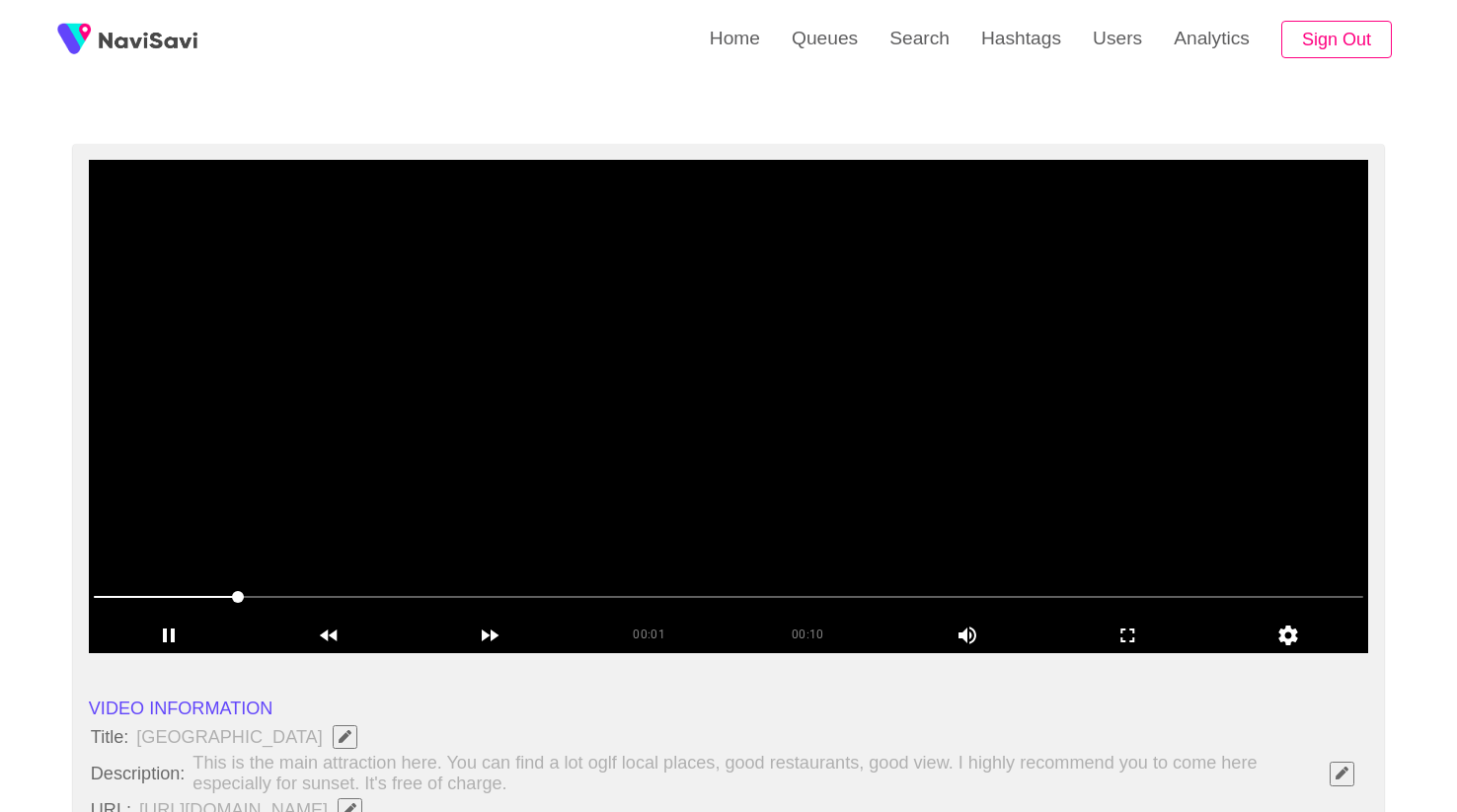 scroll, scrollTop: 109, scrollLeft: 0, axis: vertical 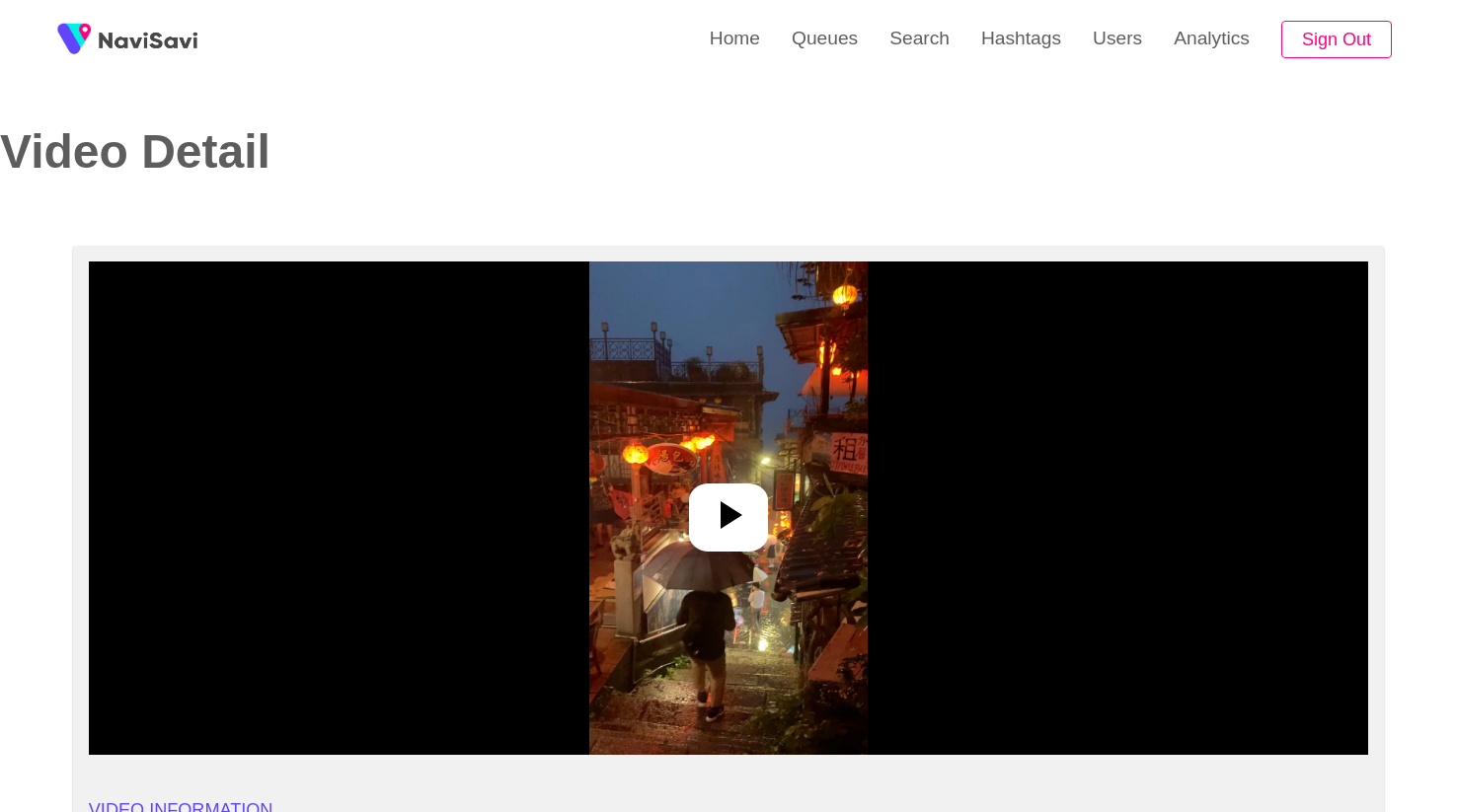 select on "**********" 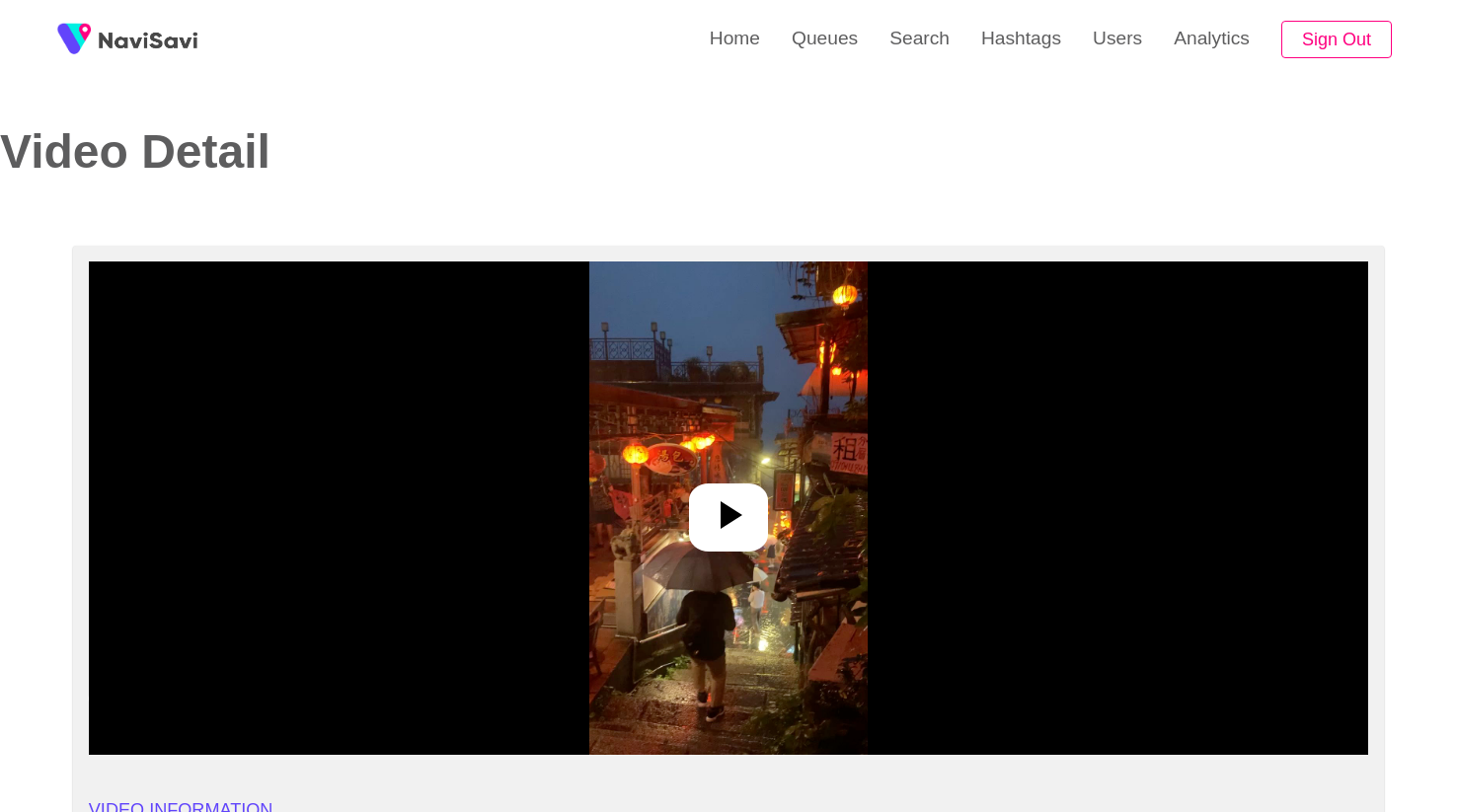 click 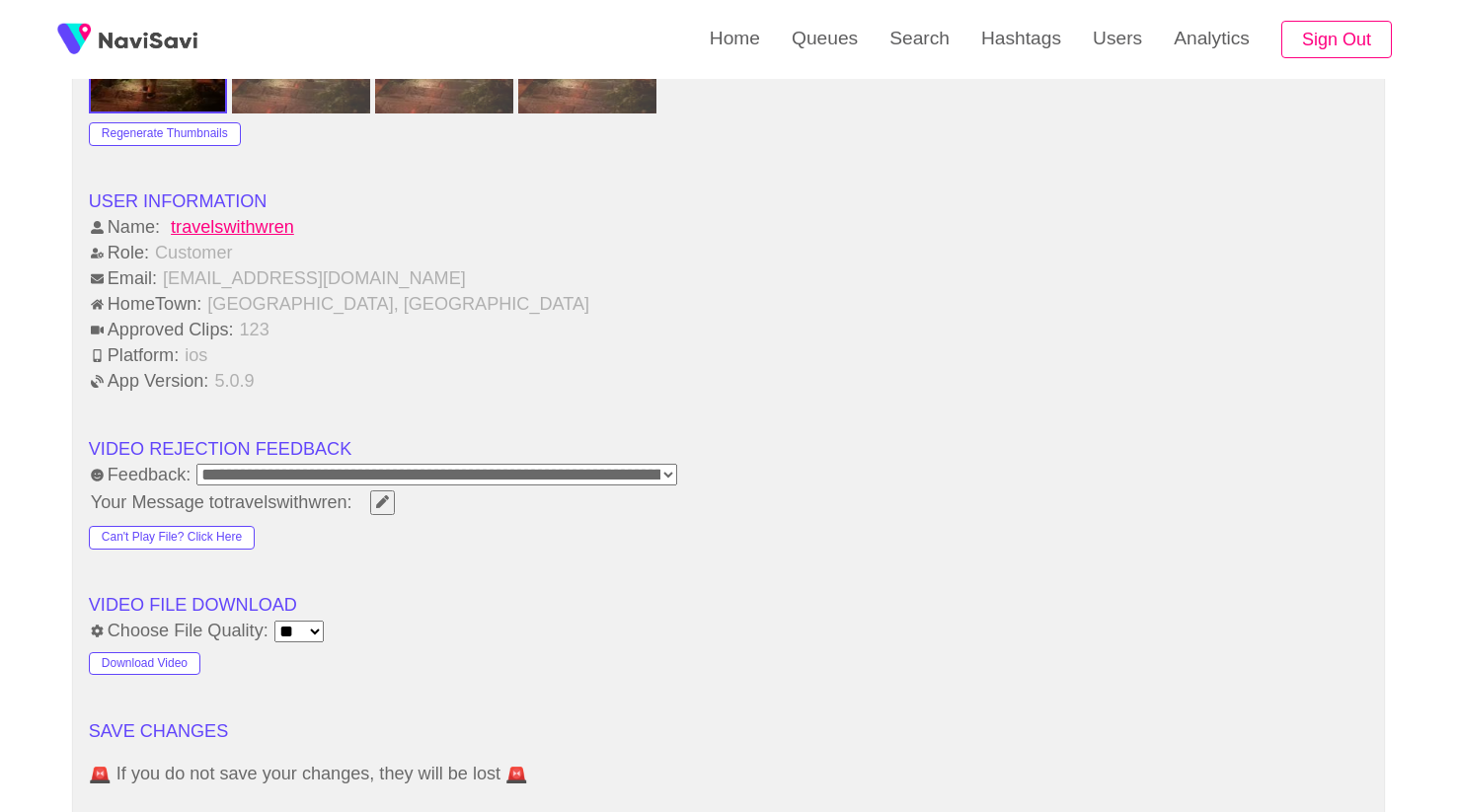 scroll, scrollTop: 2297, scrollLeft: 0, axis: vertical 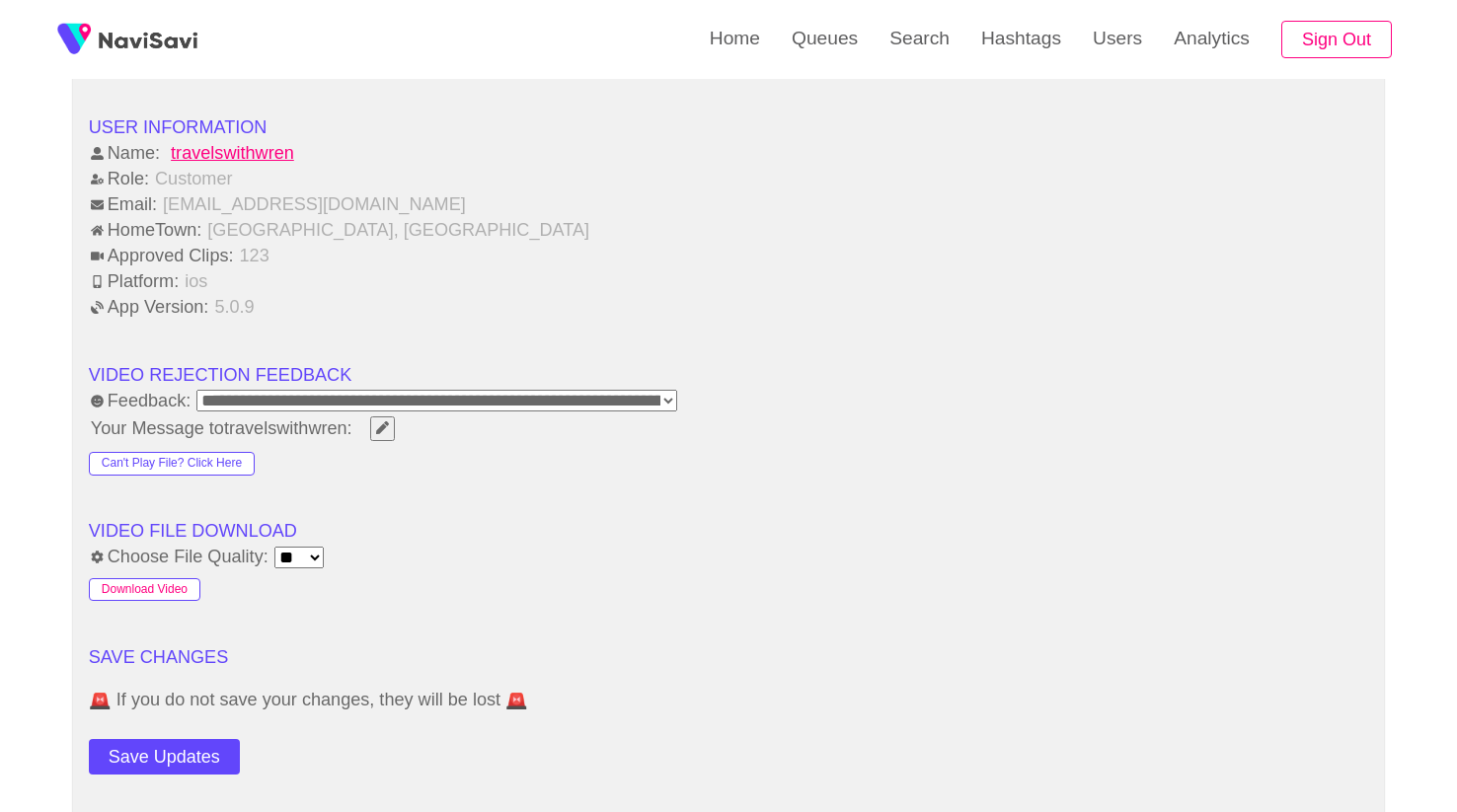 click on "Download Video" at bounding box center (144, 590) 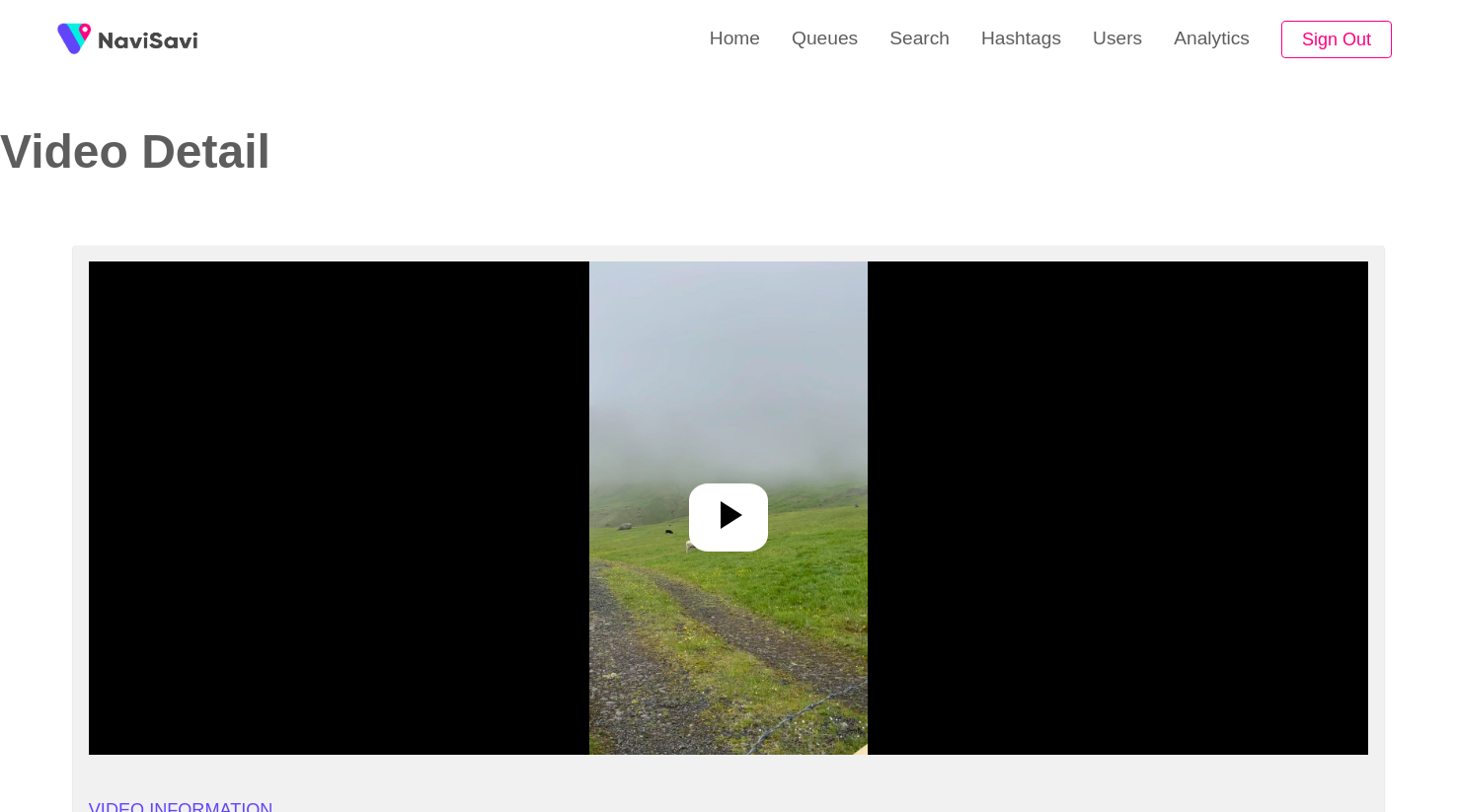 select on "**********" 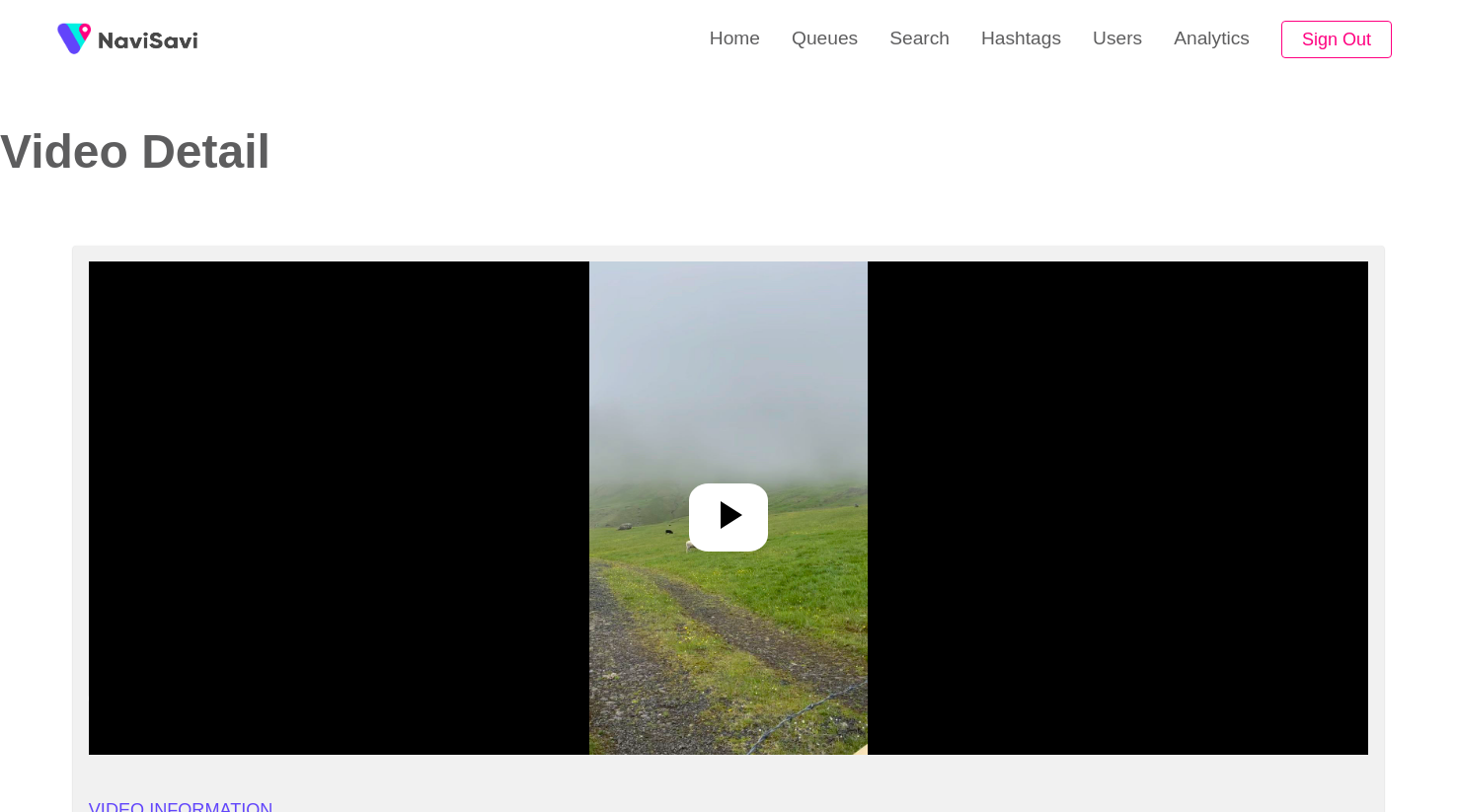 click at bounding box center [728, 517] 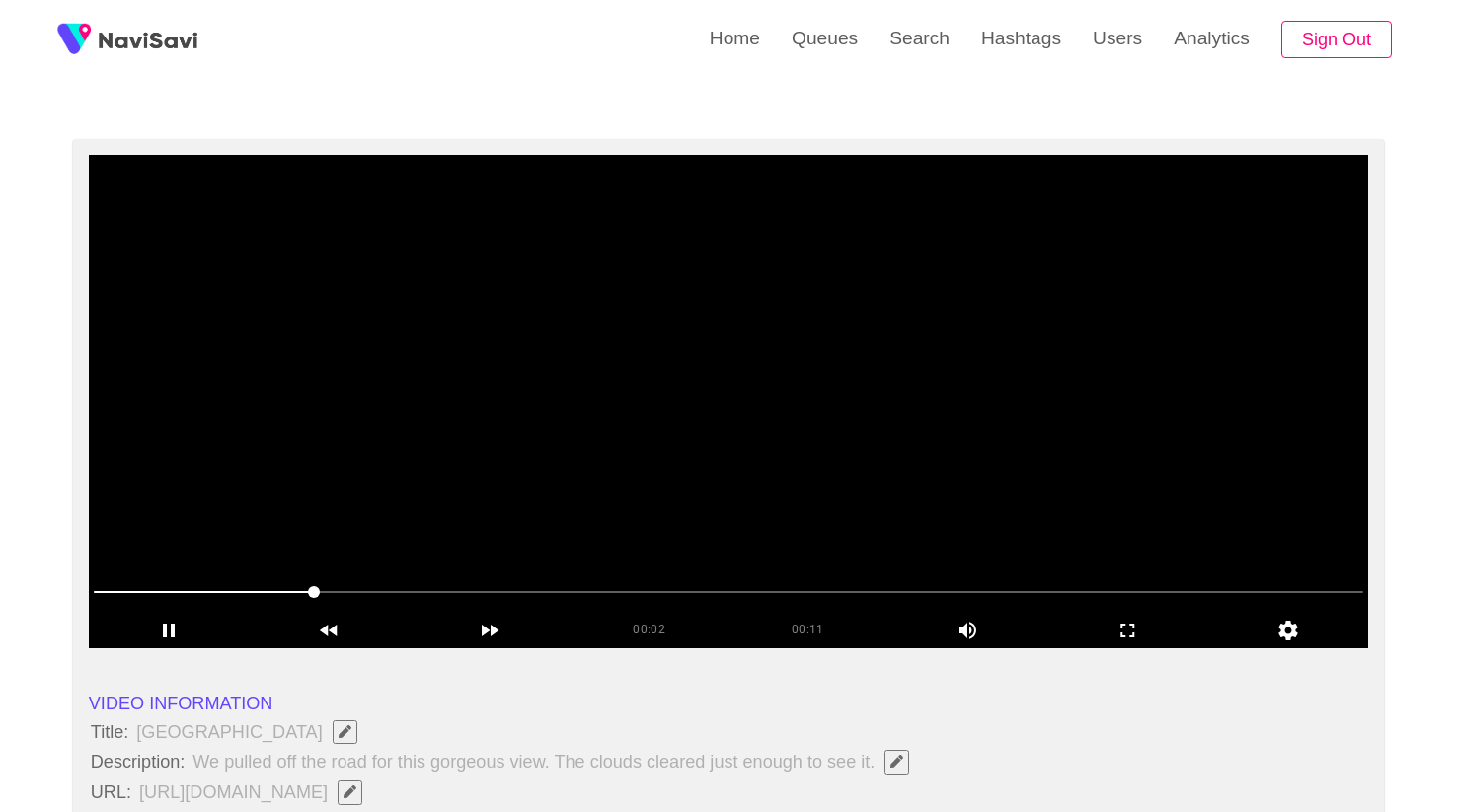 scroll, scrollTop: 112, scrollLeft: 0, axis: vertical 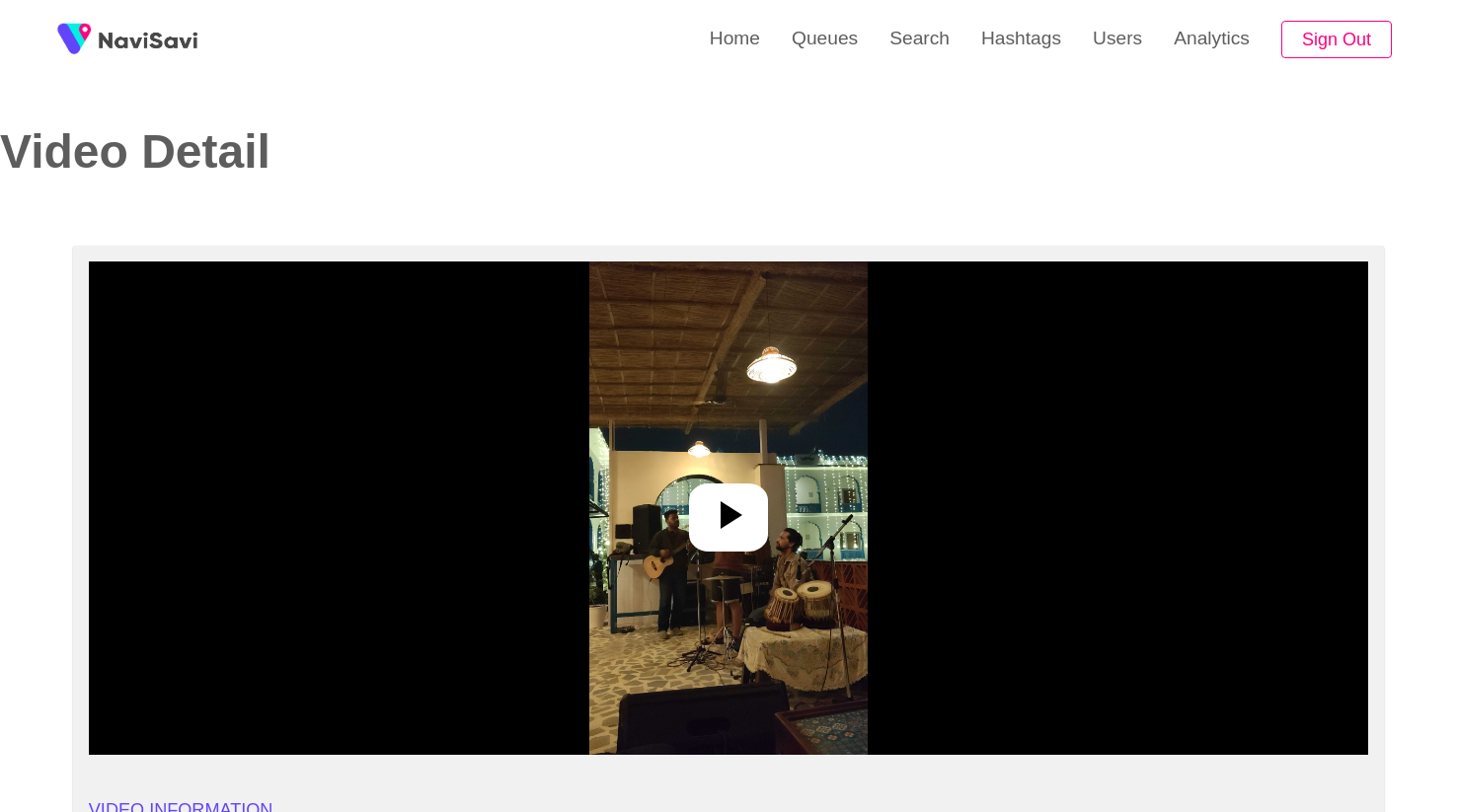 select on "**********" 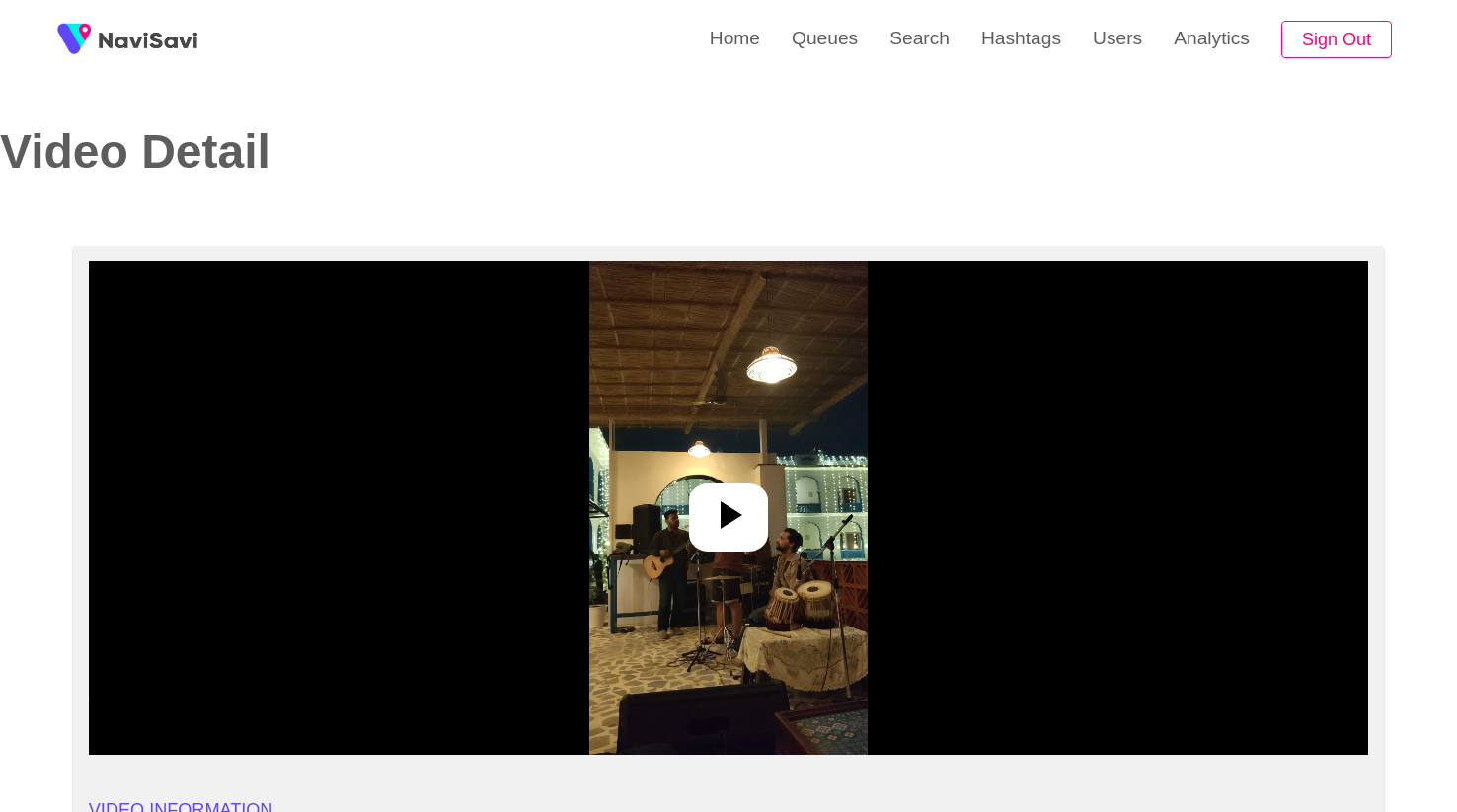click at bounding box center [728, 508] 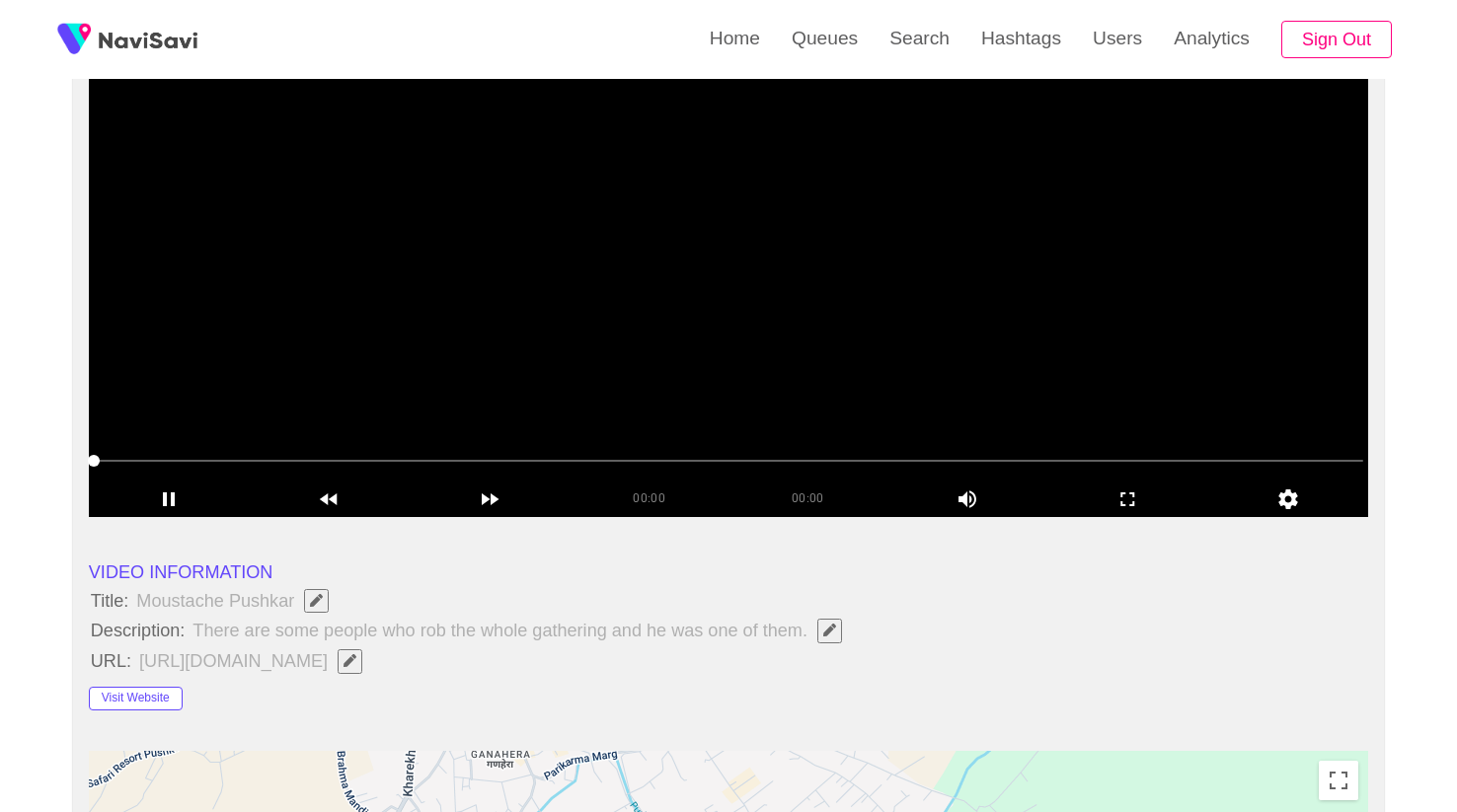 scroll, scrollTop: 204, scrollLeft: 0, axis: vertical 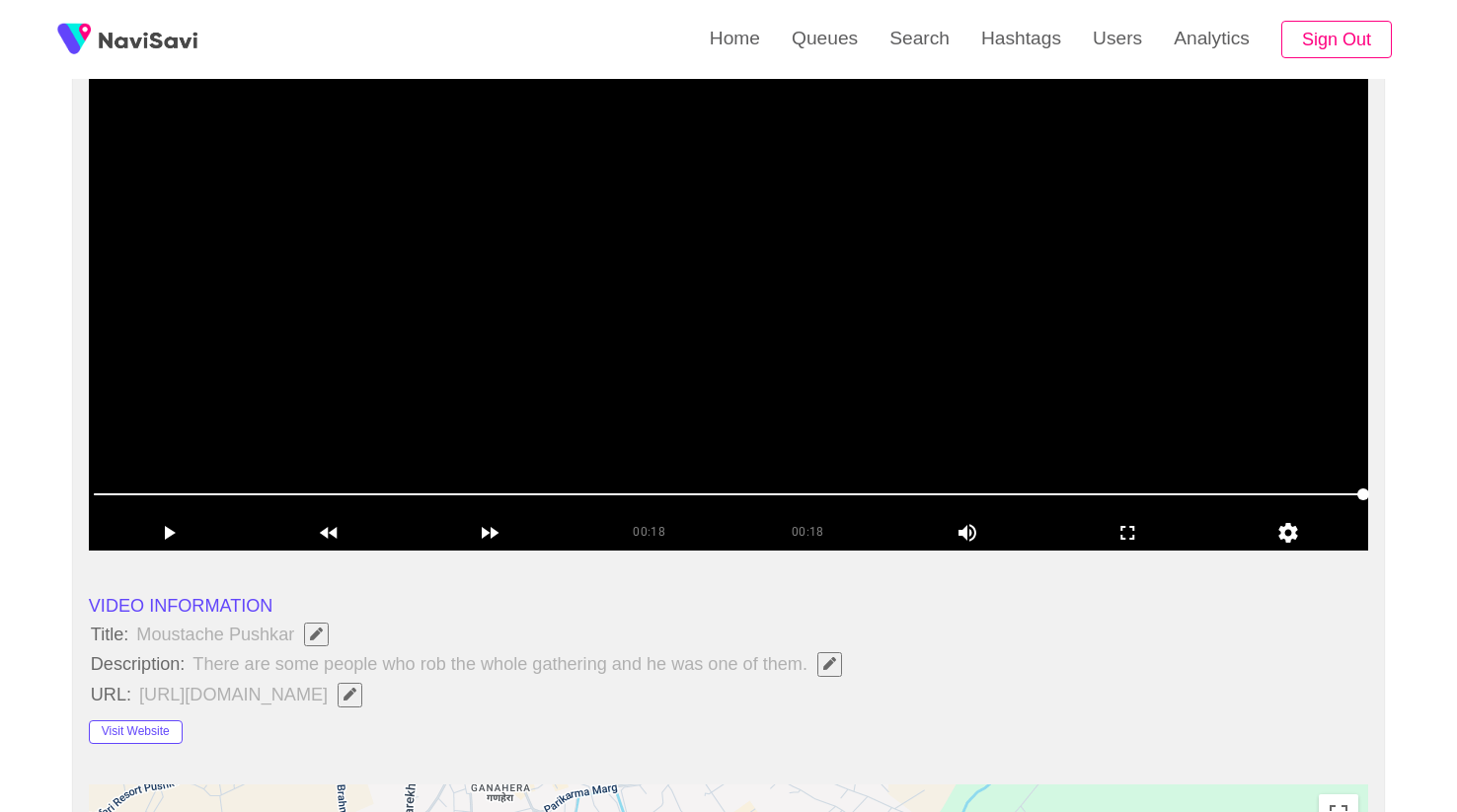 click at bounding box center [728, 304] 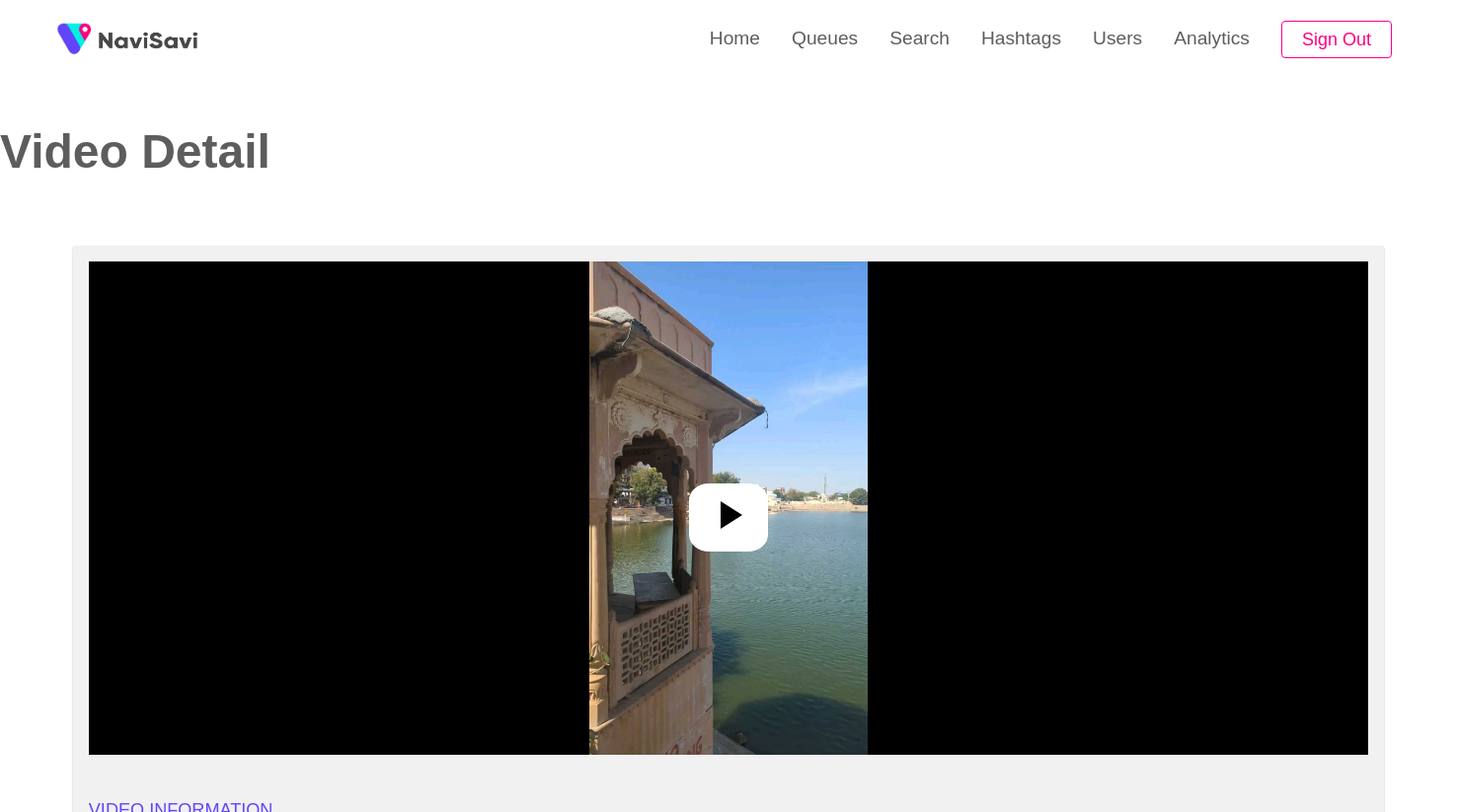 select on "**********" 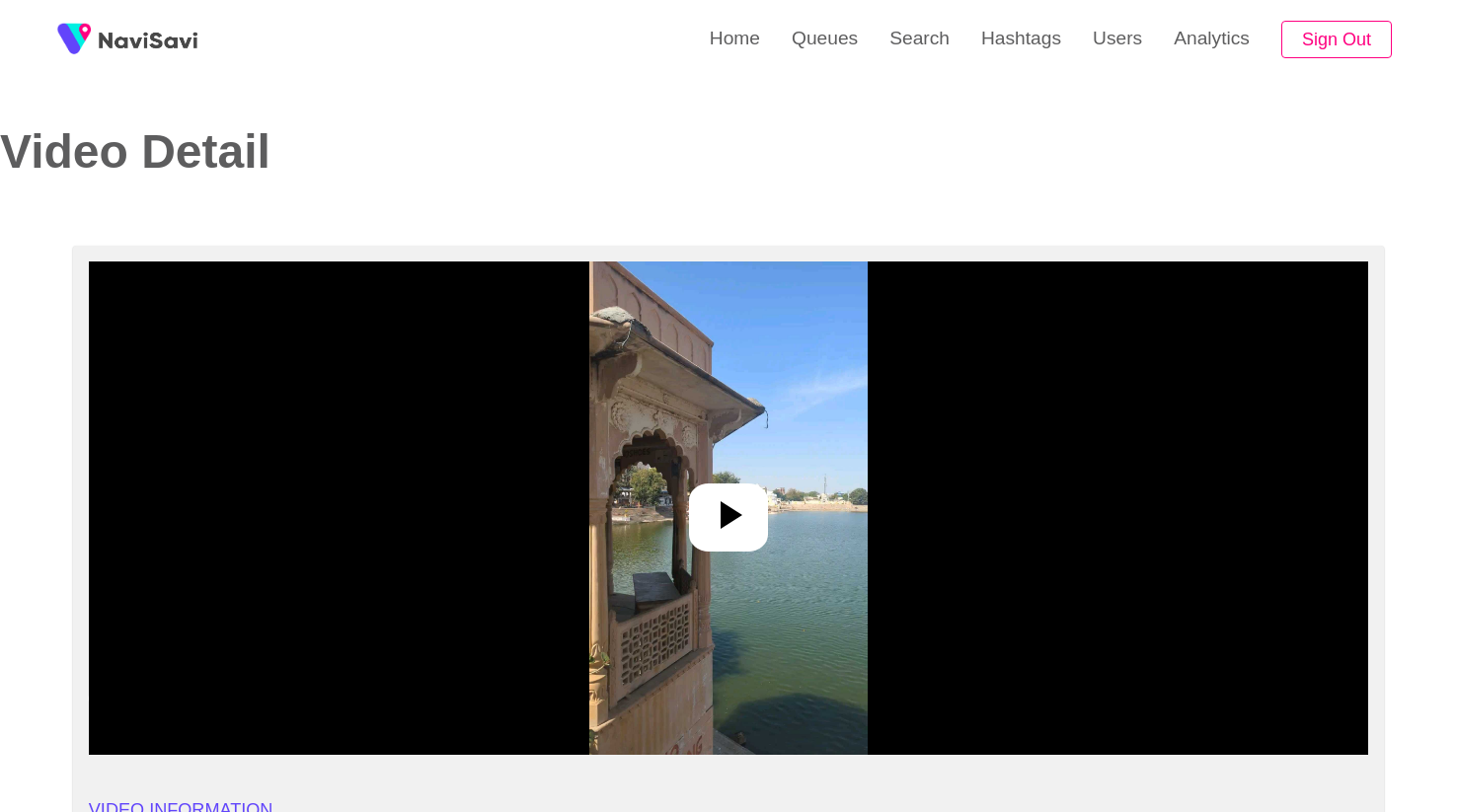 click 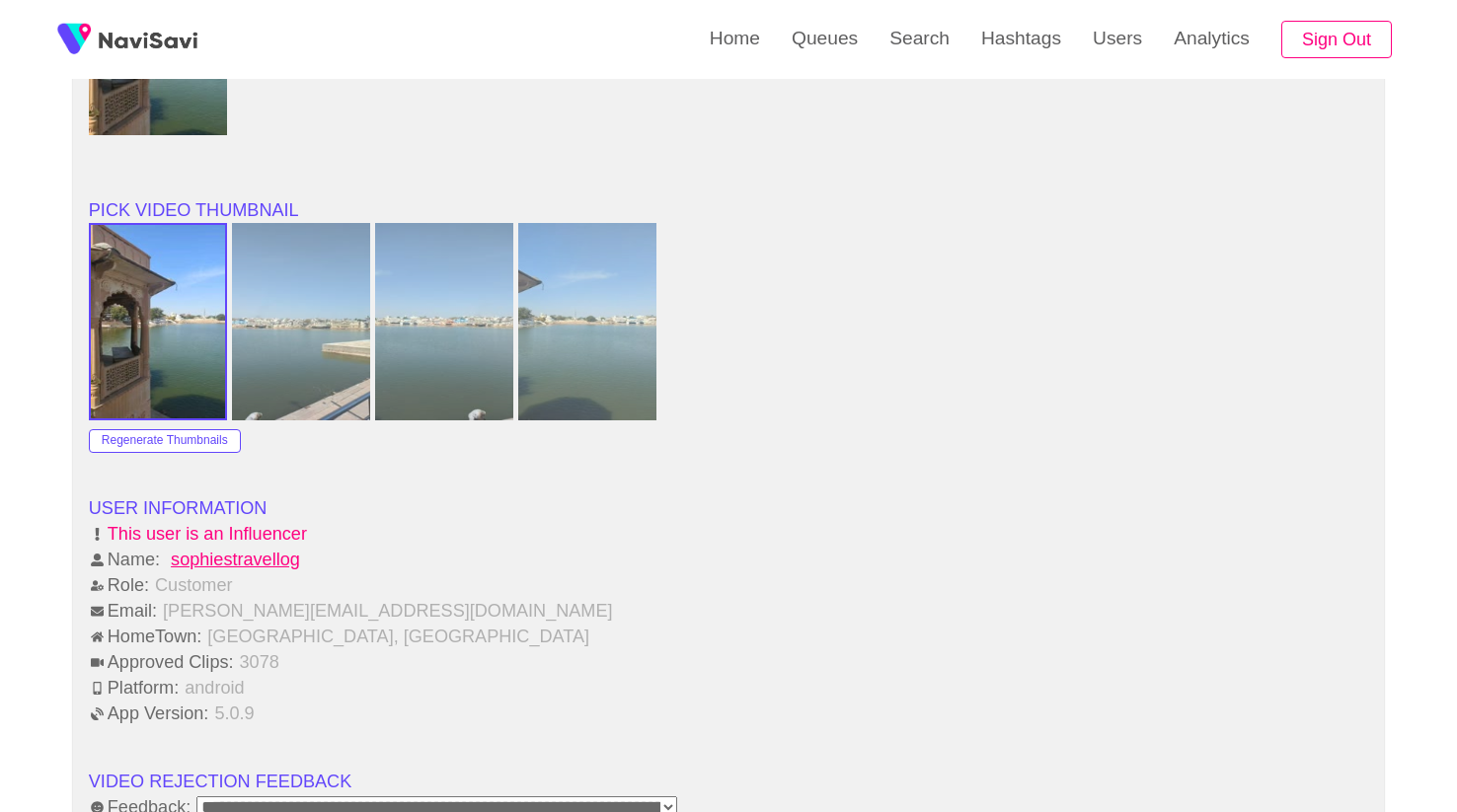 scroll, scrollTop: 1984, scrollLeft: 0, axis: vertical 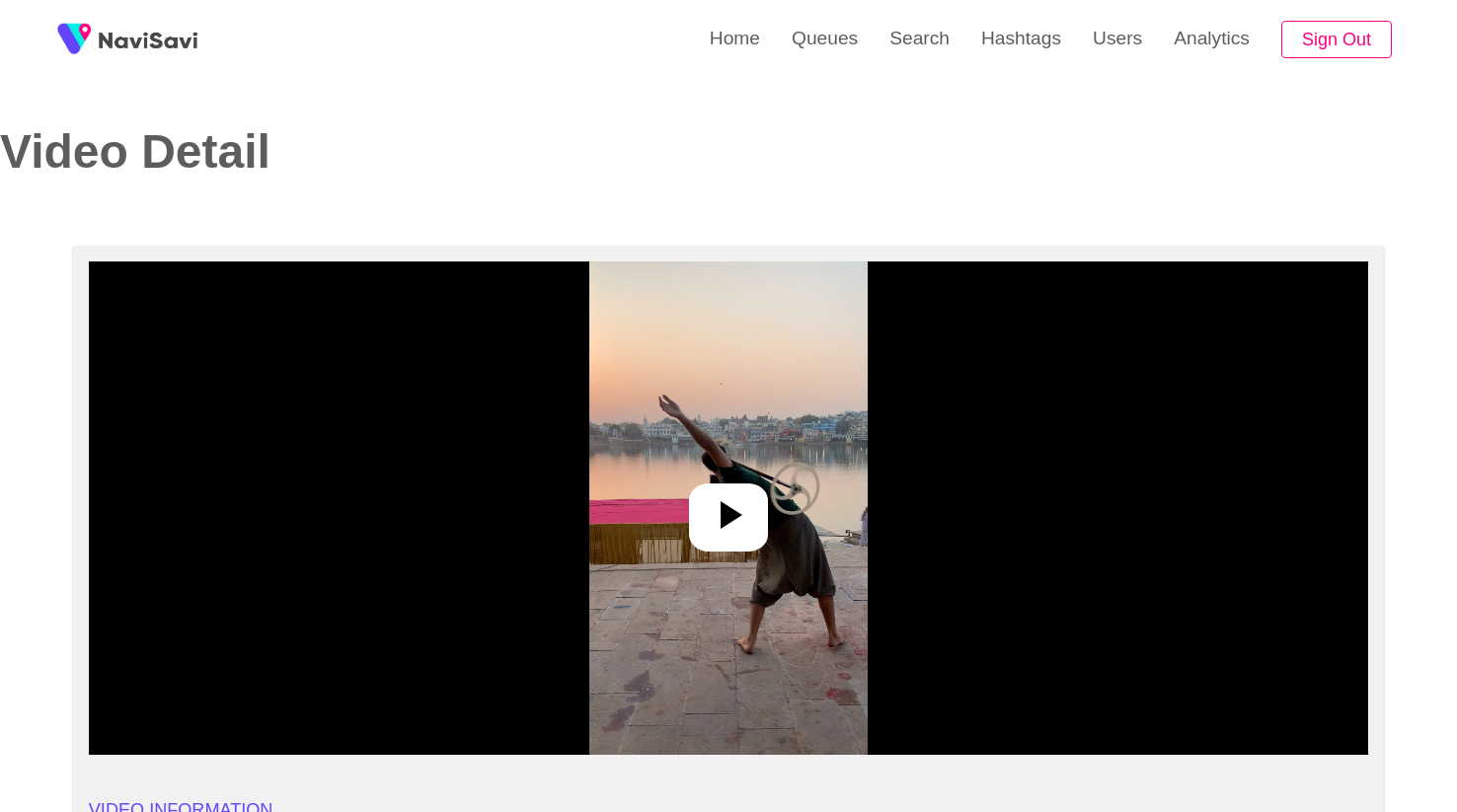 select on "**********" 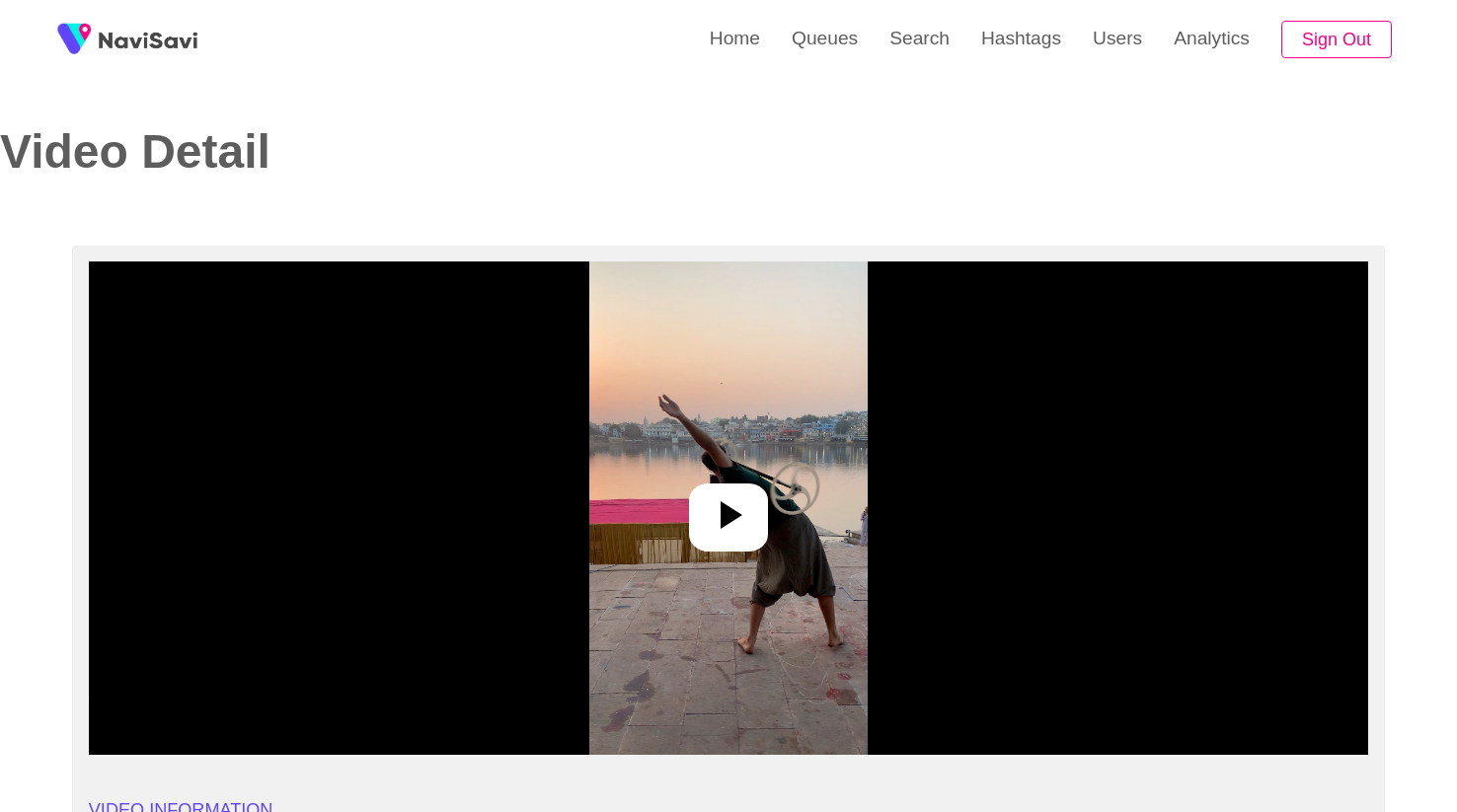 click at bounding box center (728, 508) 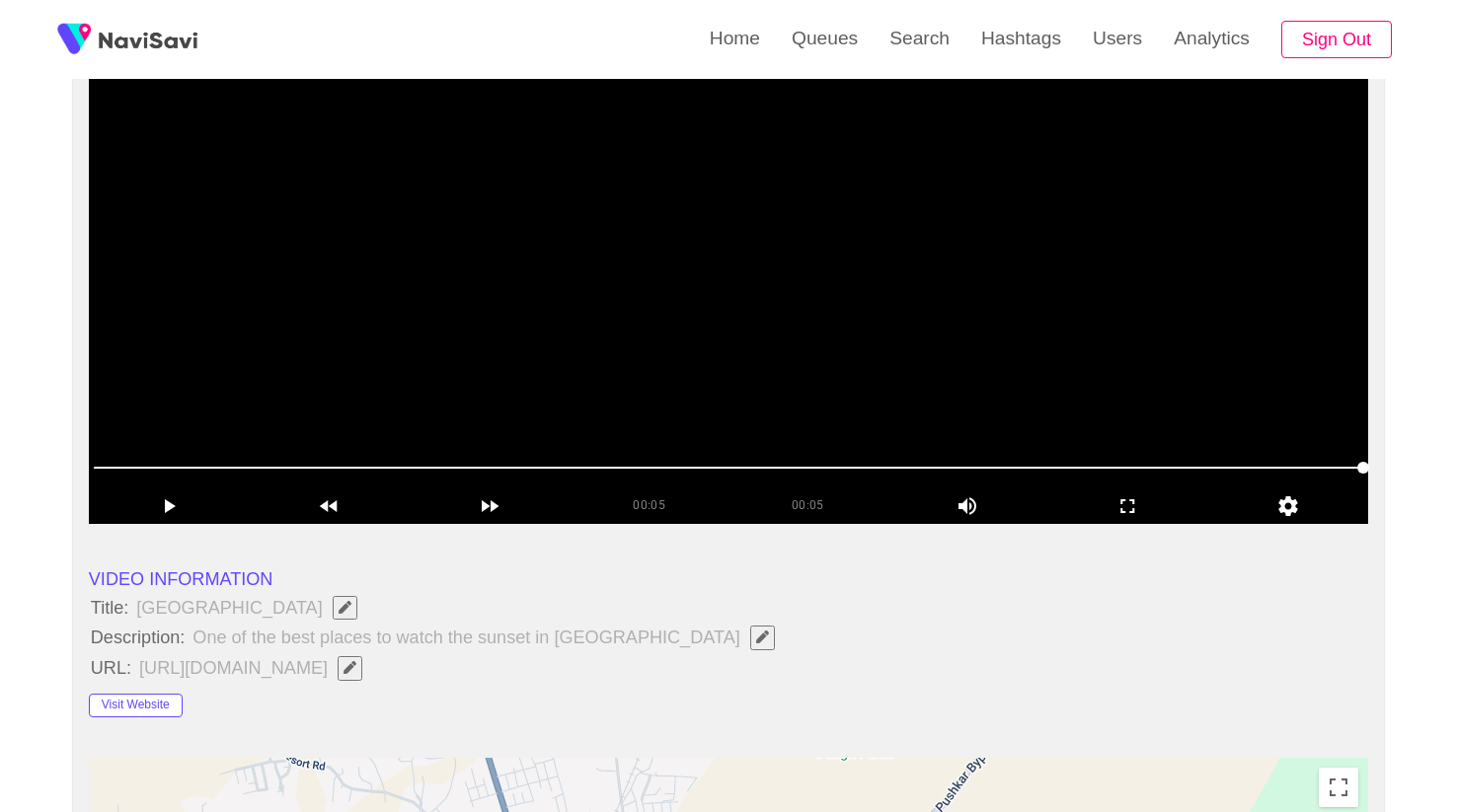 scroll, scrollTop: 0, scrollLeft: 0, axis: both 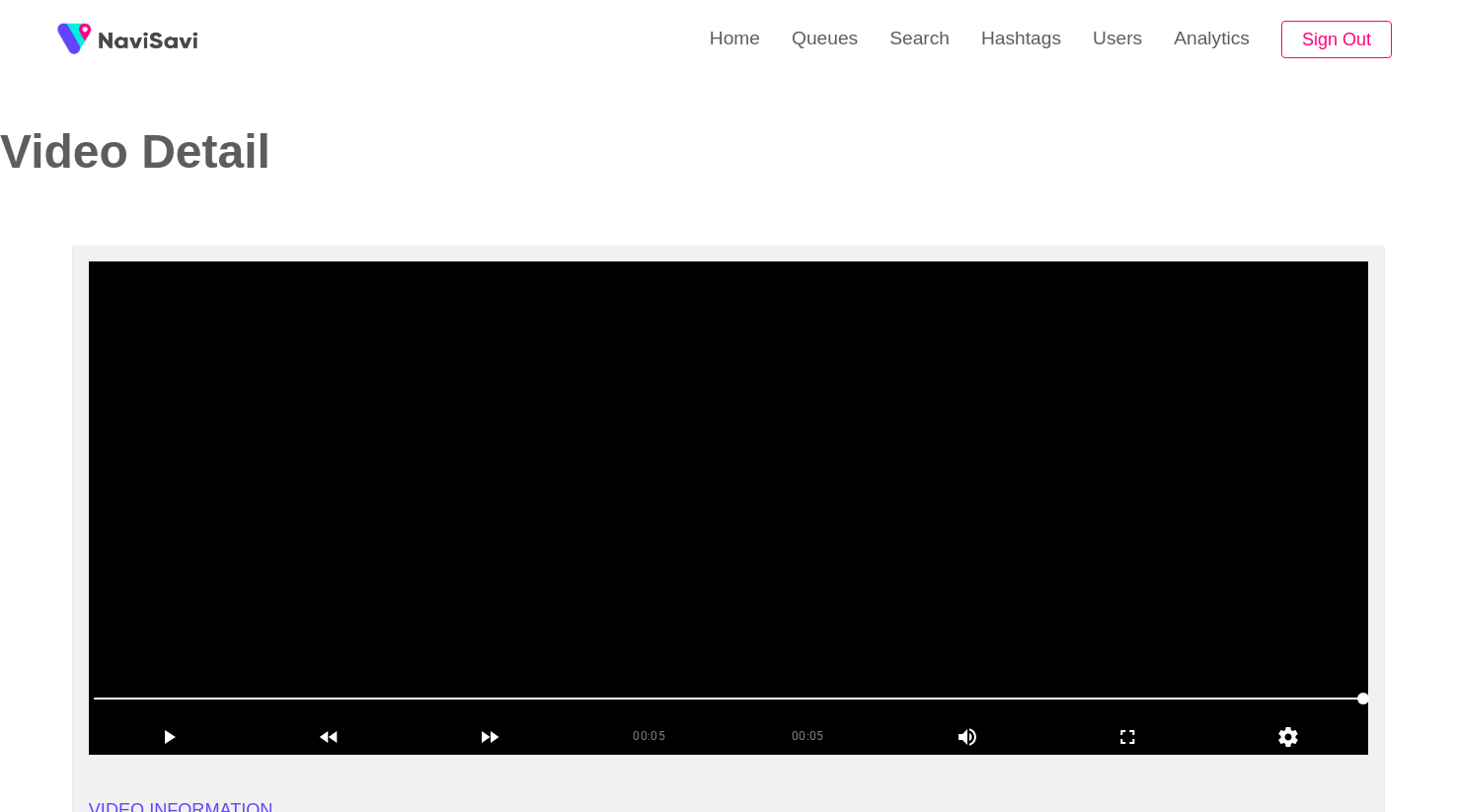click at bounding box center (728, 508) 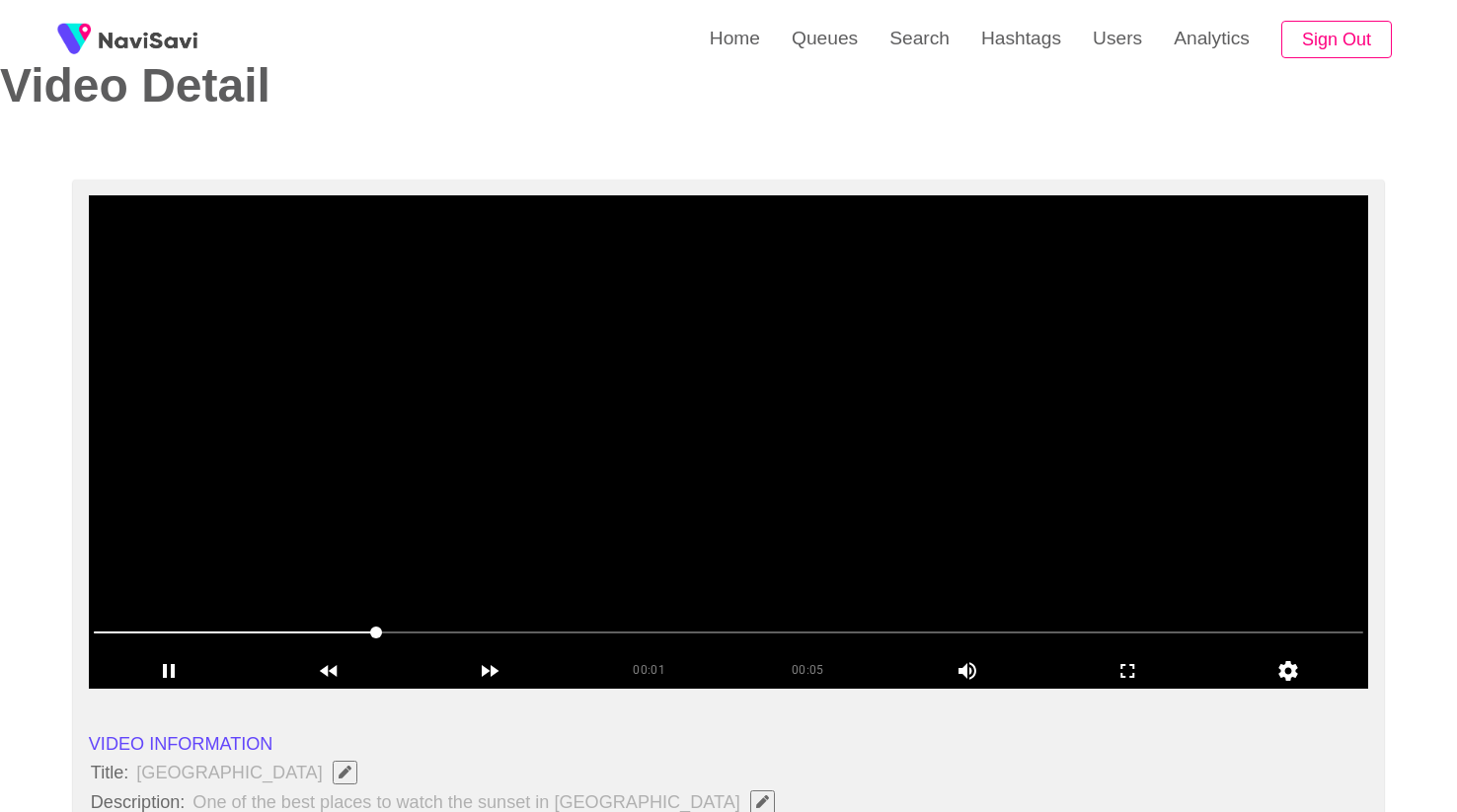scroll, scrollTop: 0, scrollLeft: 0, axis: both 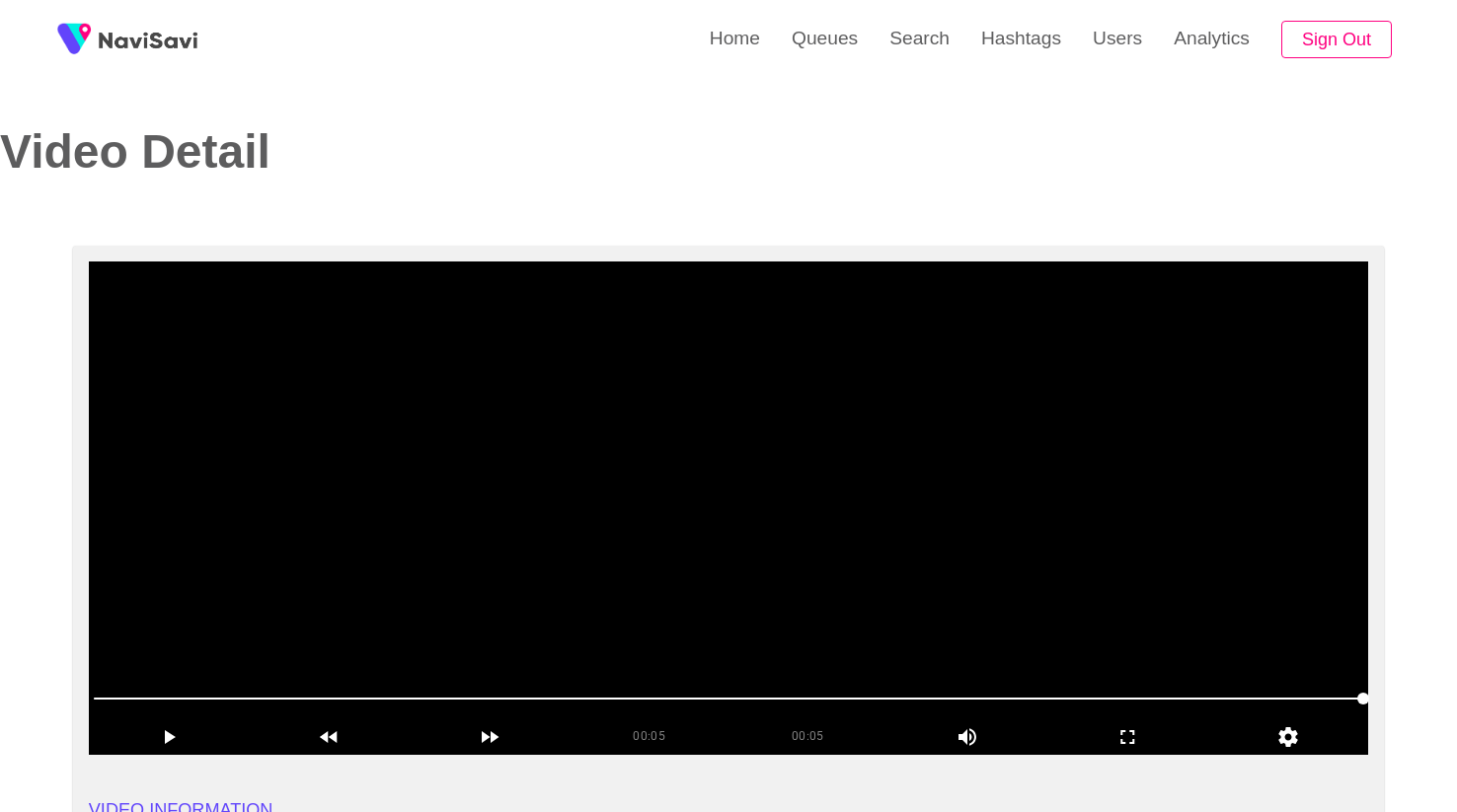 click at bounding box center (728, 508) 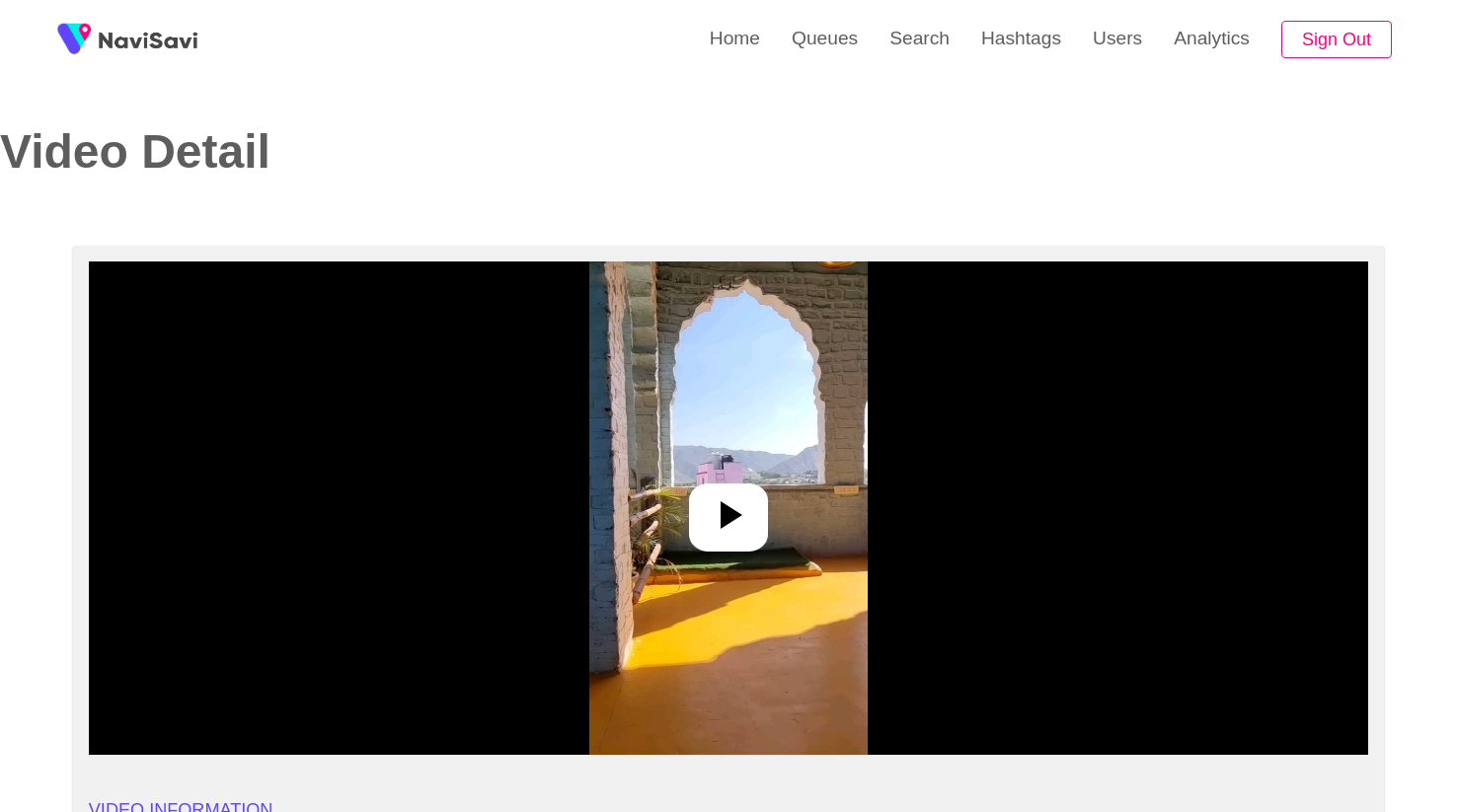 select on "**********" 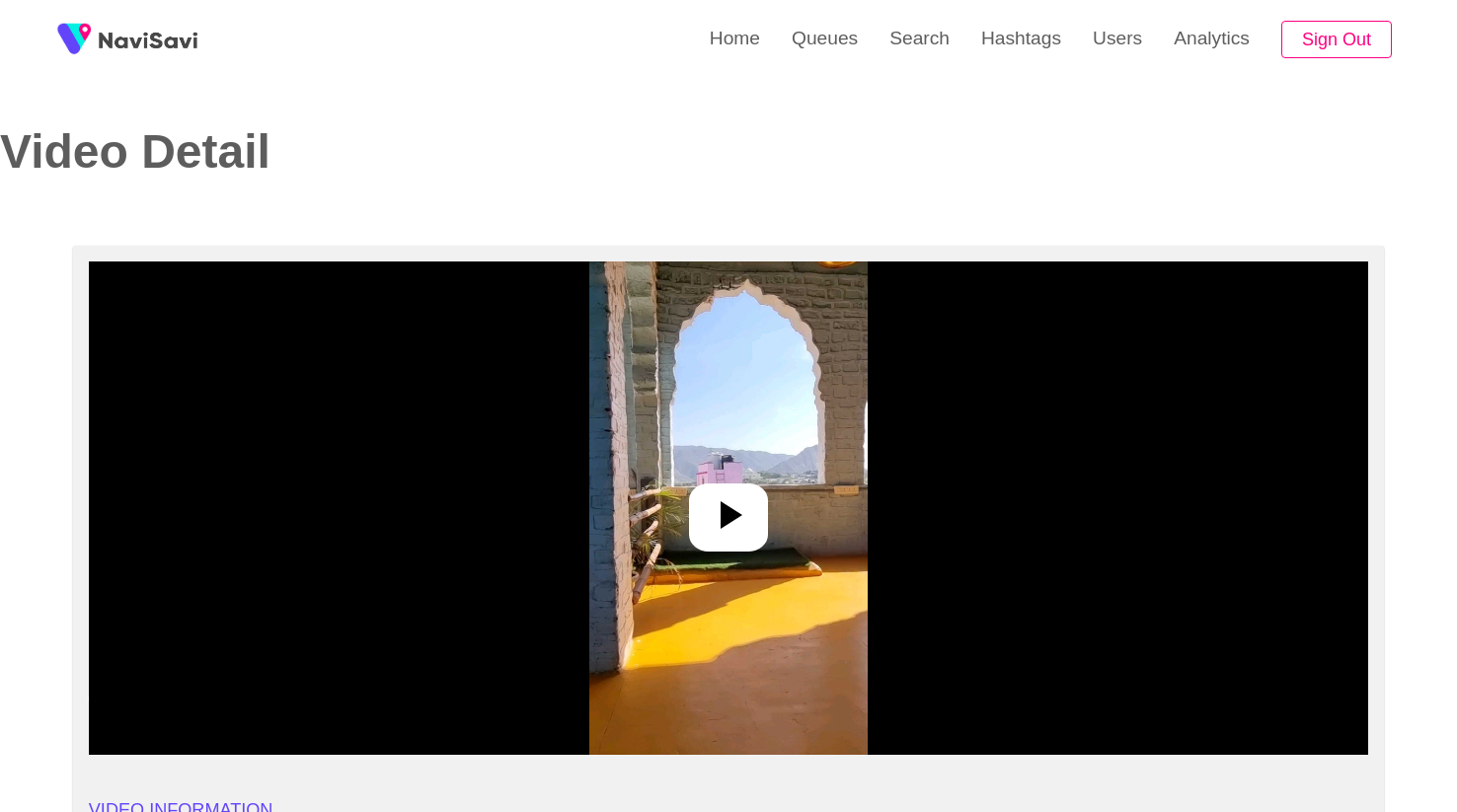 click 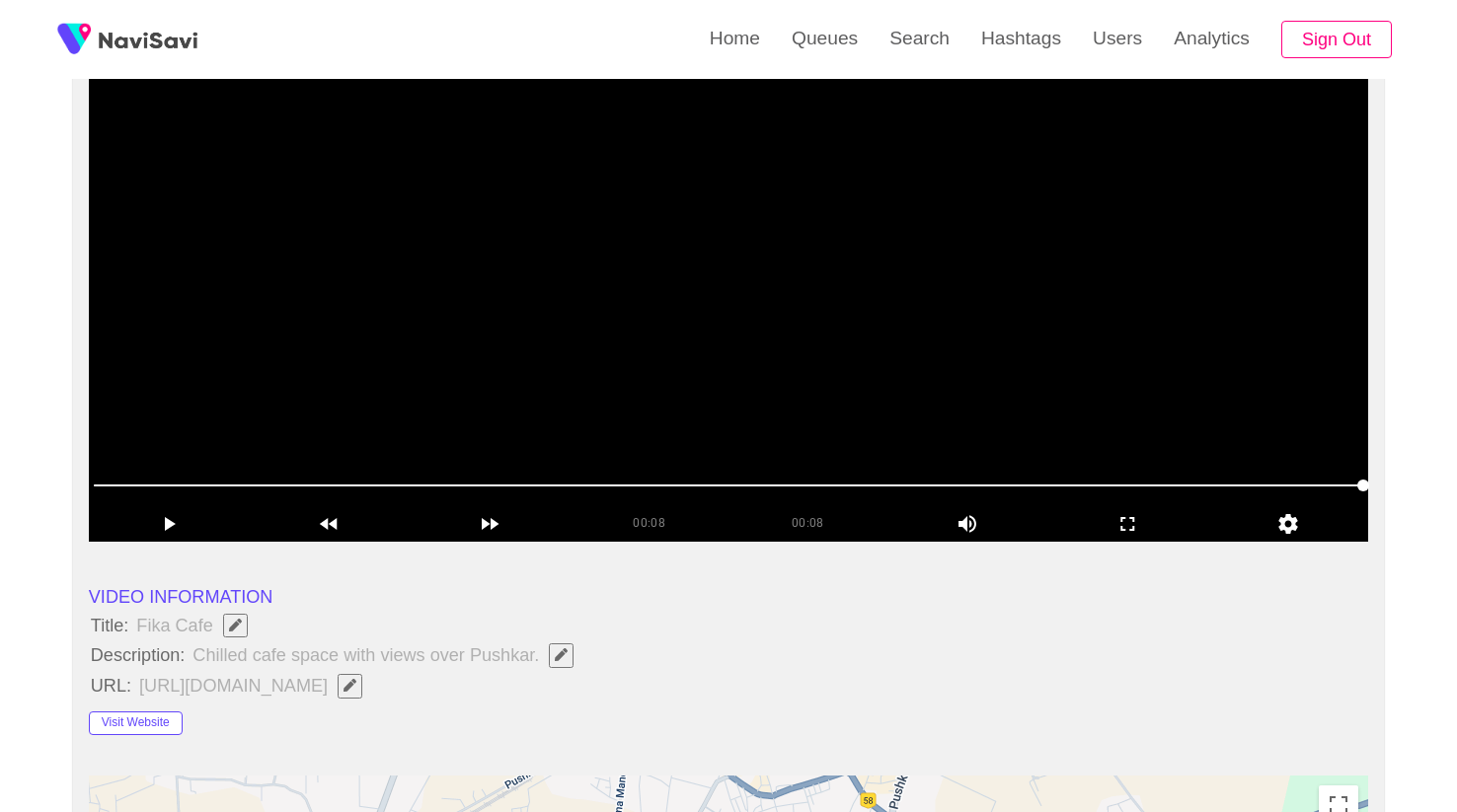 scroll, scrollTop: 211, scrollLeft: 0, axis: vertical 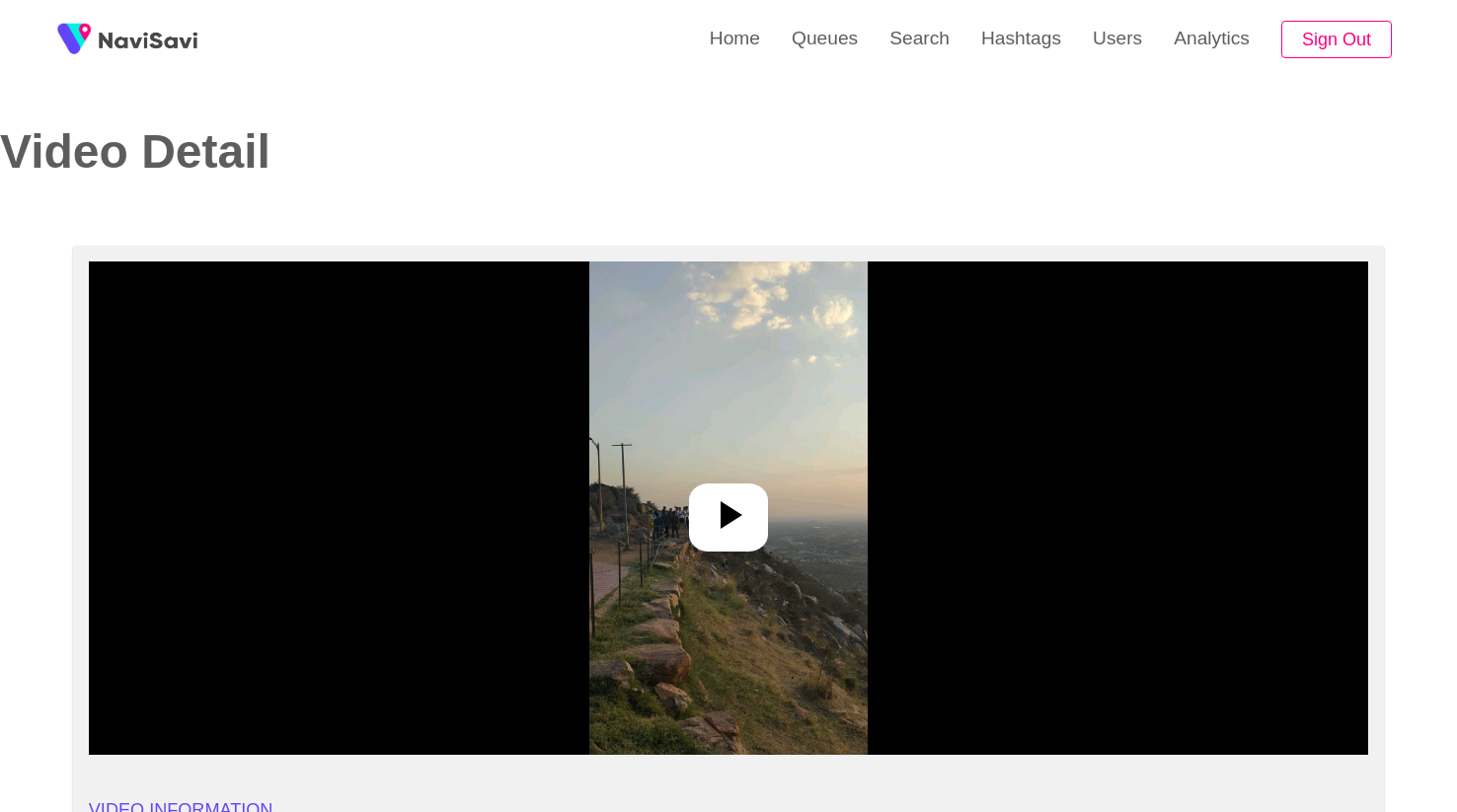 select on "**********" 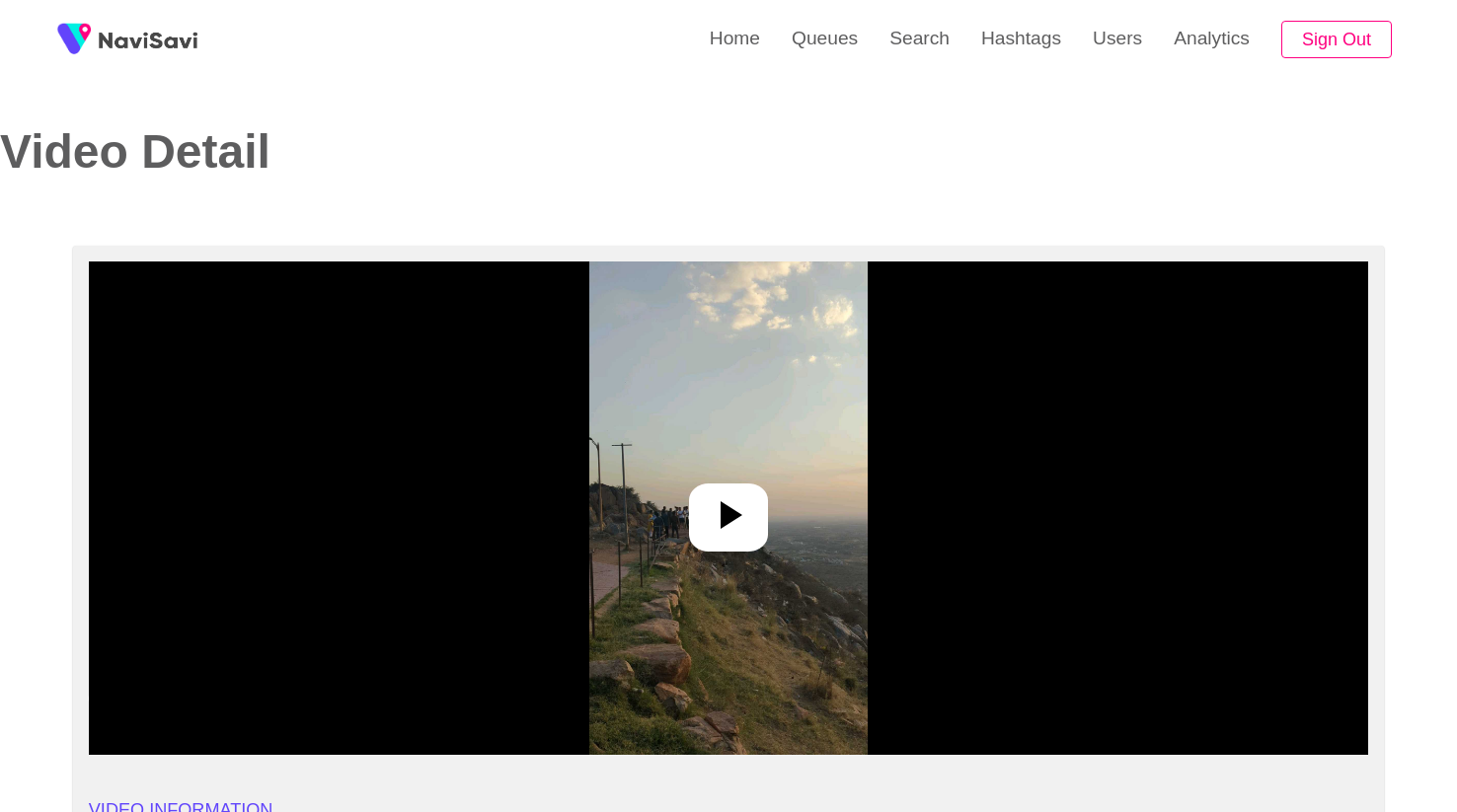 click 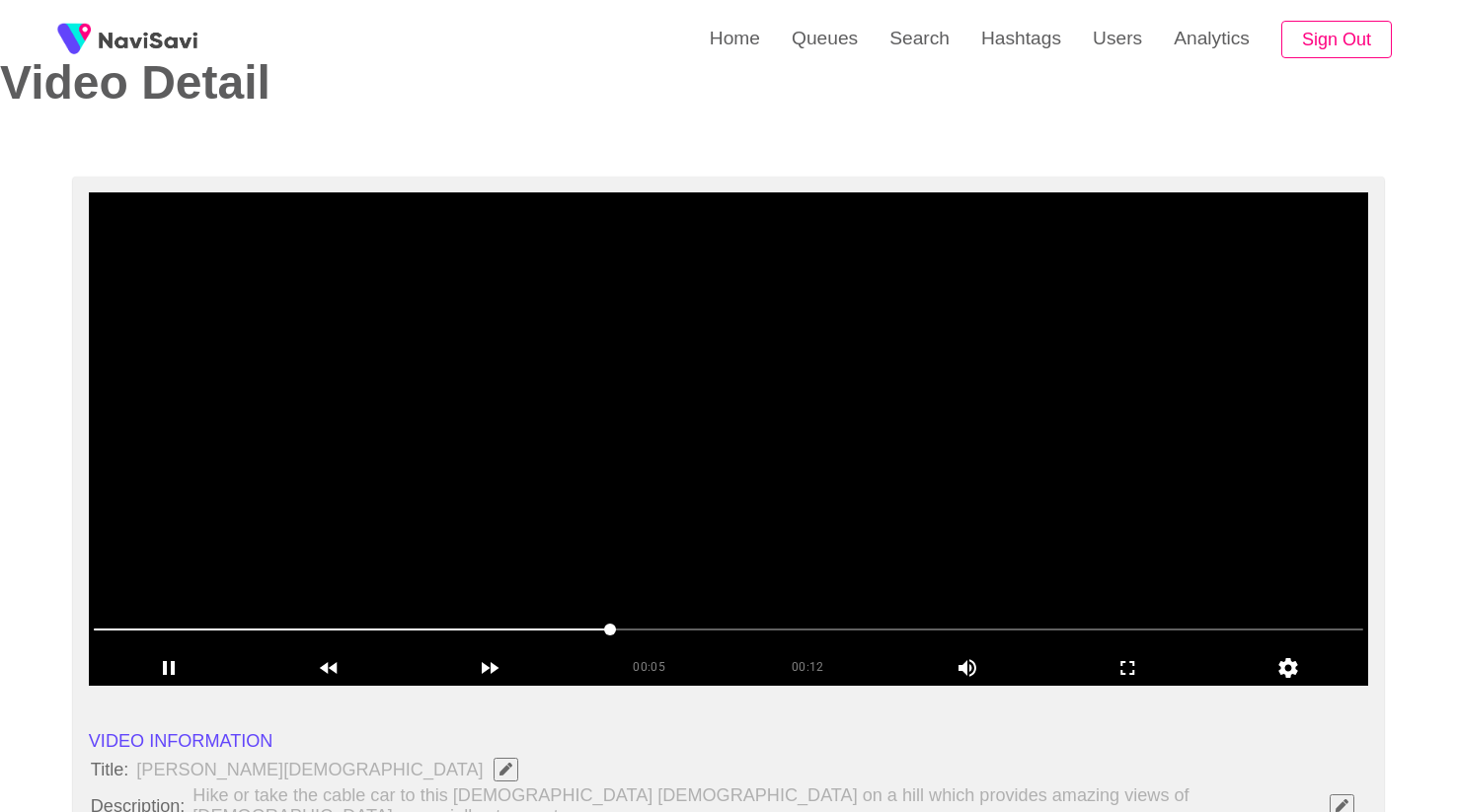 scroll, scrollTop: 80, scrollLeft: 0, axis: vertical 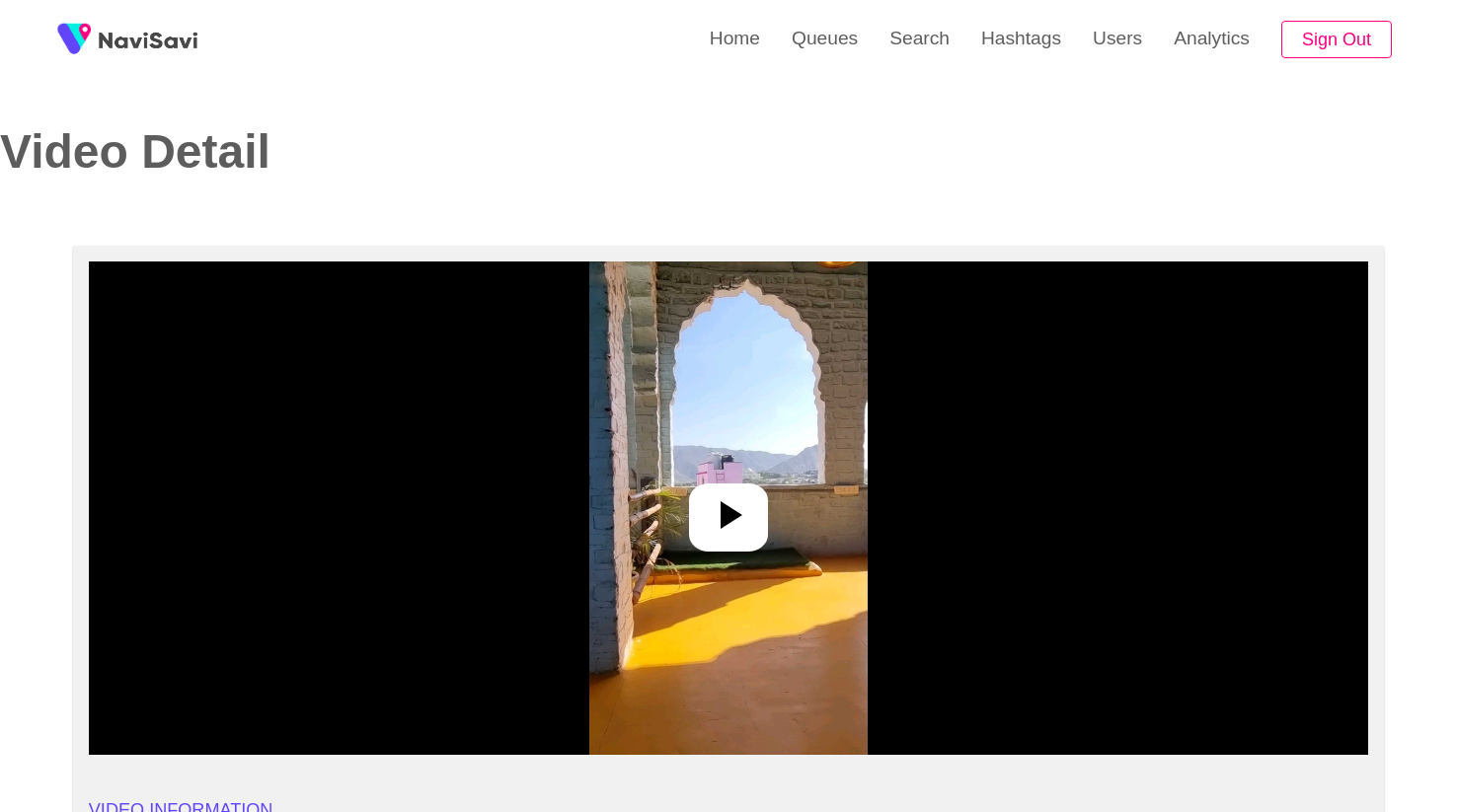 select on "**********" 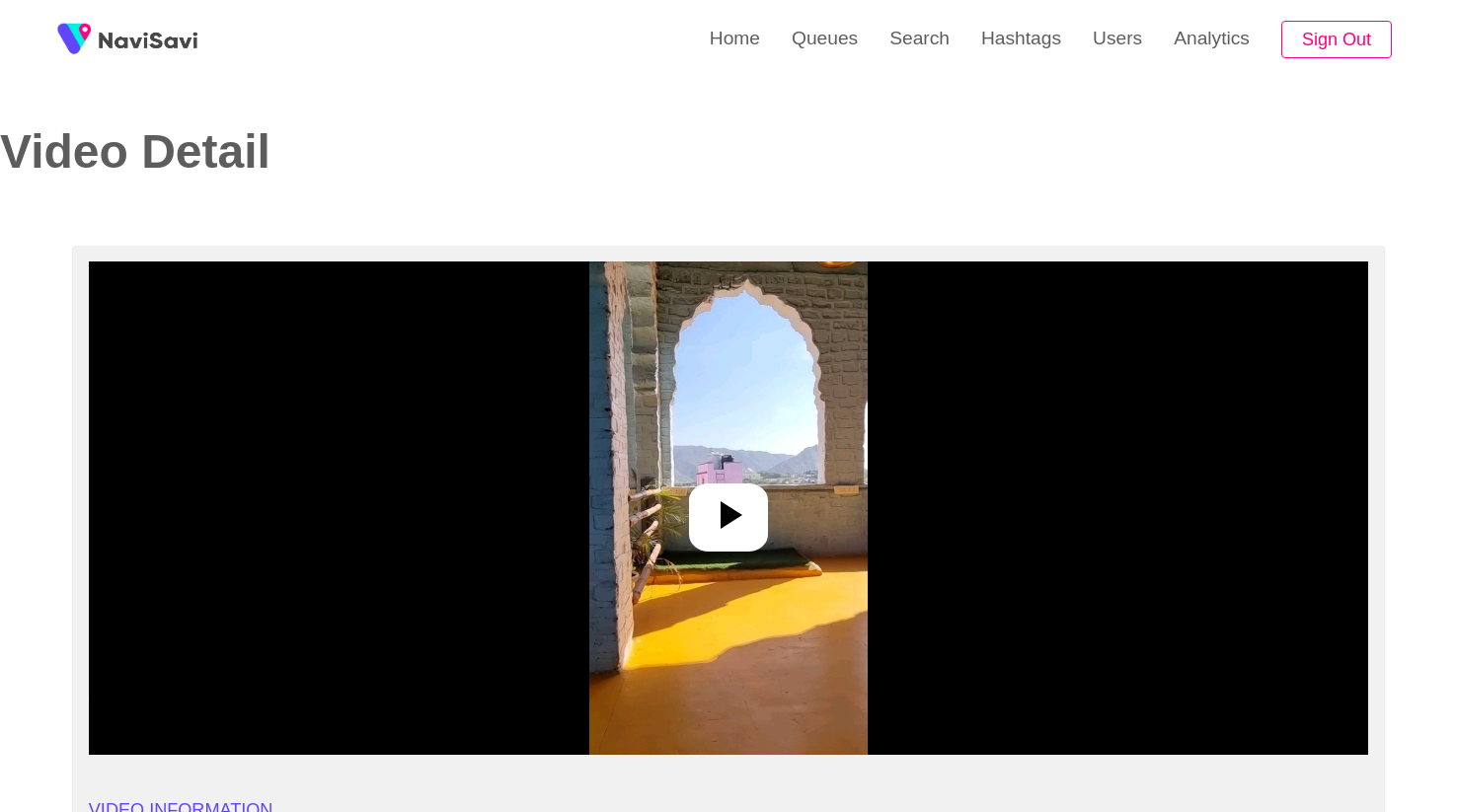 click at bounding box center [728, 508] 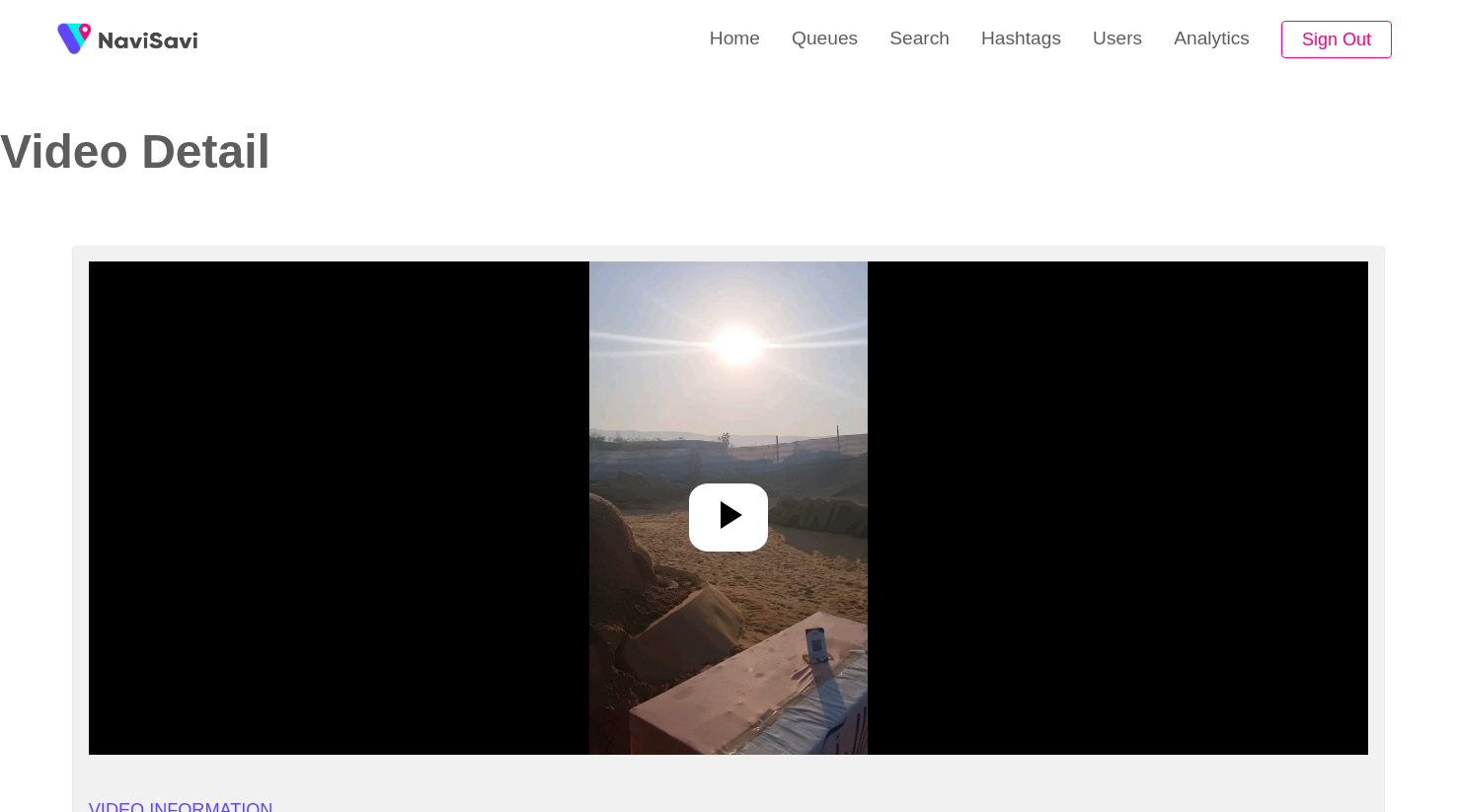 select on "**********" 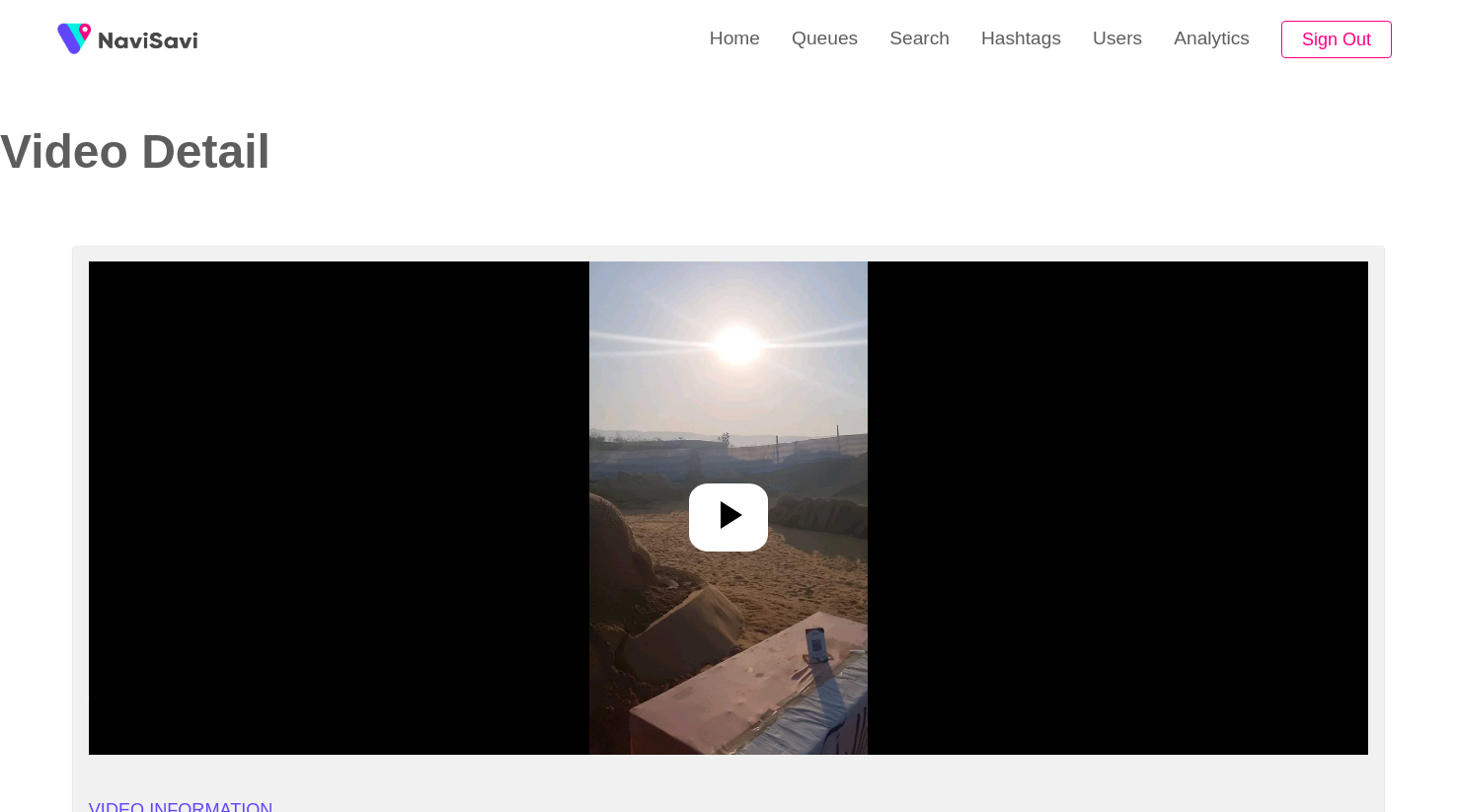 click at bounding box center (728, 517) 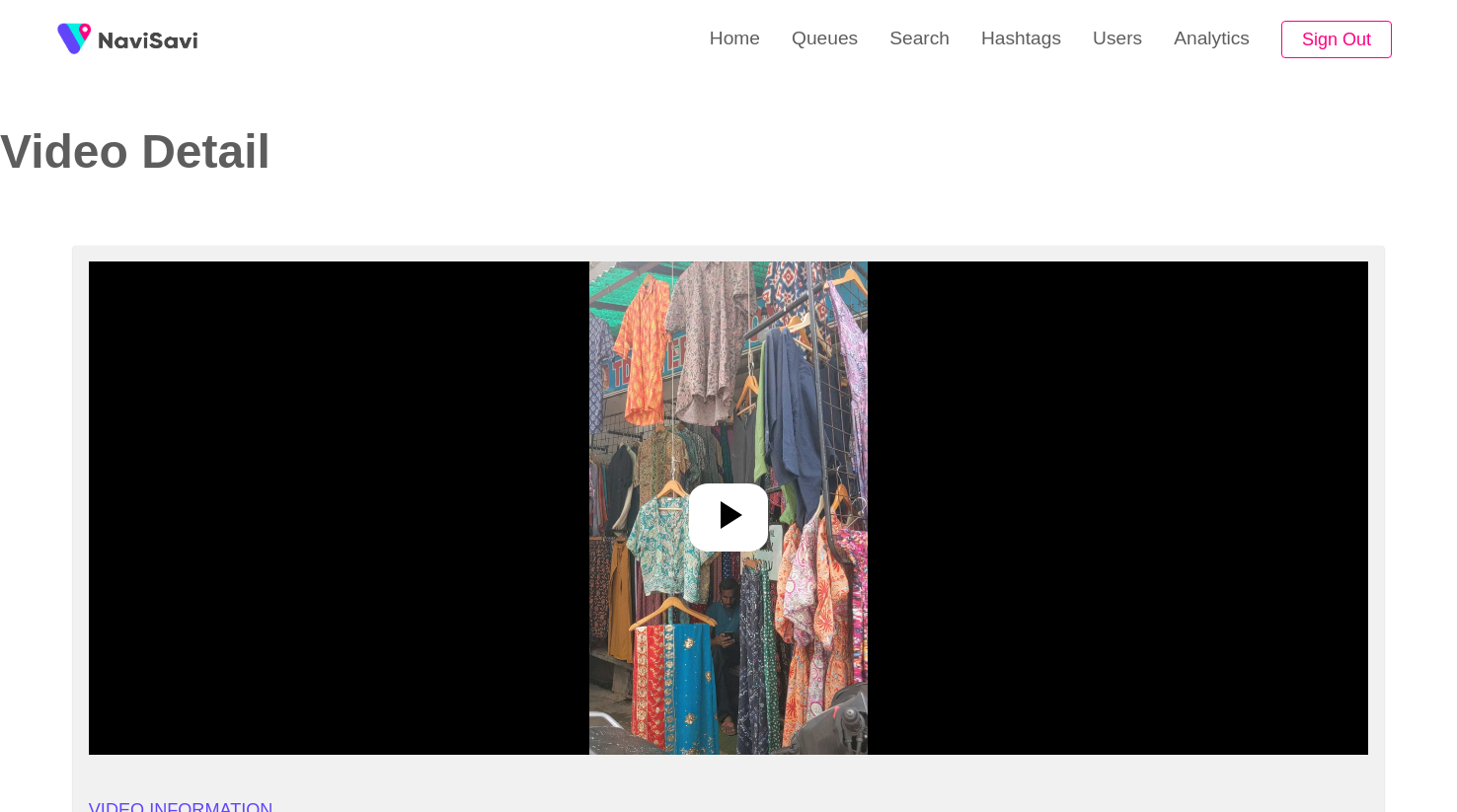 select on "**********" 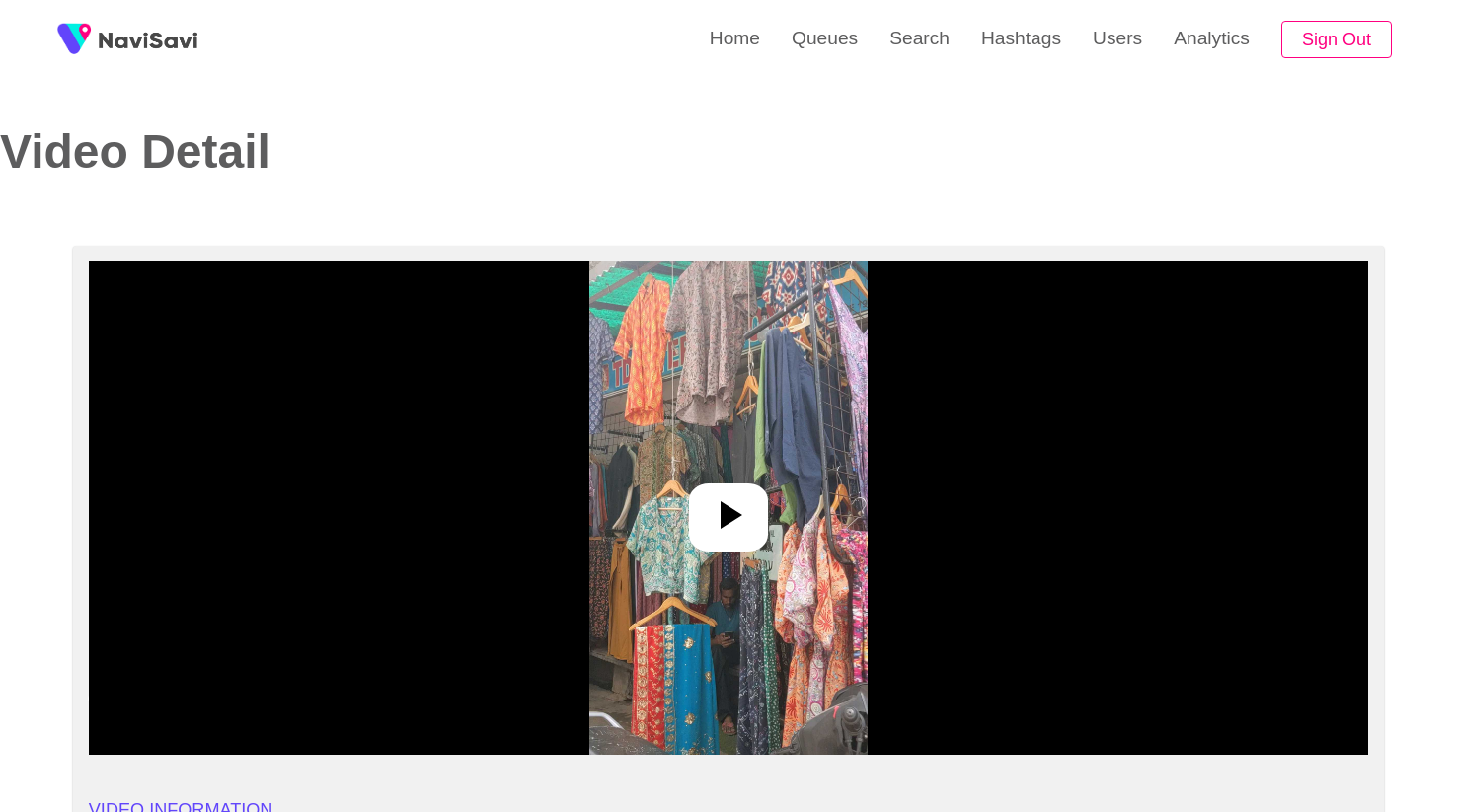click at bounding box center (728, 517) 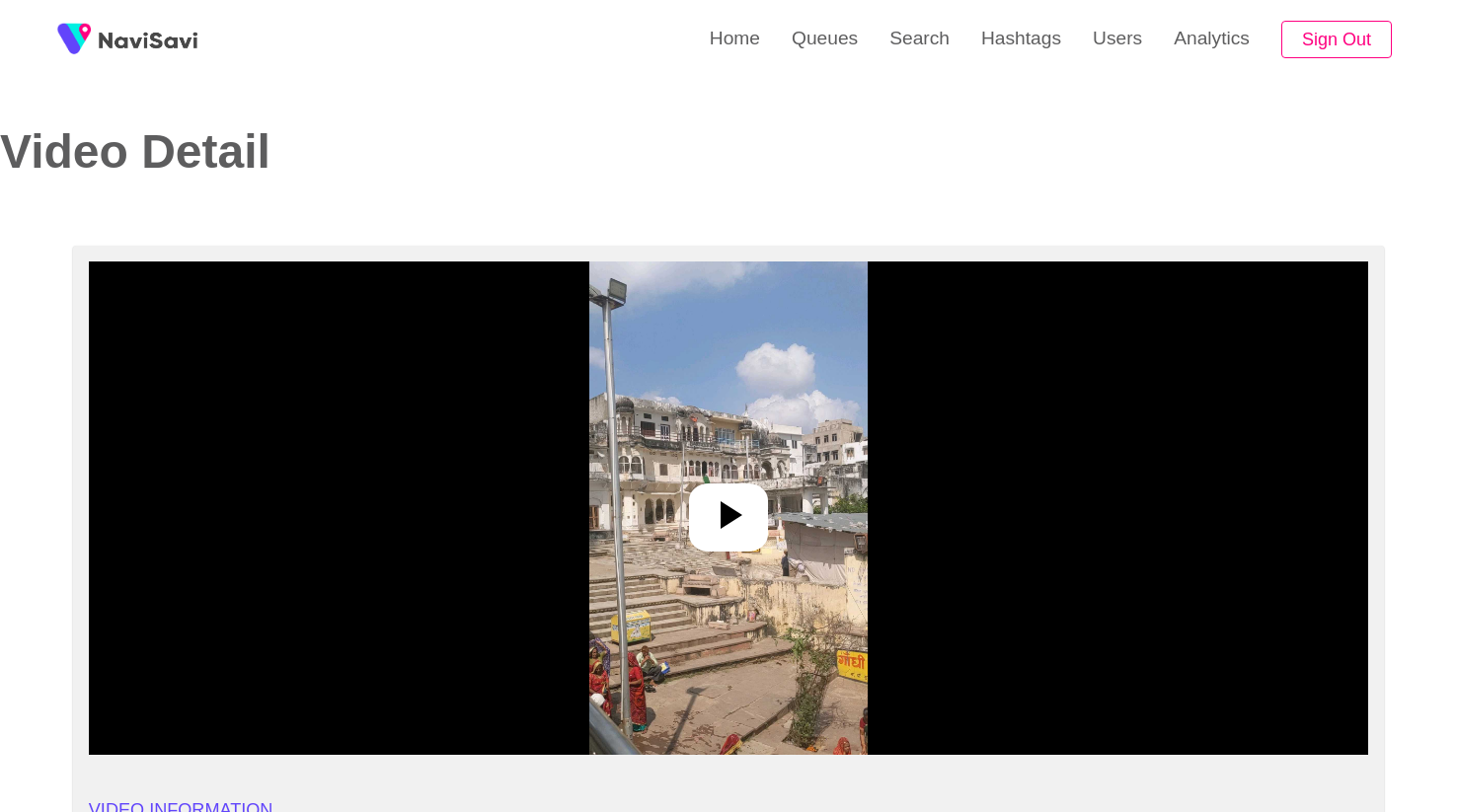select on "**********" 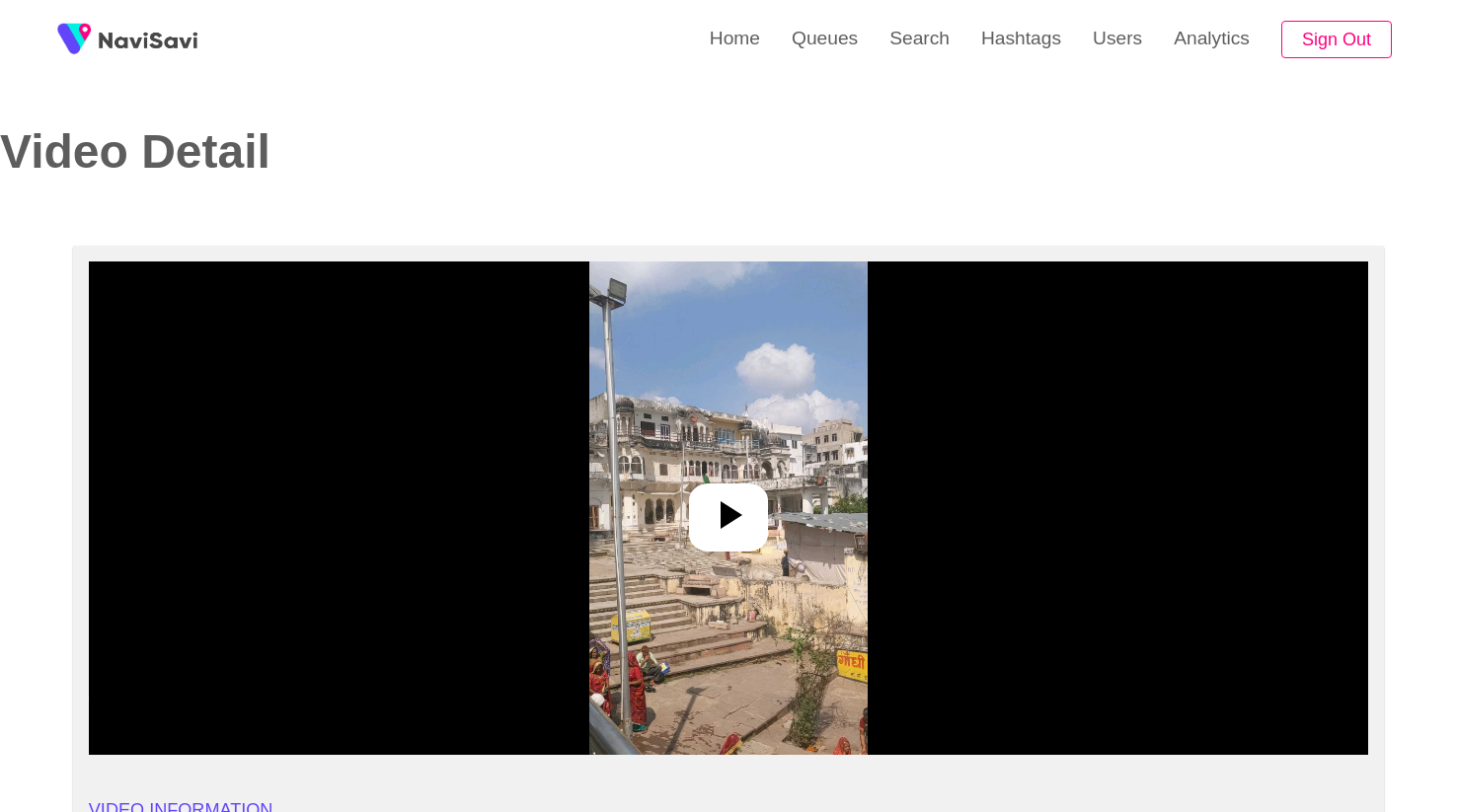 click 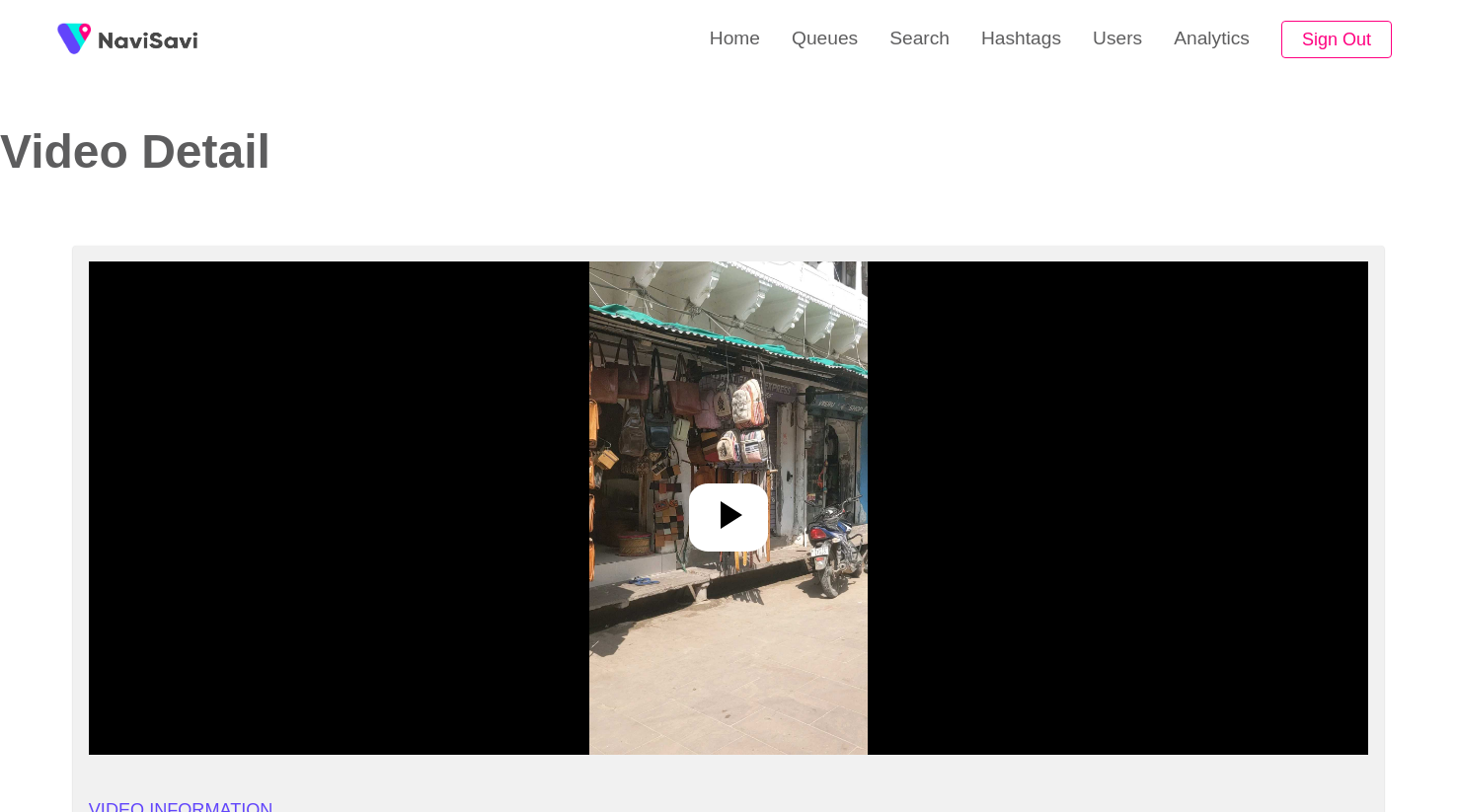select on "**********" 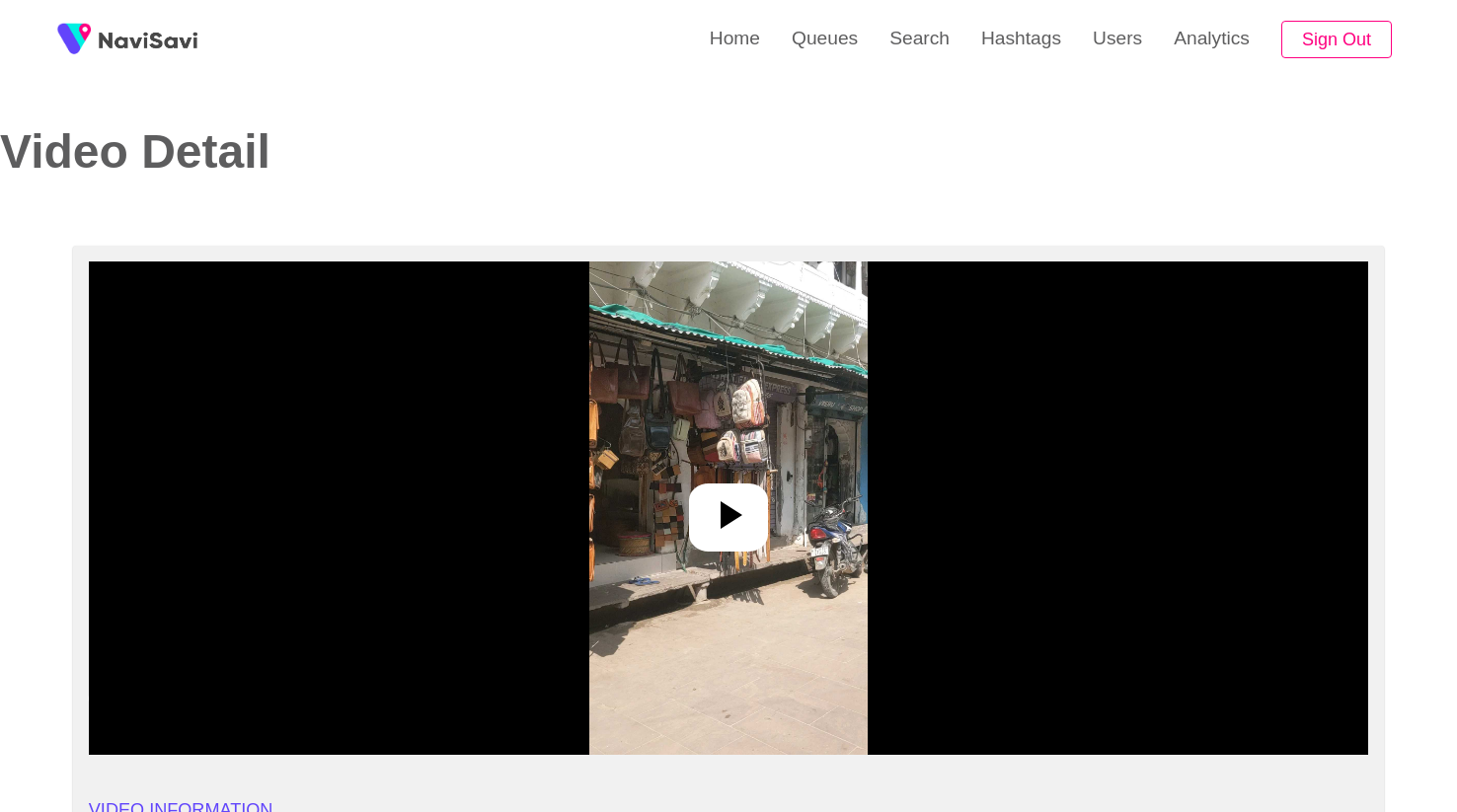 click 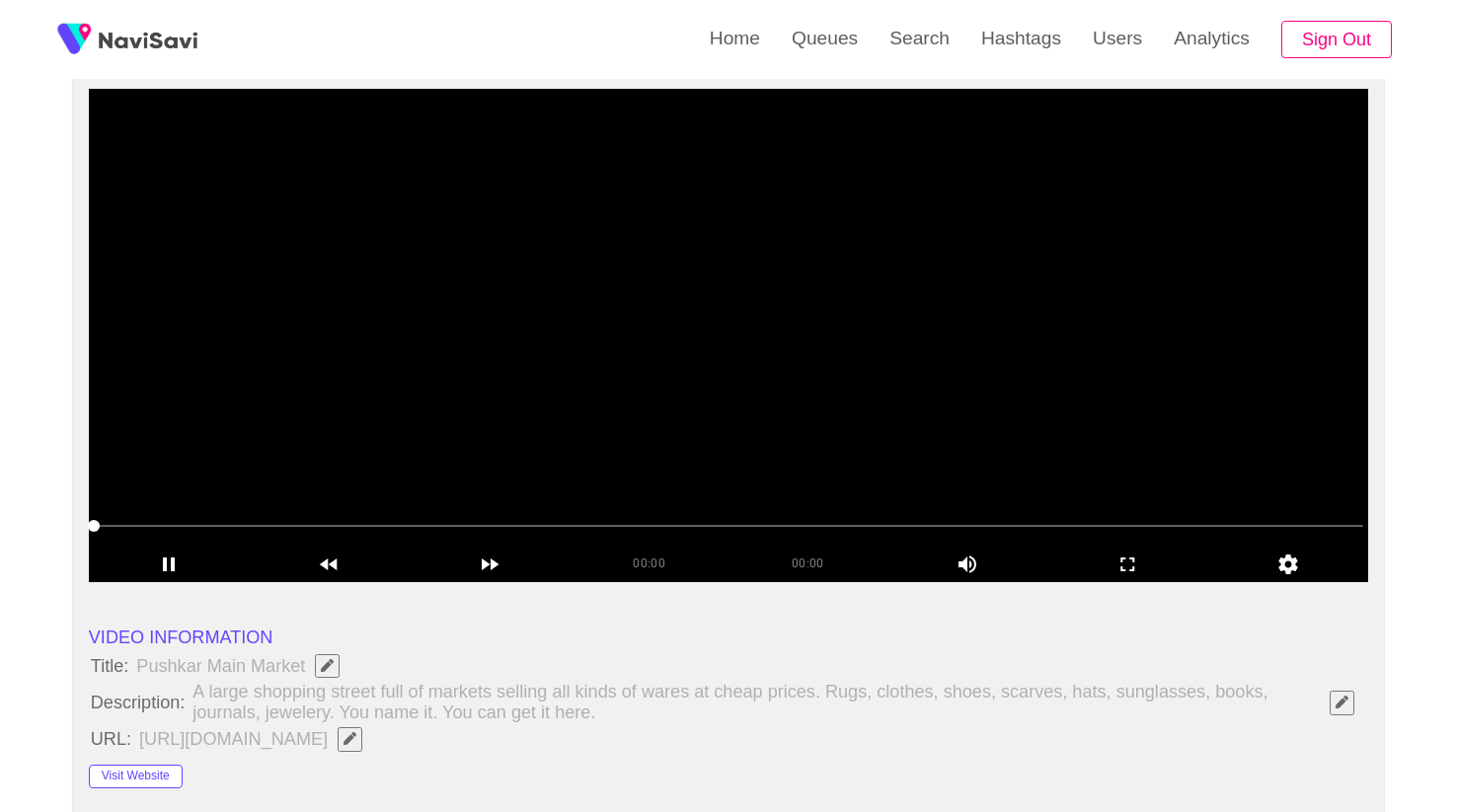 scroll, scrollTop: 161, scrollLeft: 0, axis: vertical 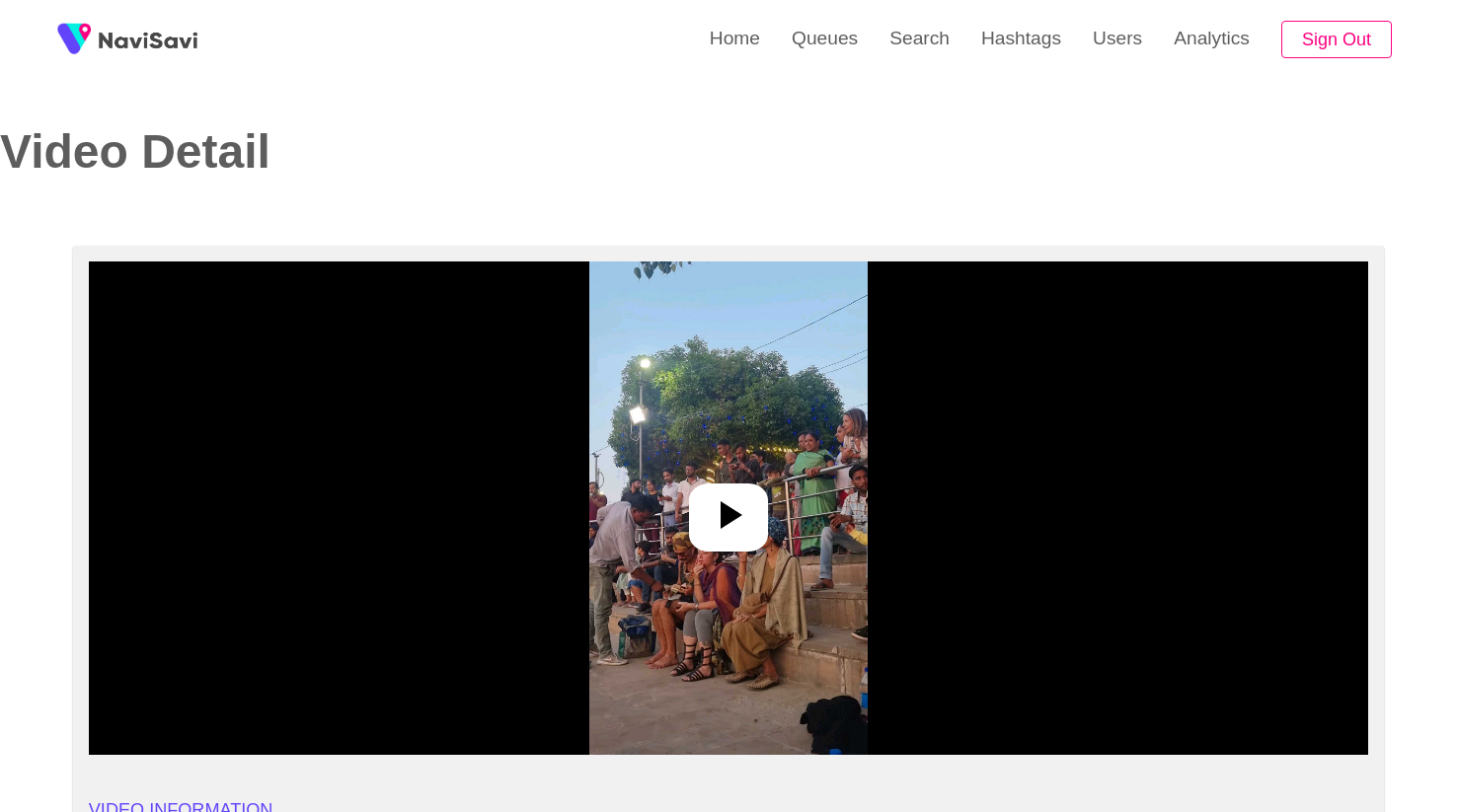 select on "**********" 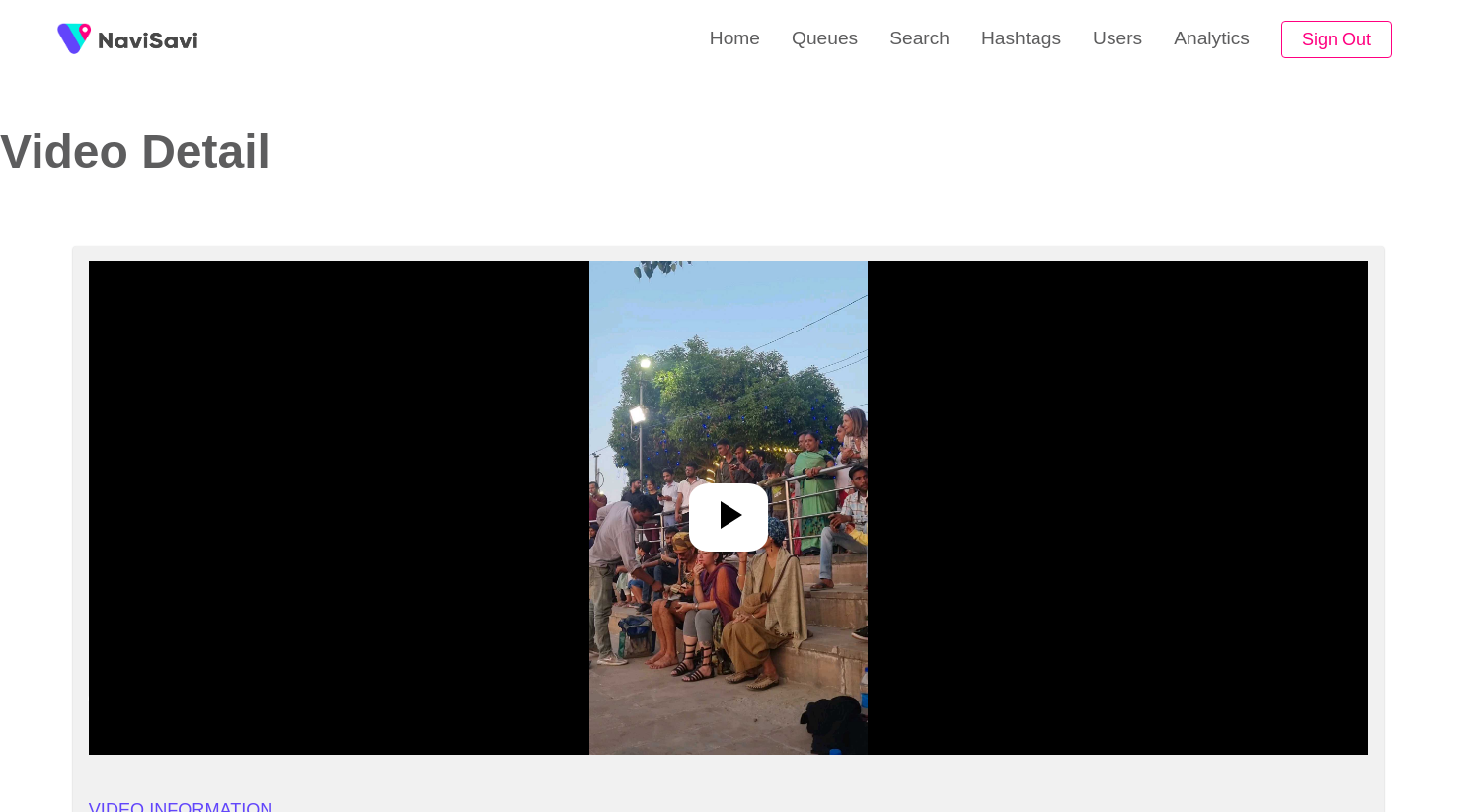 click 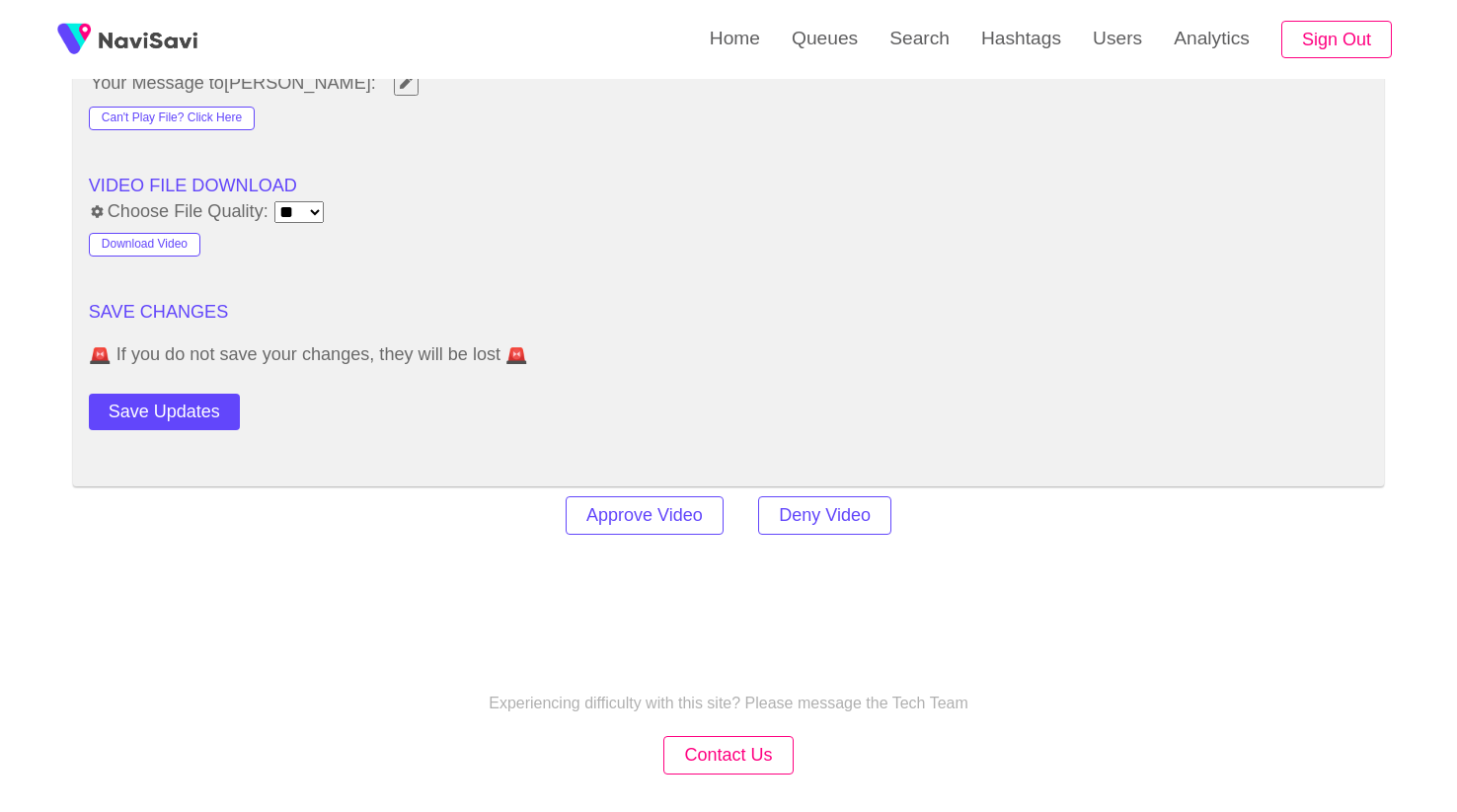 scroll, scrollTop: 2647, scrollLeft: 0, axis: vertical 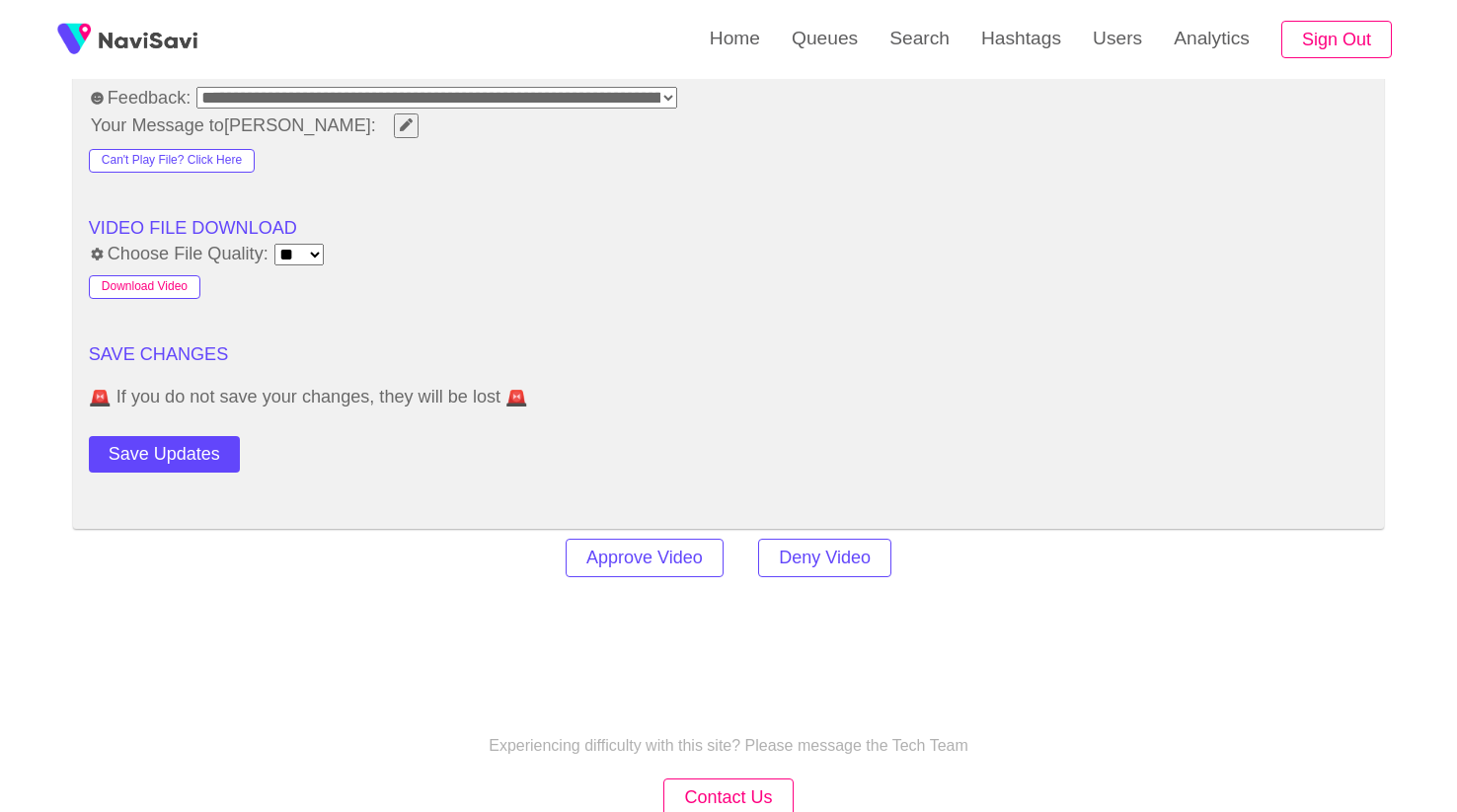 click on "Download Video" at bounding box center (144, 287) 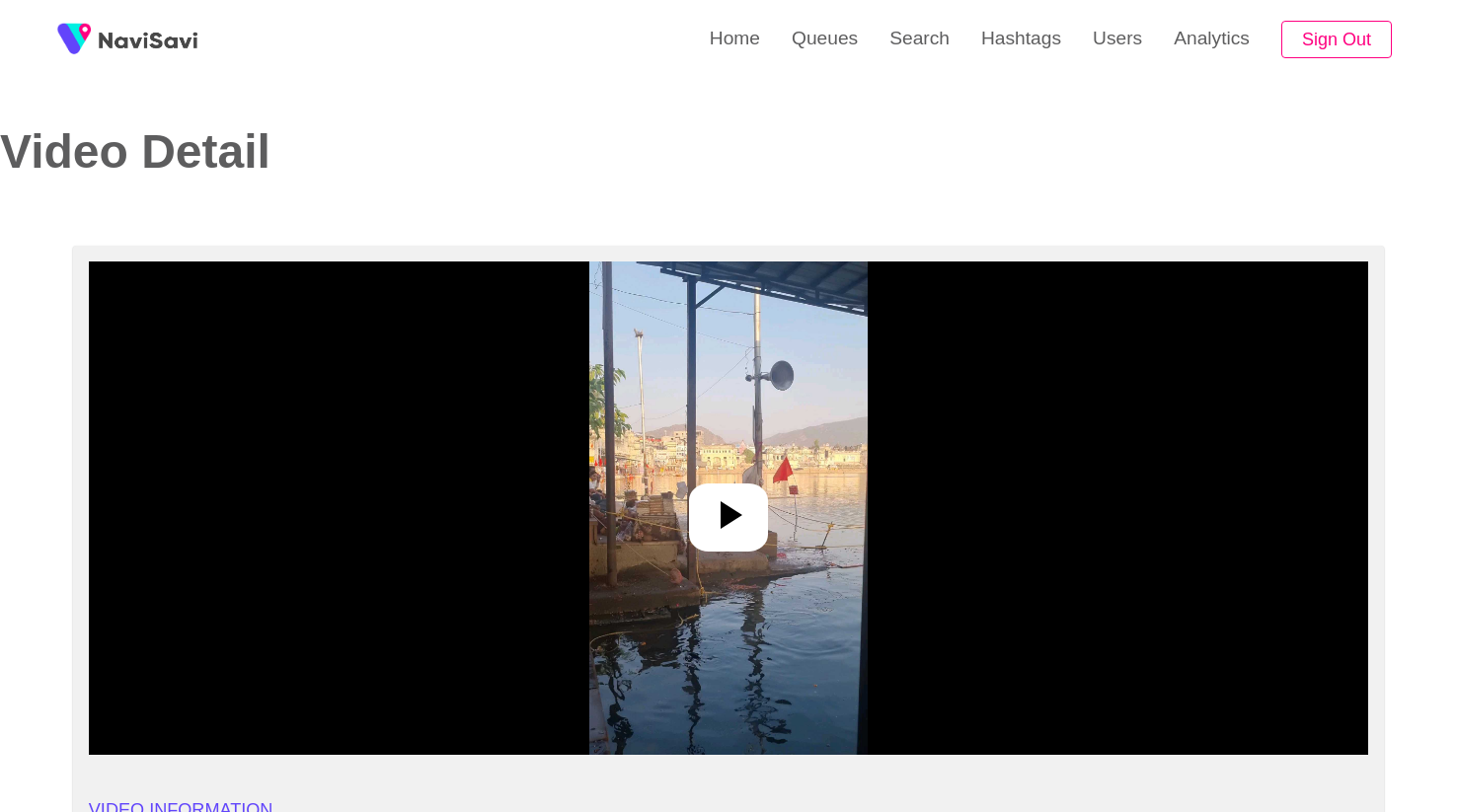 select on "**********" 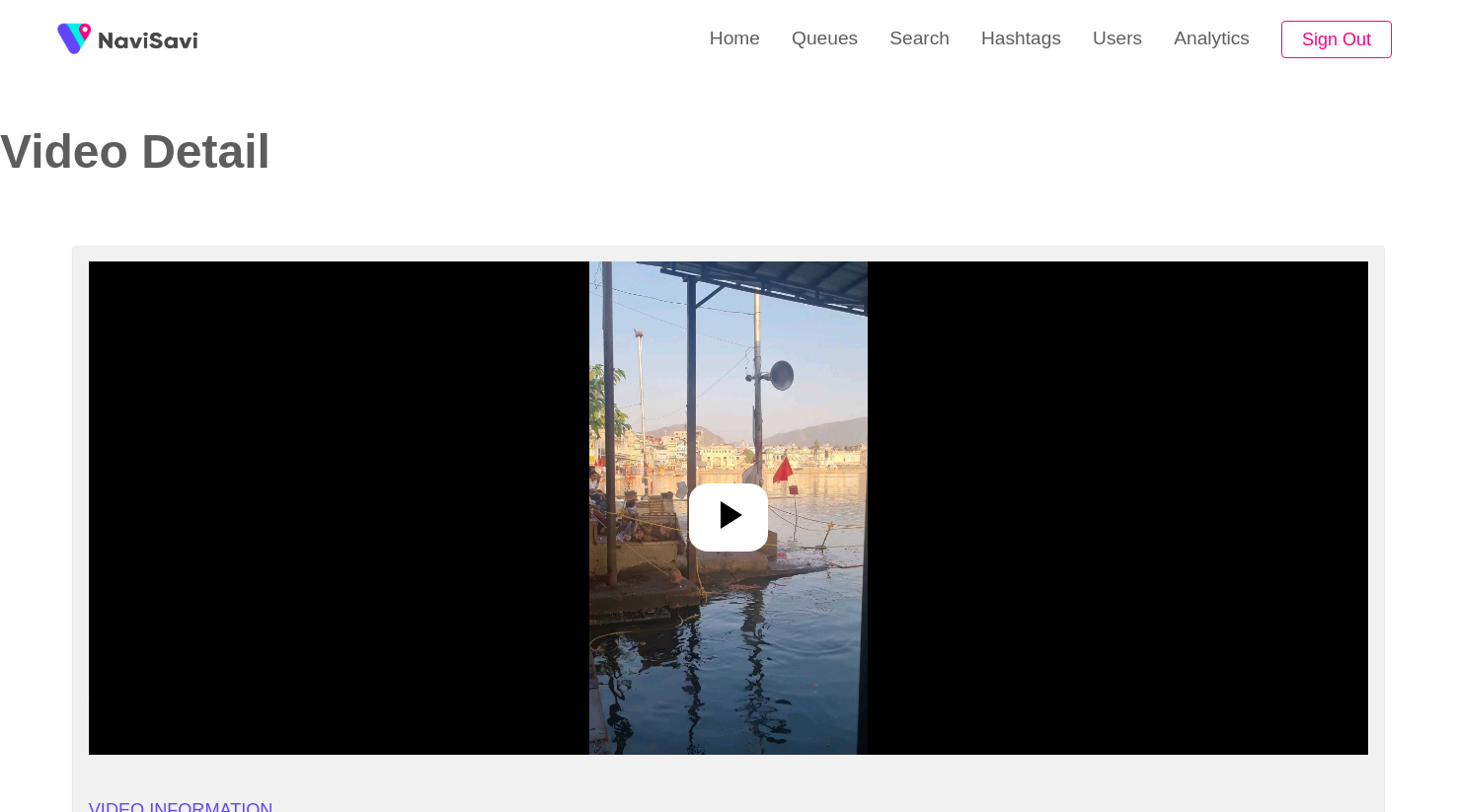 click at bounding box center [728, 508] 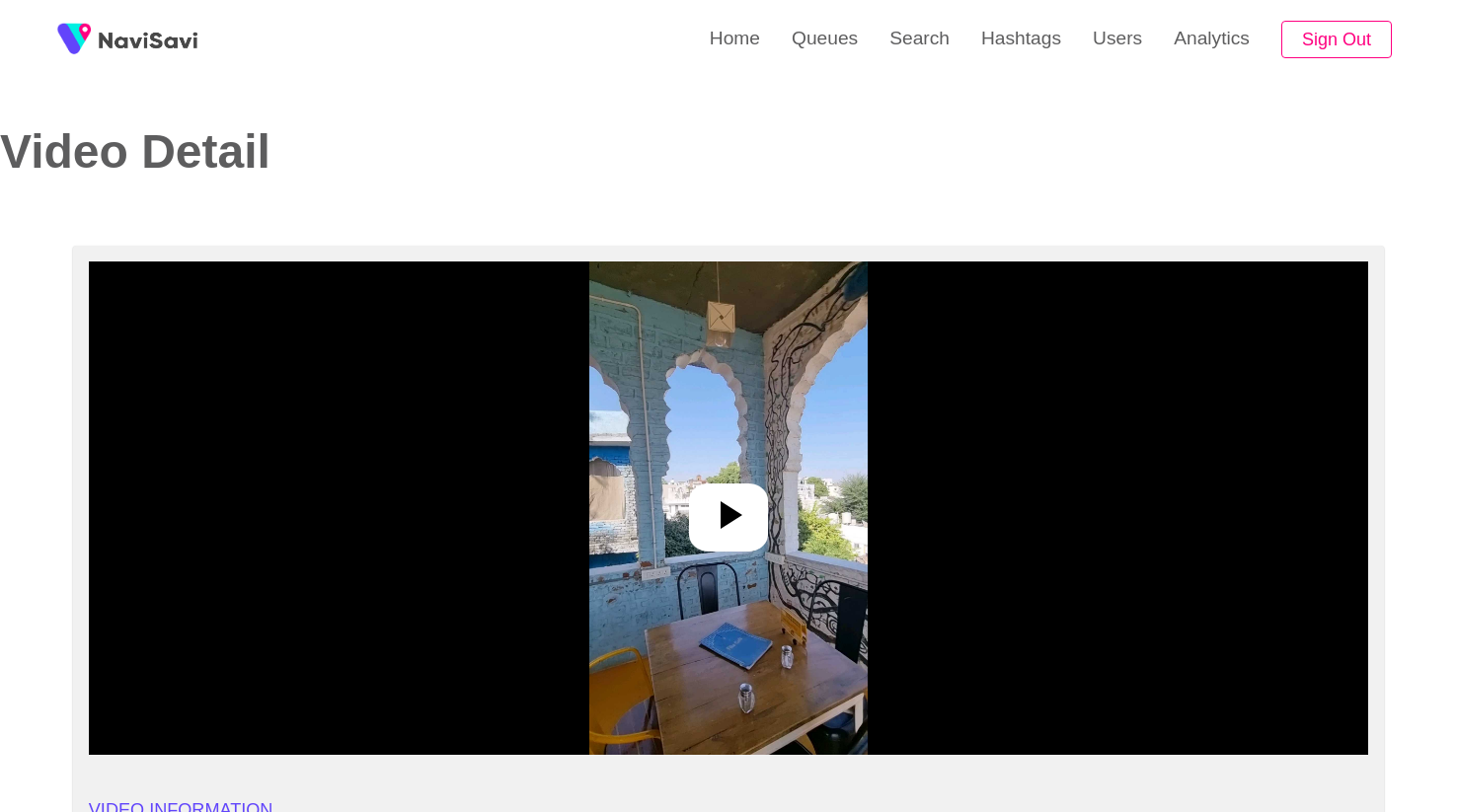 select on "**********" 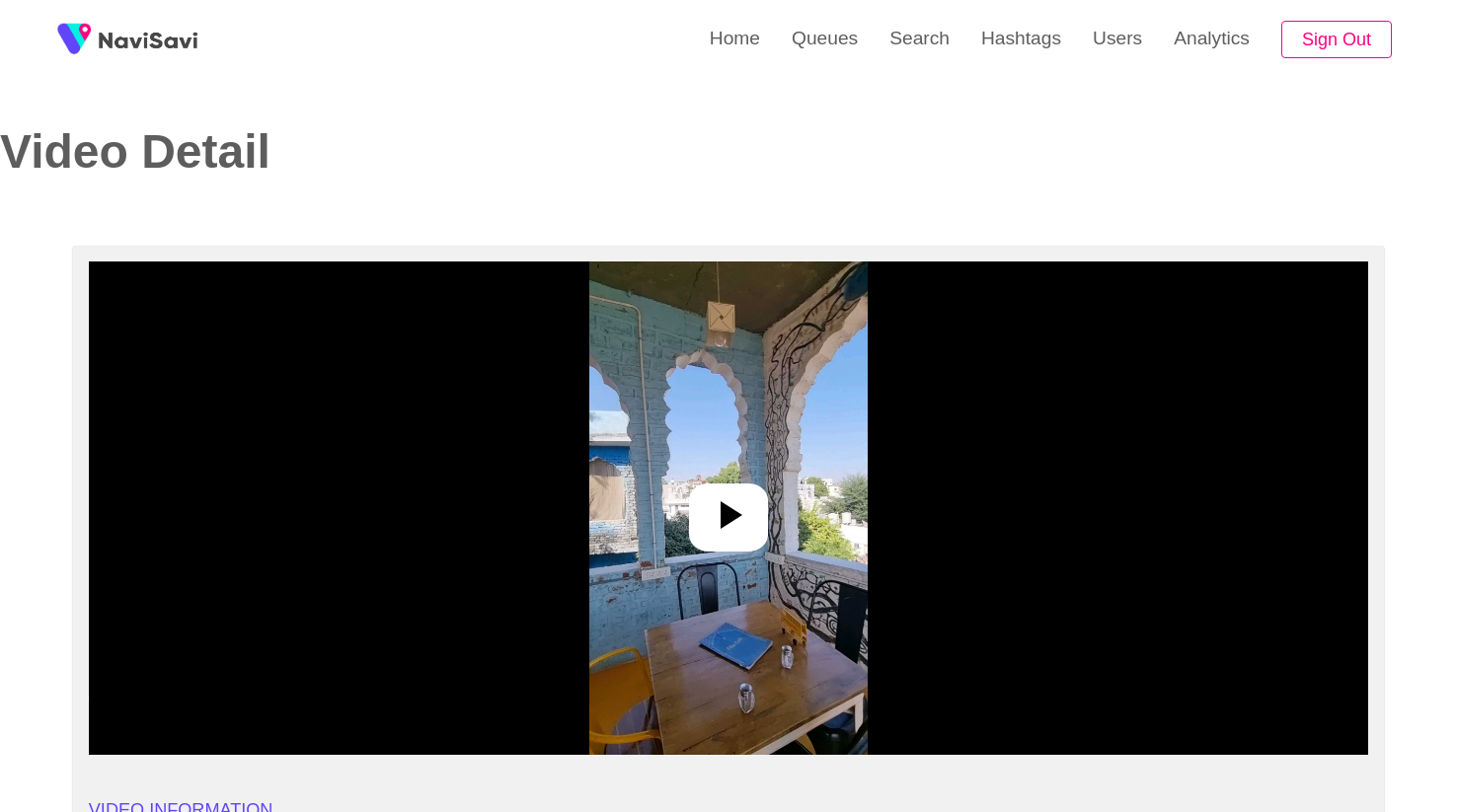 click at bounding box center (728, 517) 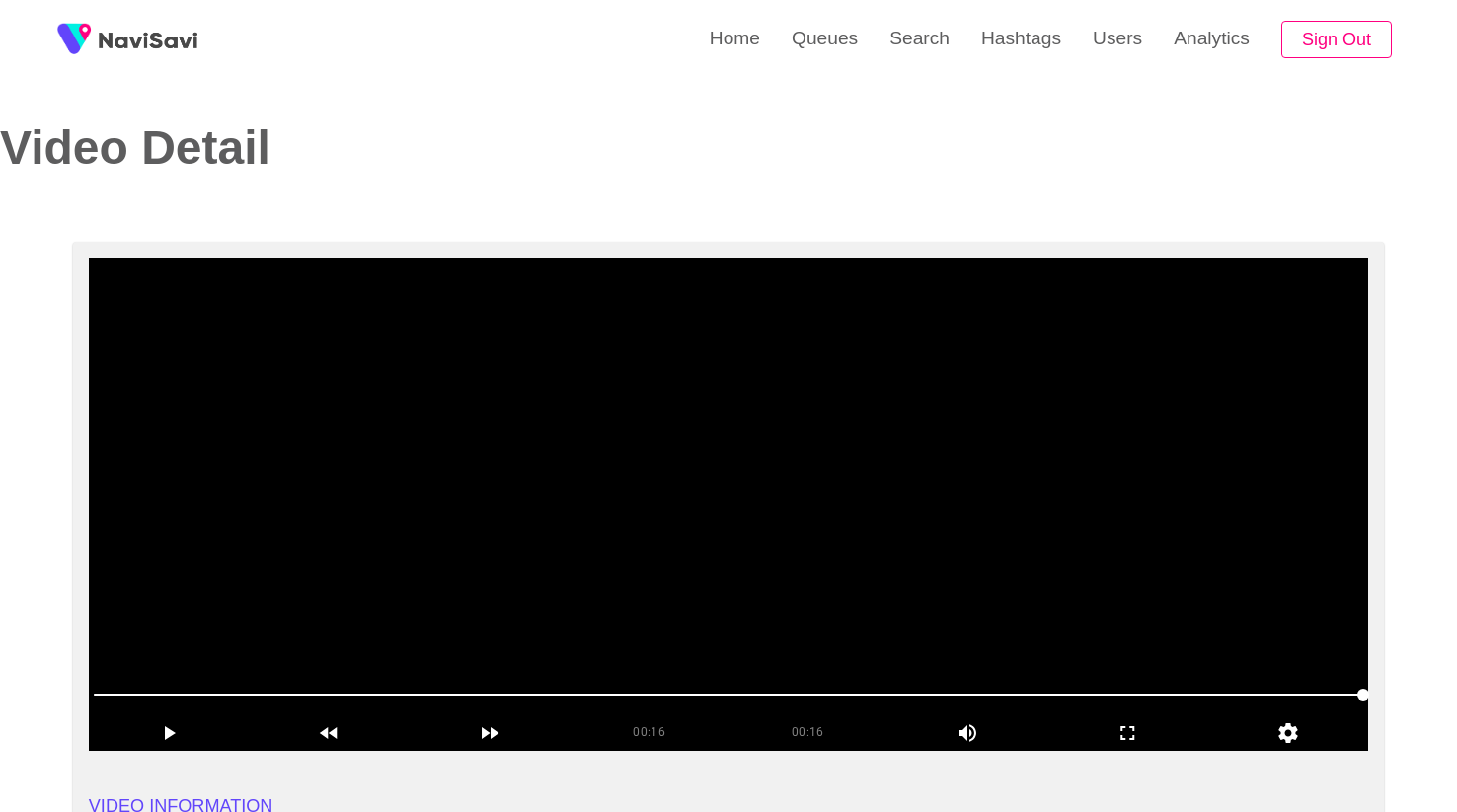 scroll, scrollTop: 0, scrollLeft: 0, axis: both 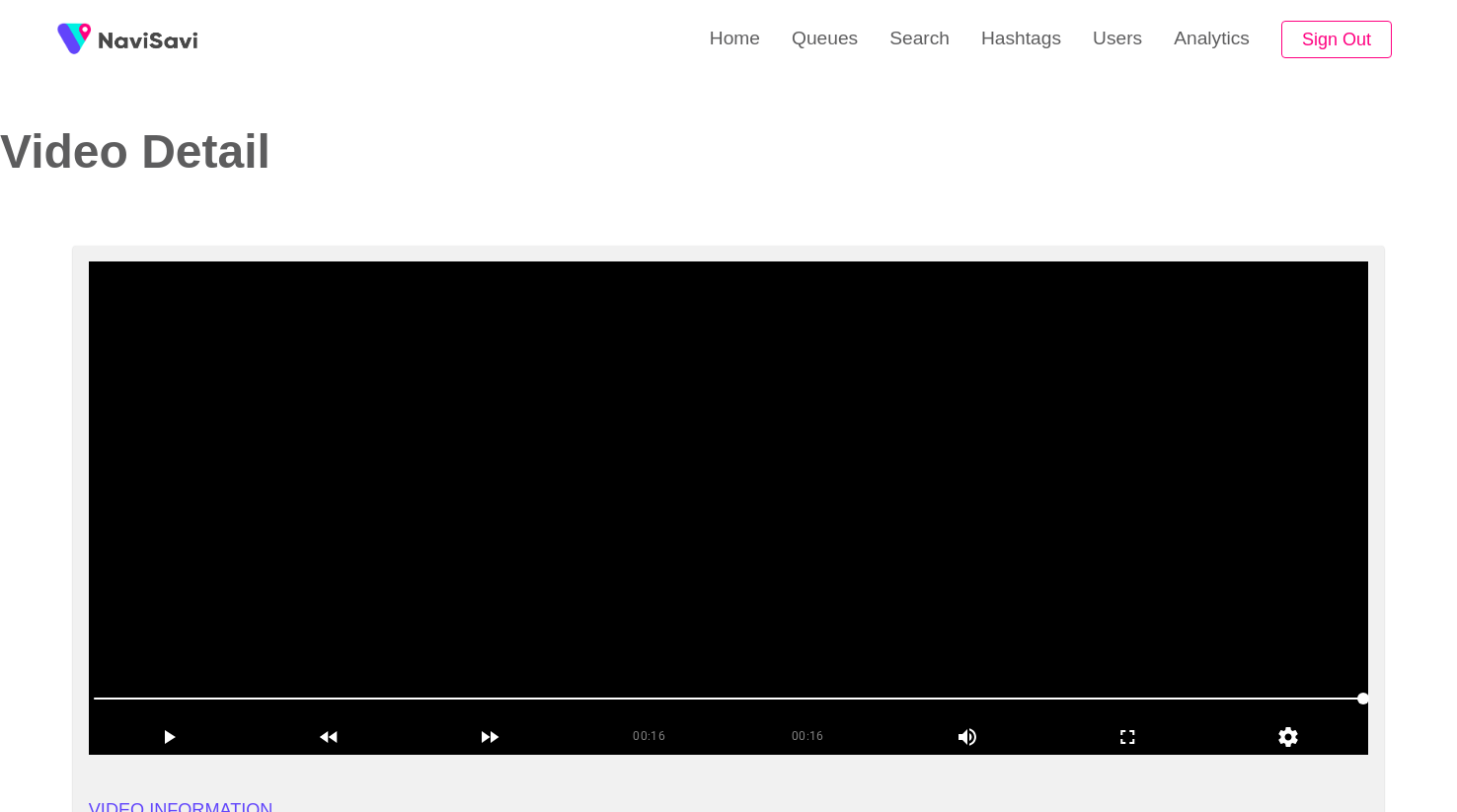 click at bounding box center [728, 508] 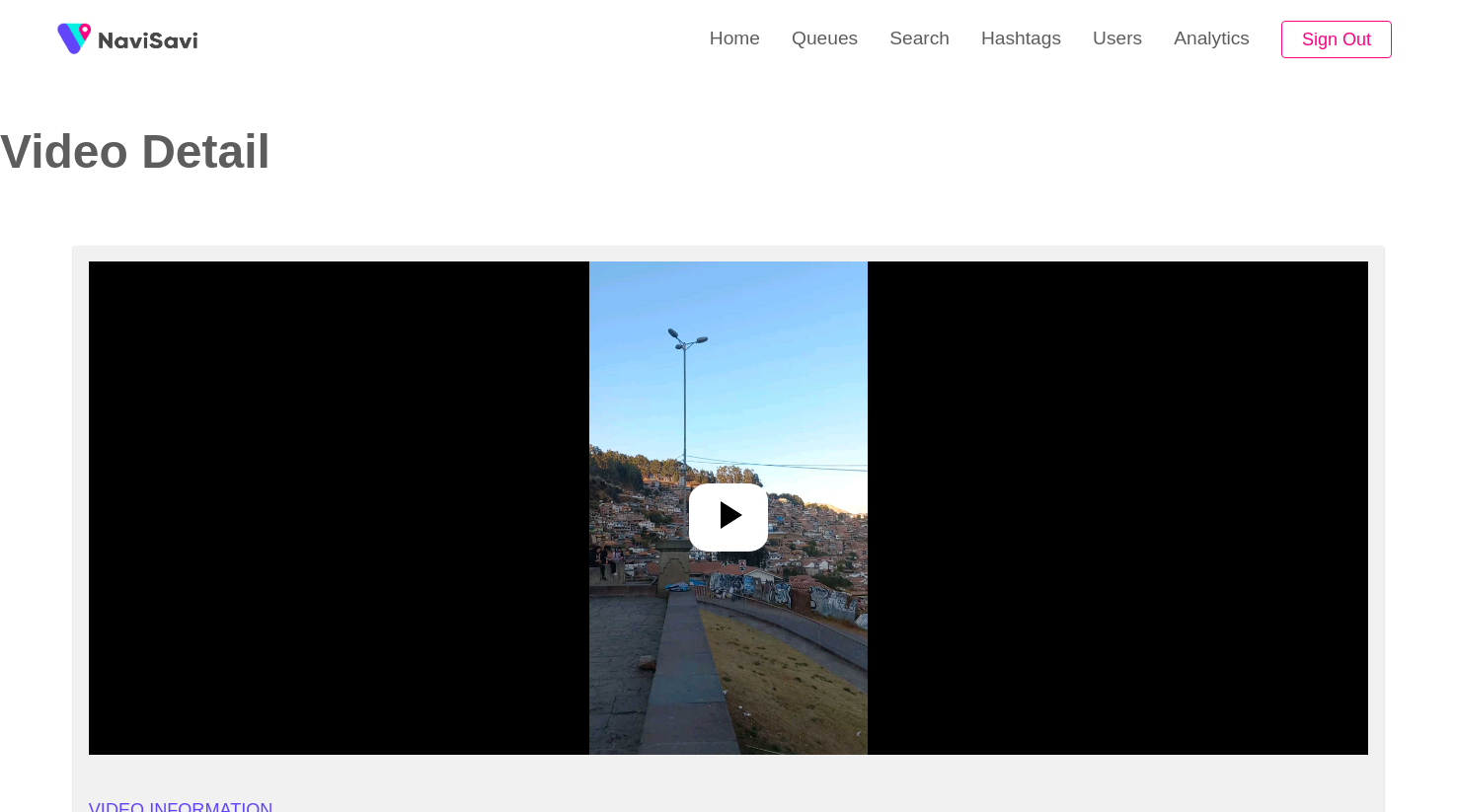 select on "**********" 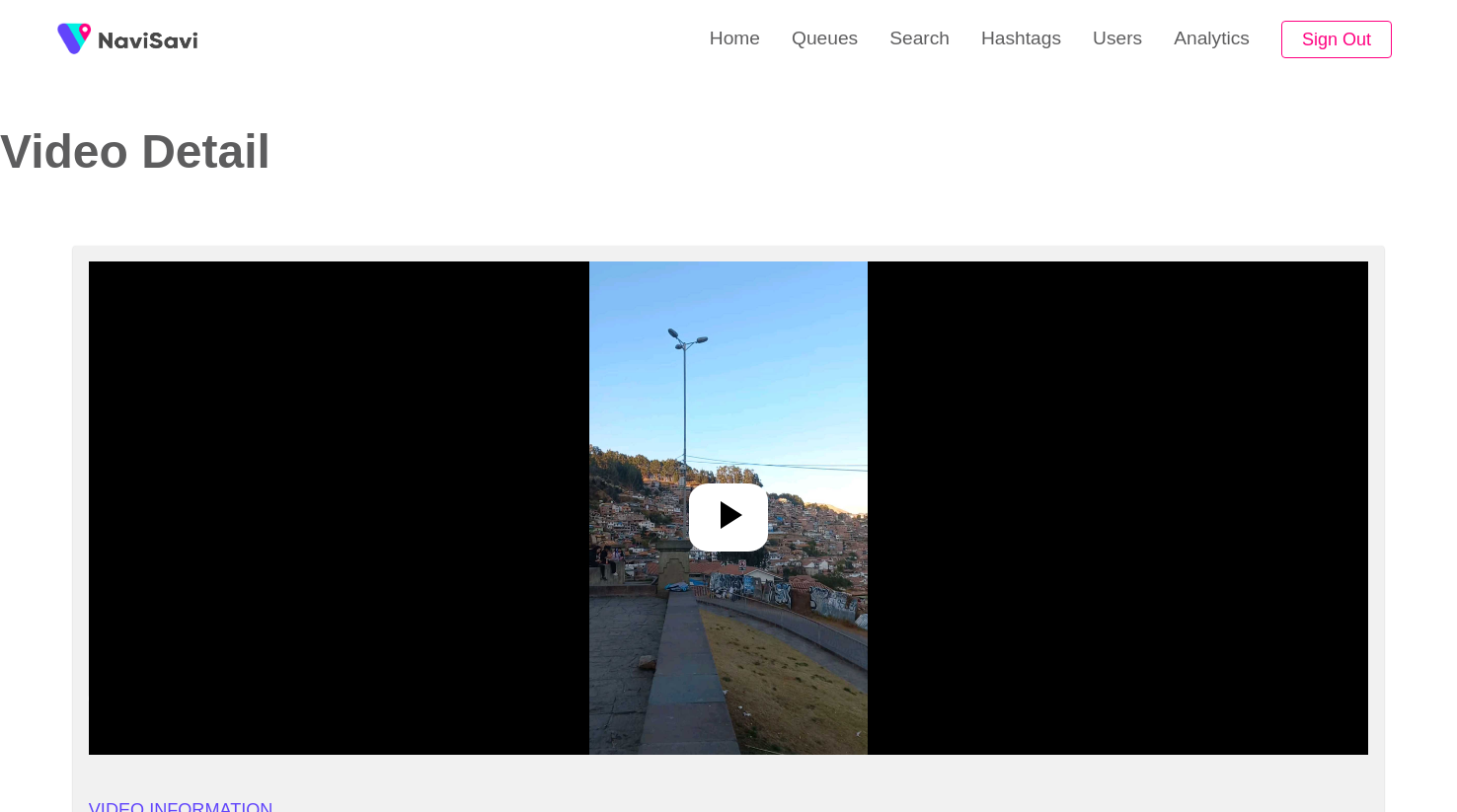 click 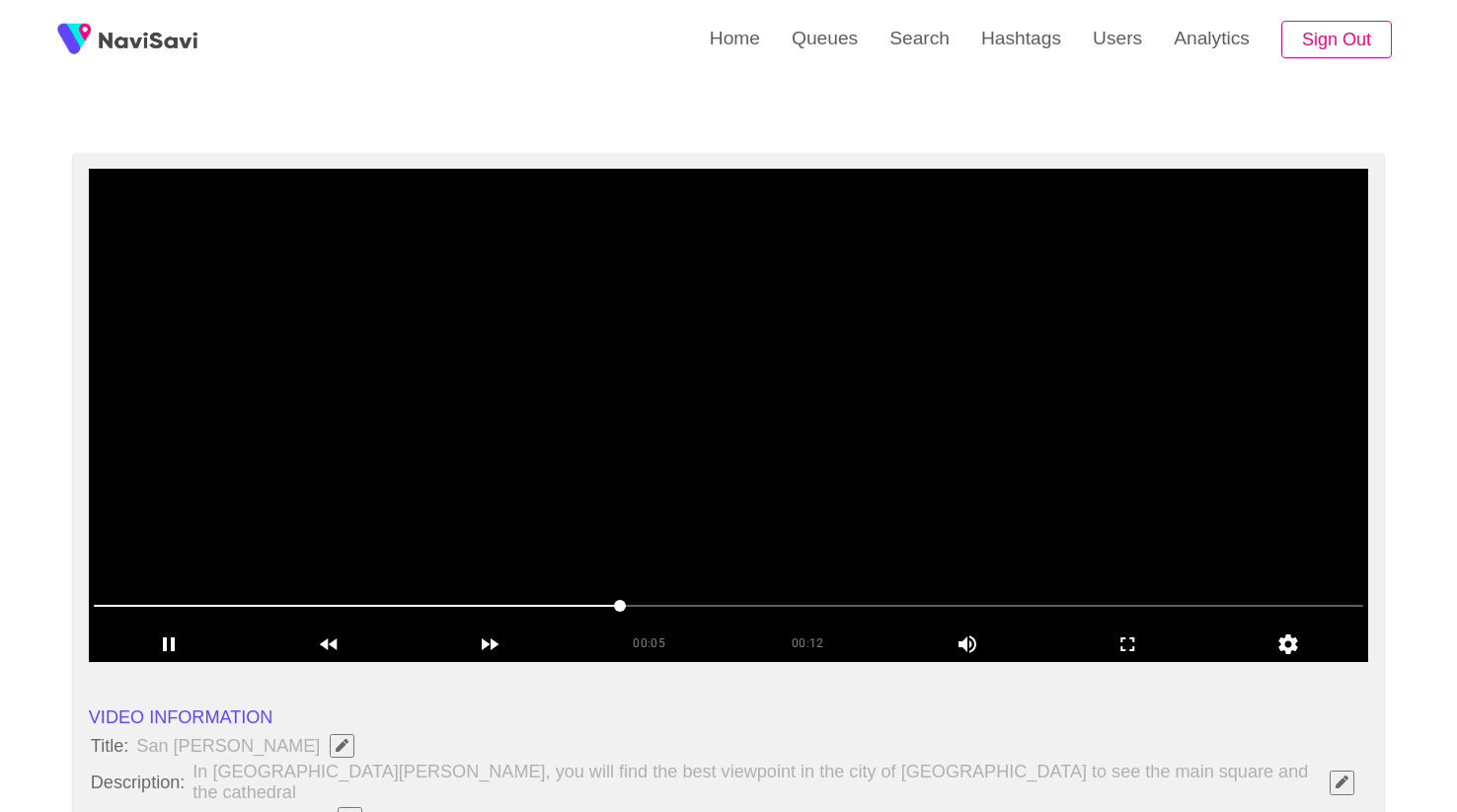 scroll, scrollTop: 107, scrollLeft: 0, axis: vertical 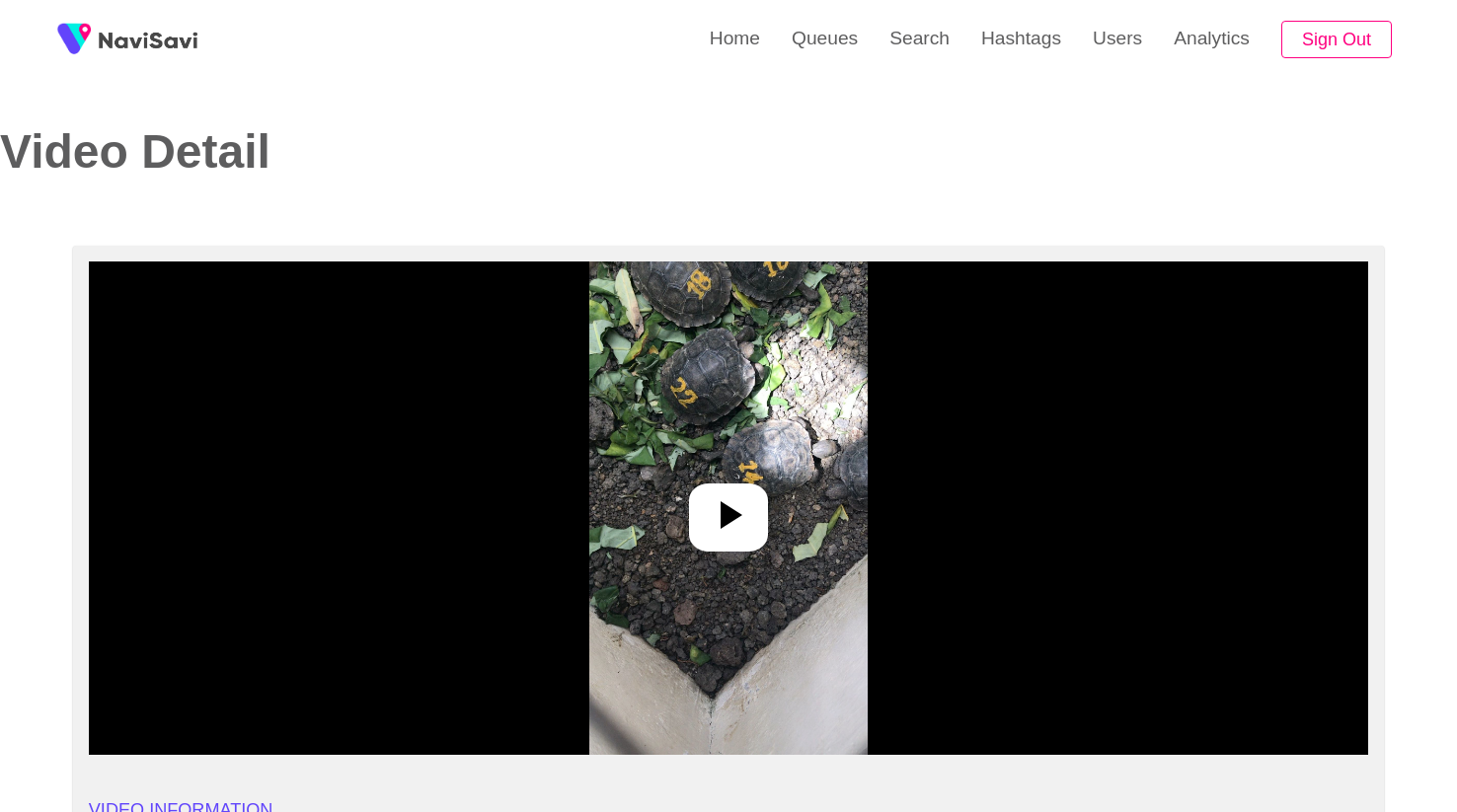 select on "**********" 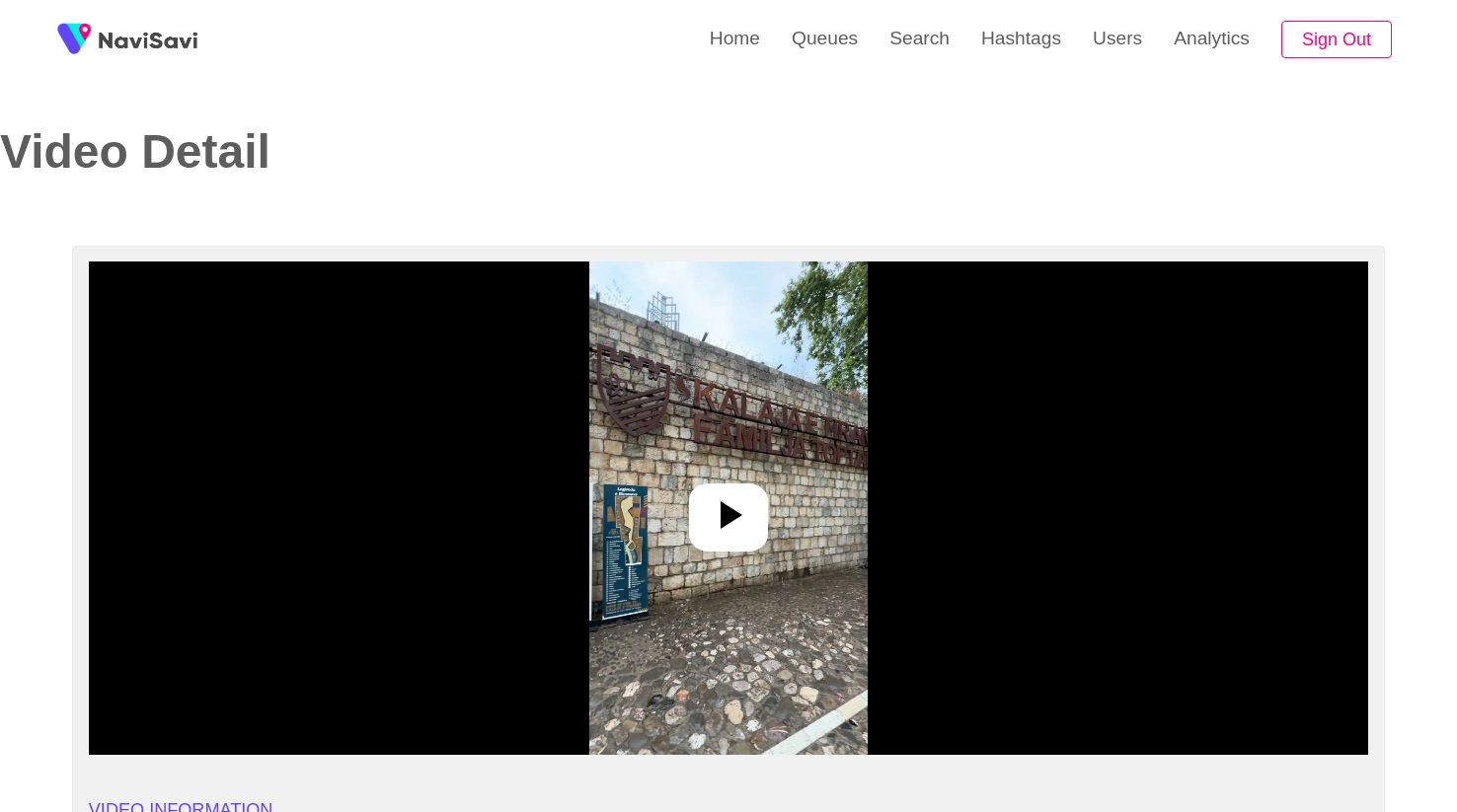 select on "**********" 